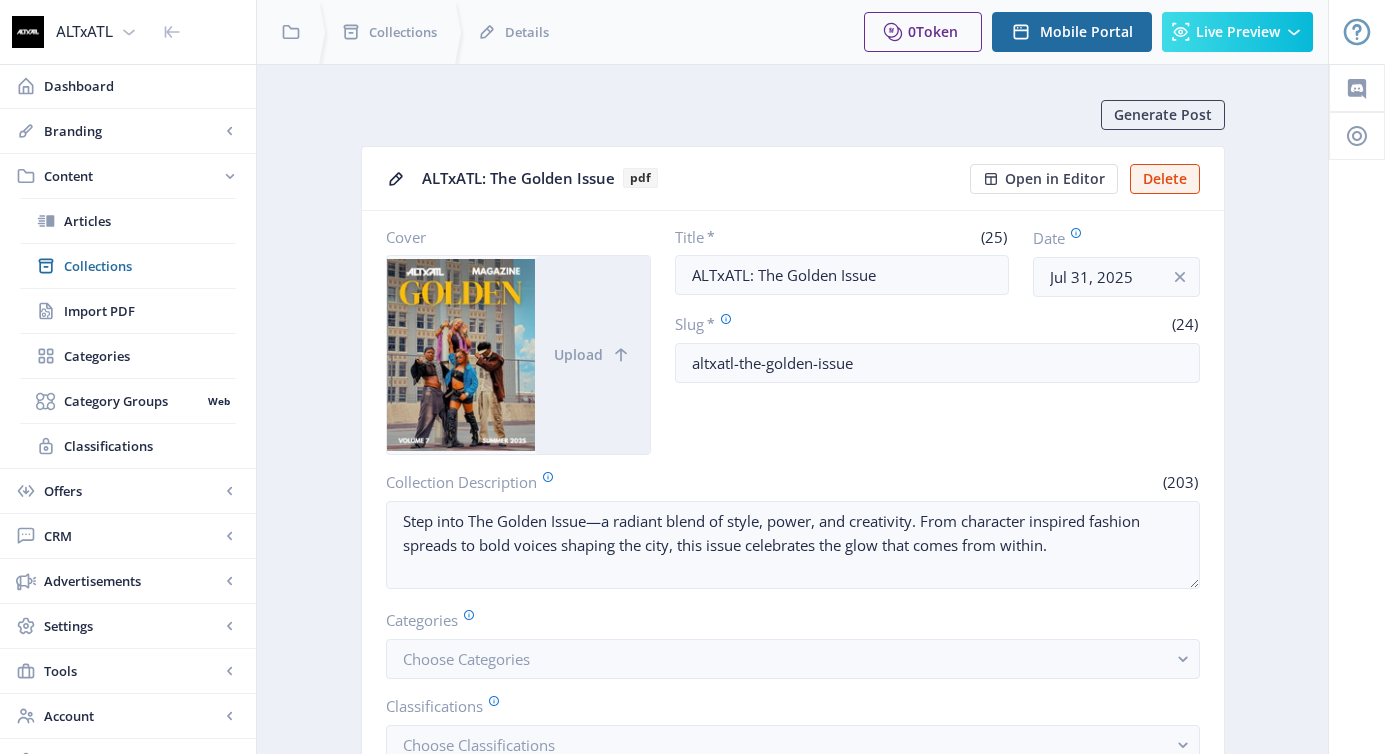 scroll, scrollTop: 0, scrollLeft: 0, axis: both 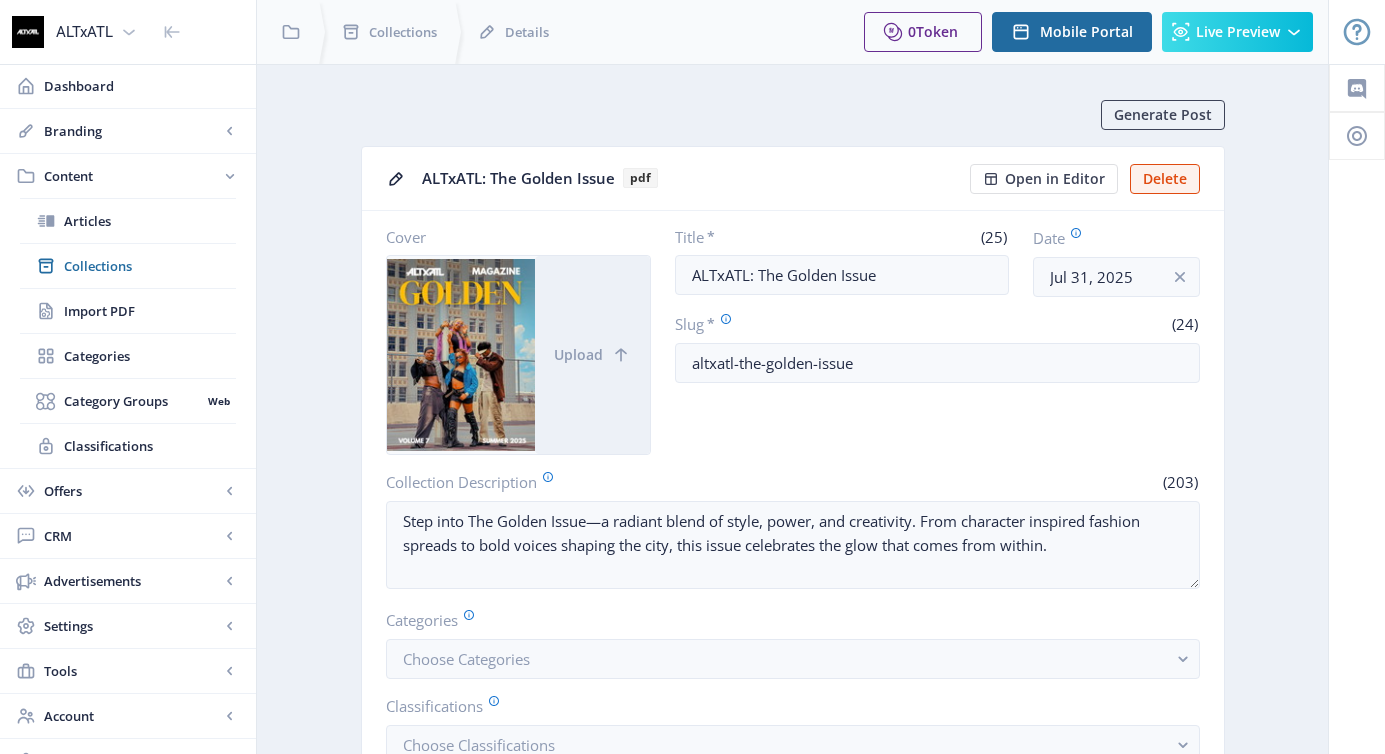 click on "Generate Post" 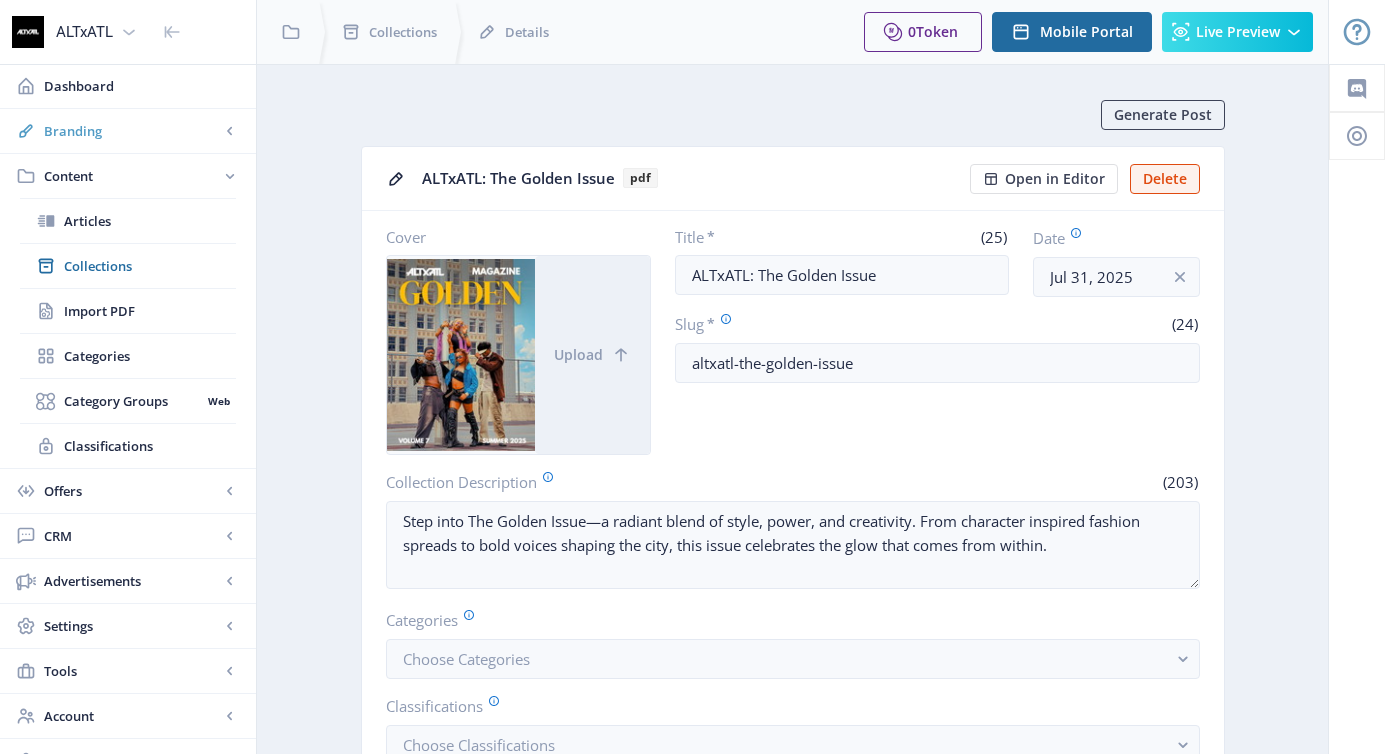 click on "Branding" at bounding box center (128, 131) 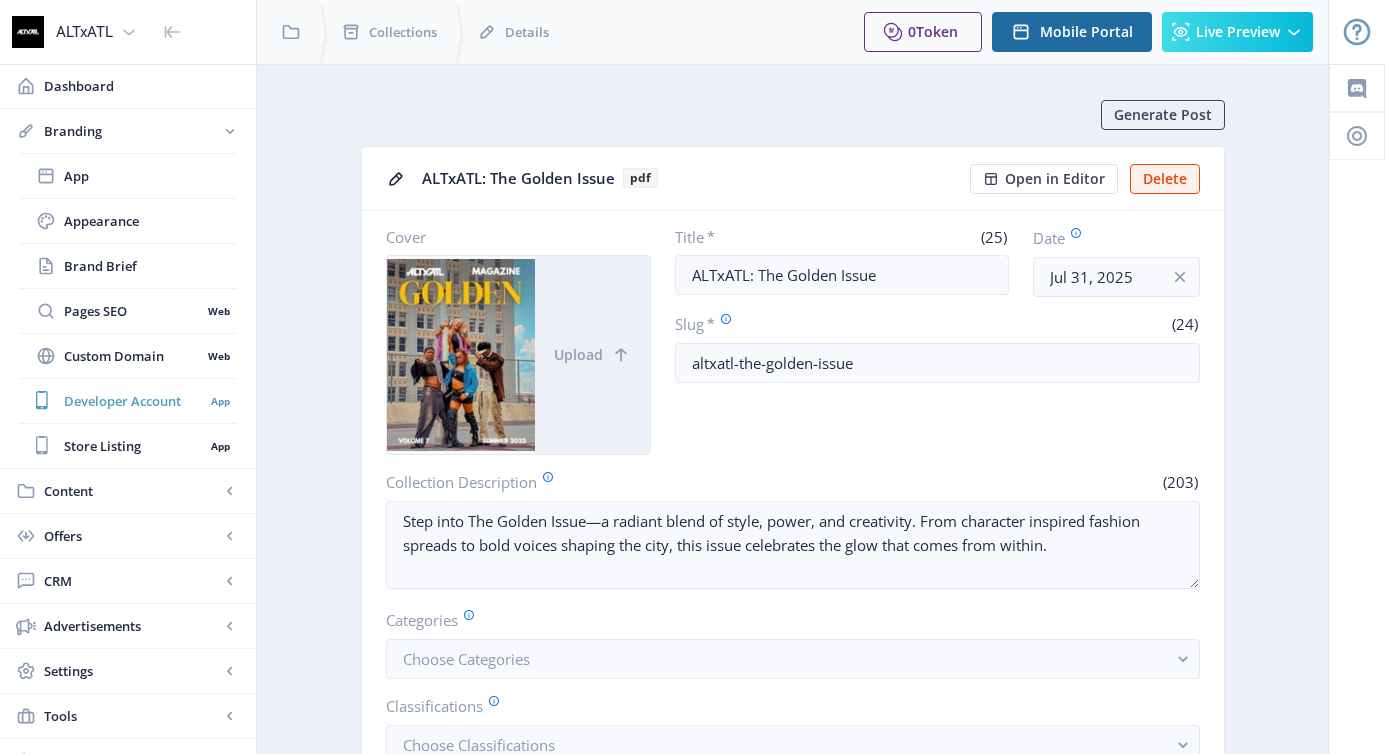 click on "Developer Account" at bounding box center (134, 401) 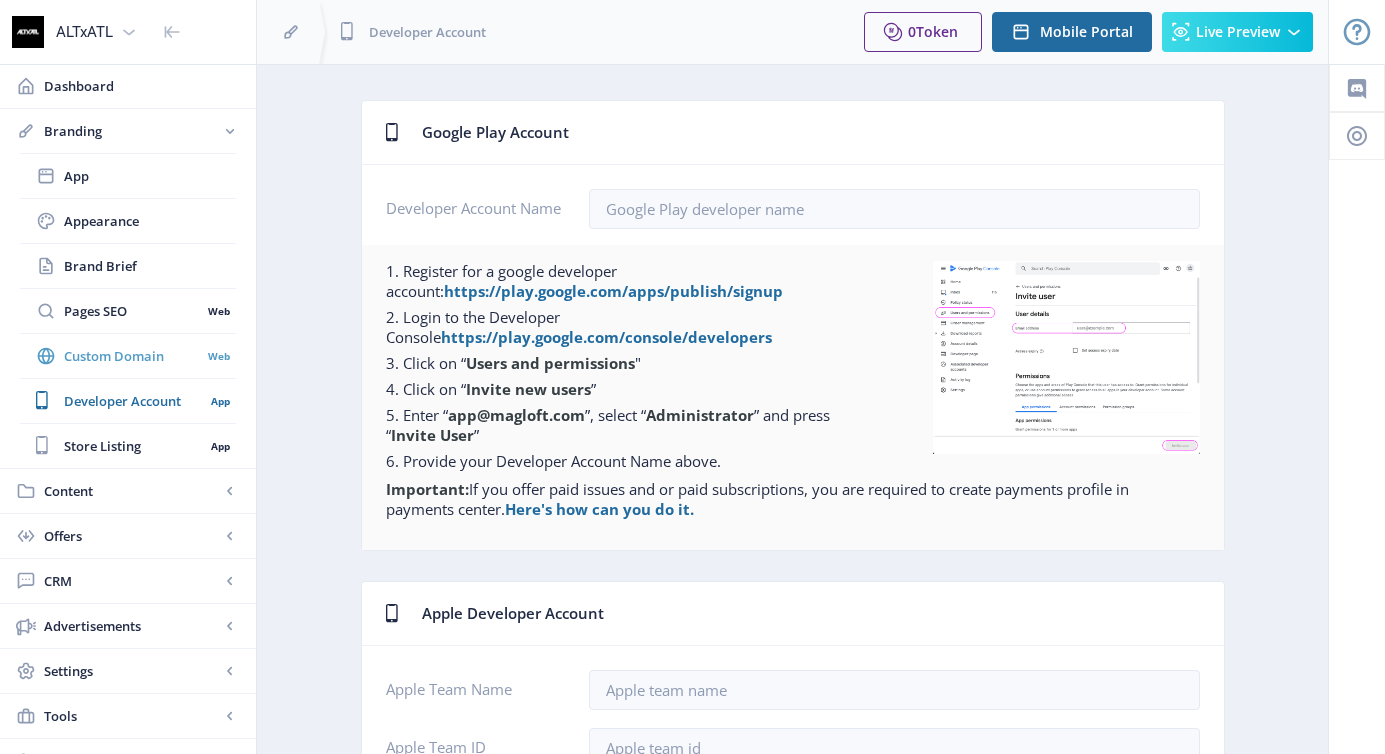 click on "Custom Domain" at bounding box center [132, 356] 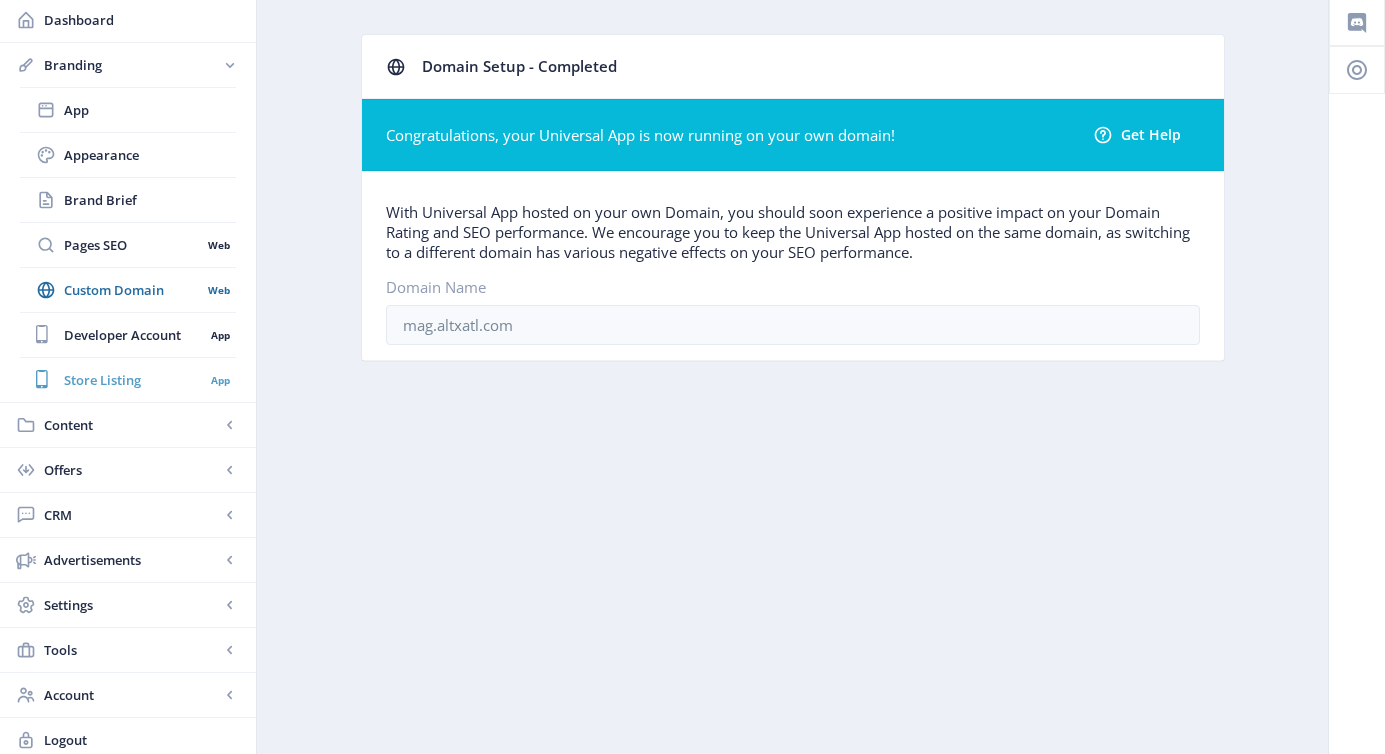 scroll, scrollTop: 74, scrollLeft: 0, axis: vertical 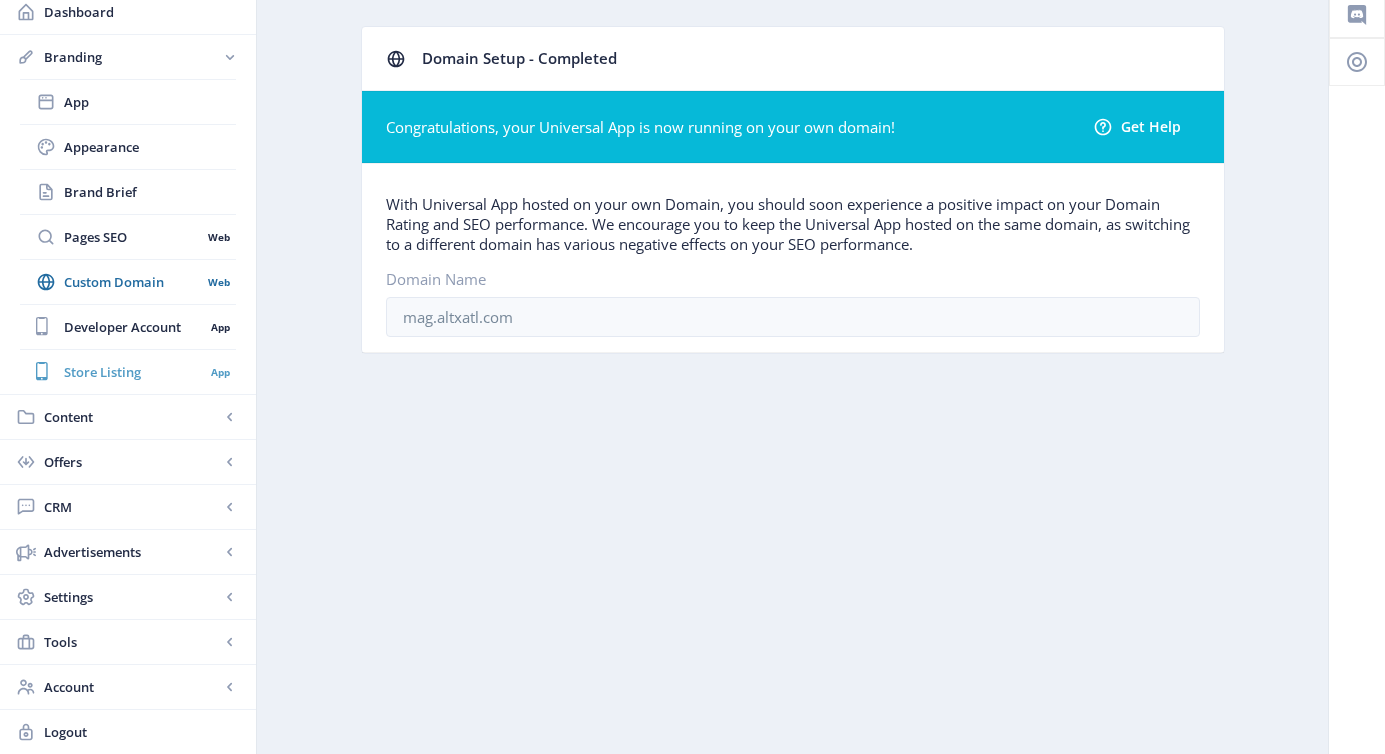 click on "Offers" at bounding box center (128, 462) 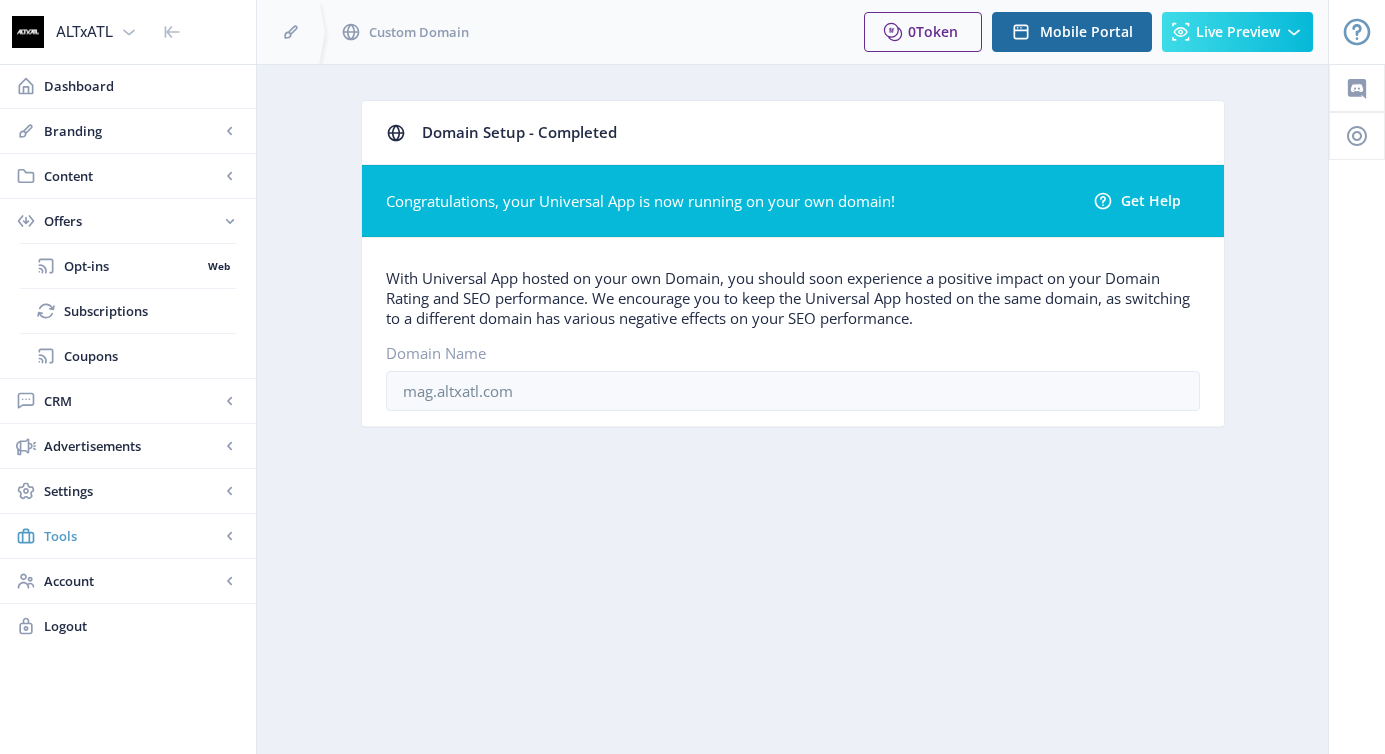 click on "Tools" at bounding box center (132, 536) 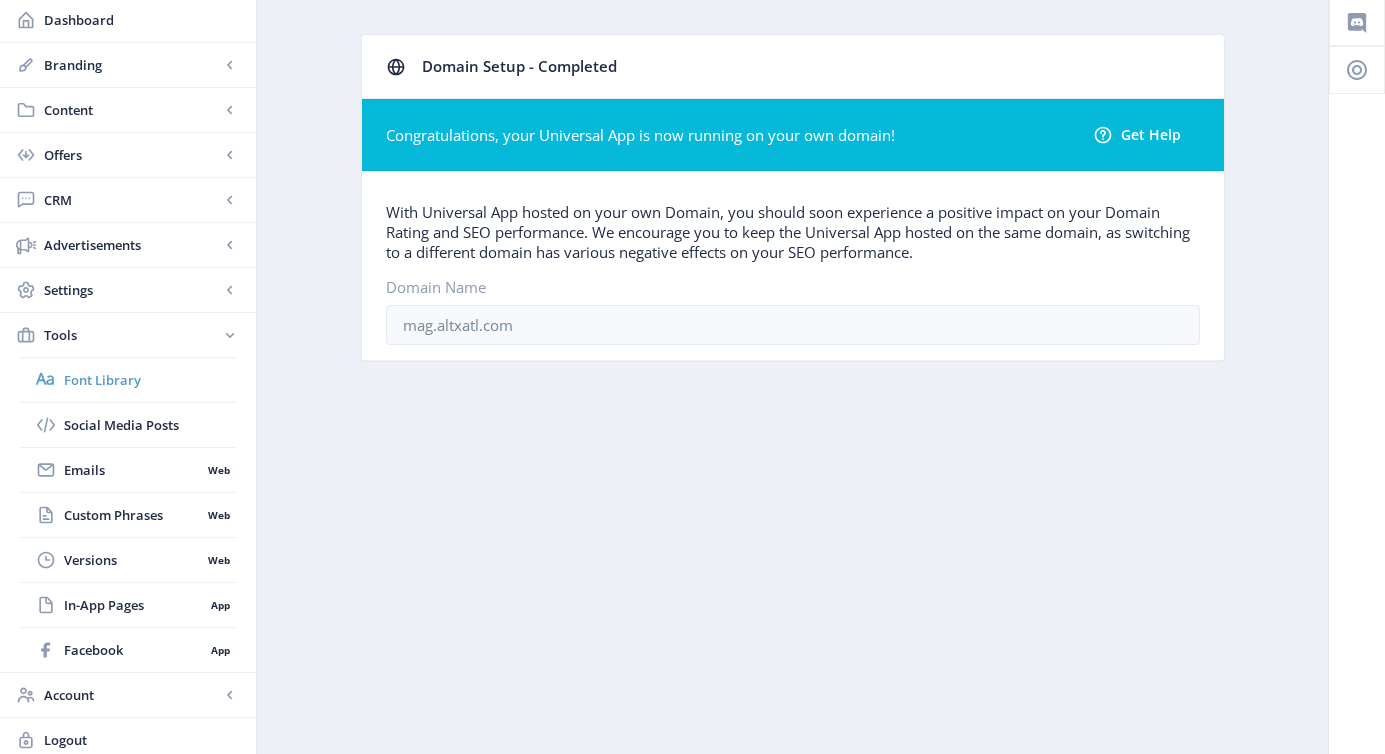 scroll, scrollTop: 74, scrollLeft: 0, axis: vertical 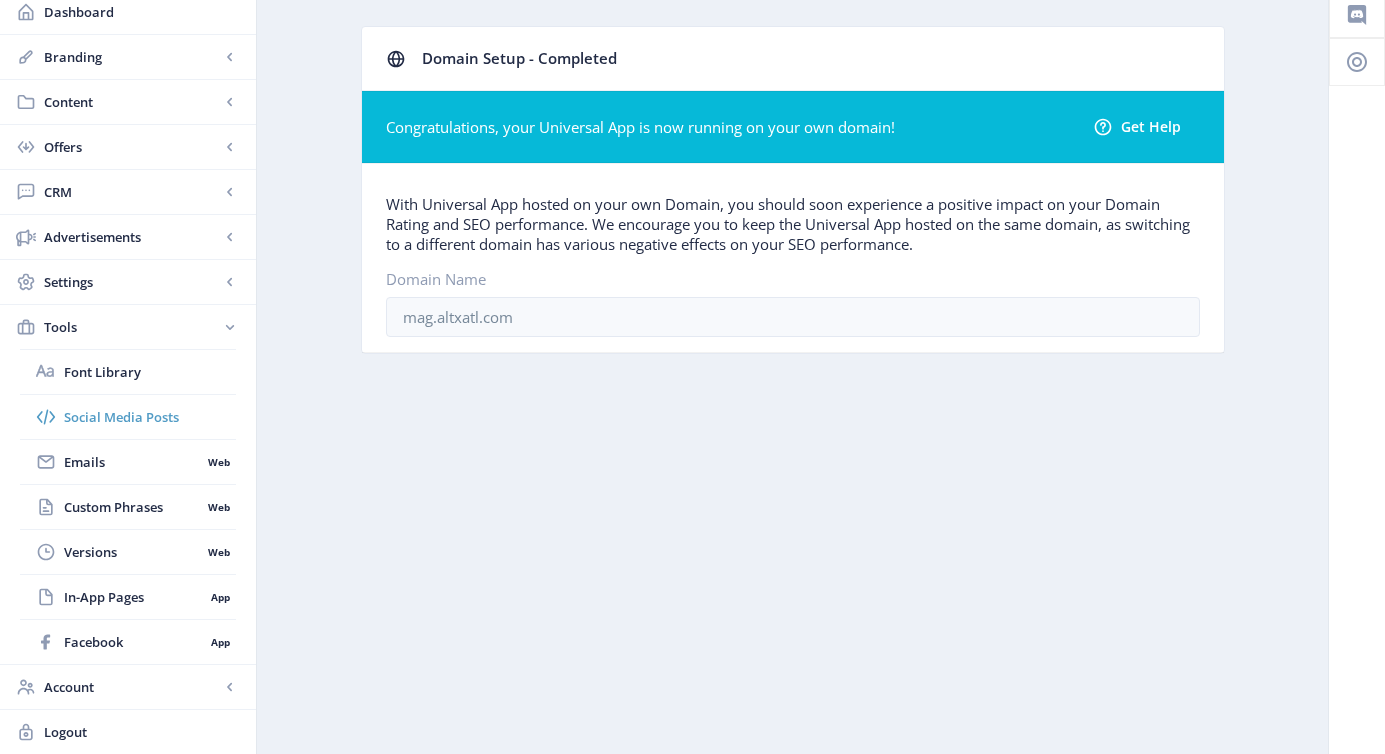 click on "Social Media Posts" at bounding box center [128, 417] 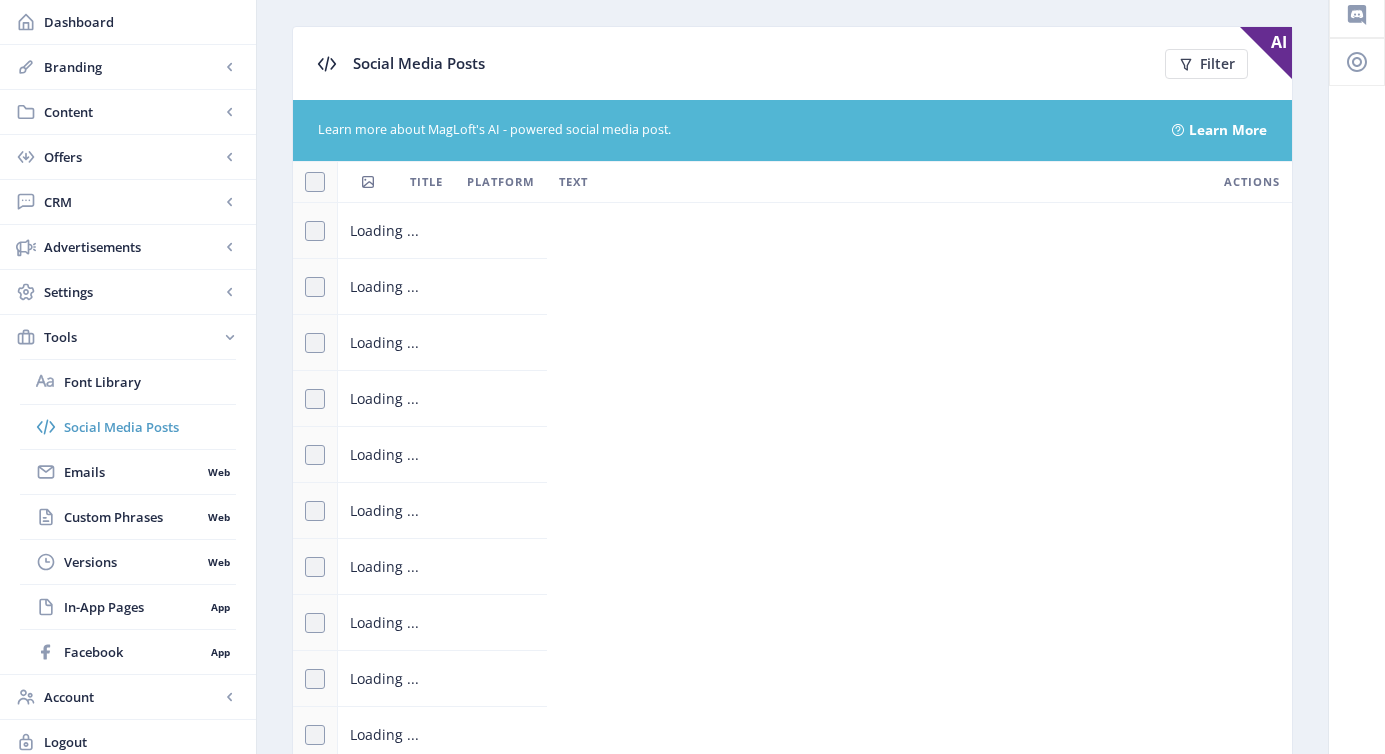 scroll, scrollTop: 0, scrollLeft: 0, axis: both 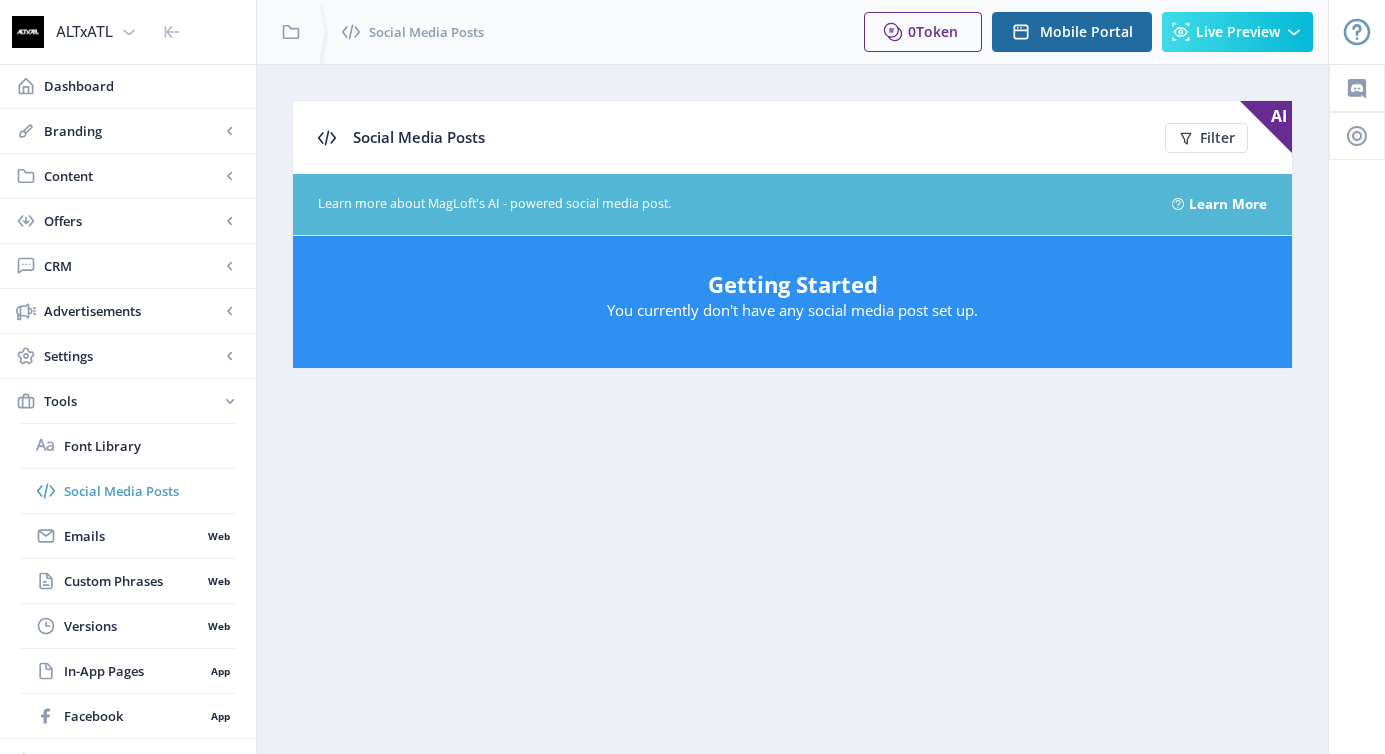click on "Social Media Posts" at bounding box center (128, 491) 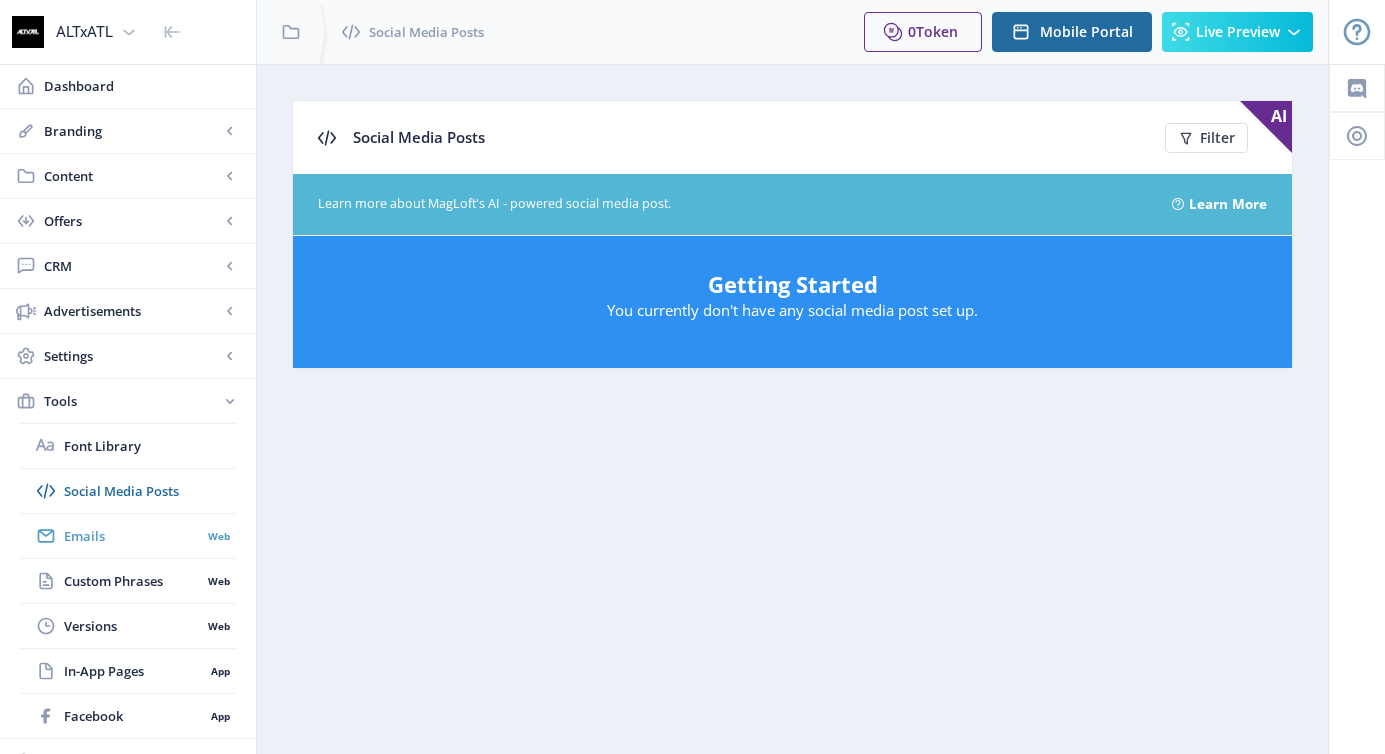 click on "Emails" at bounding box center (132, 536) 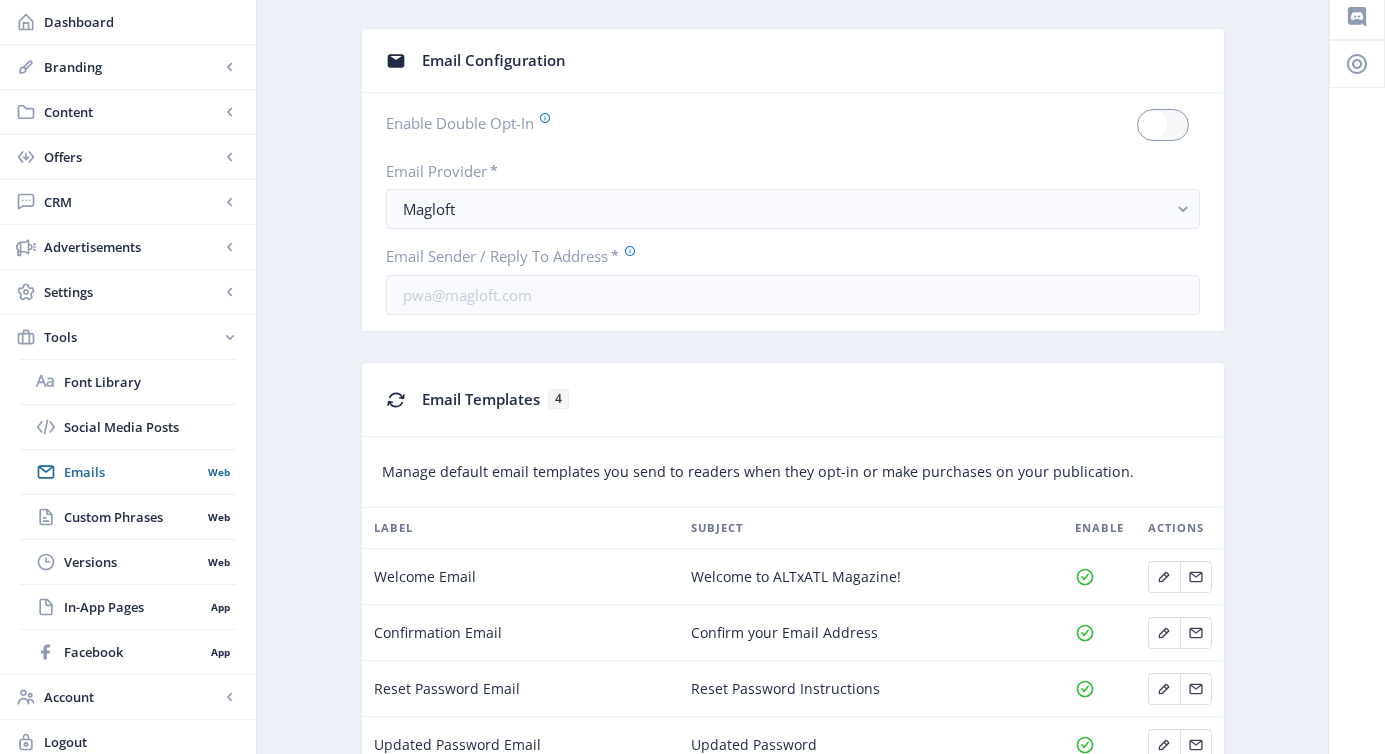 scroll, scrollTop: 0, scrollLeft: 0, axis: both 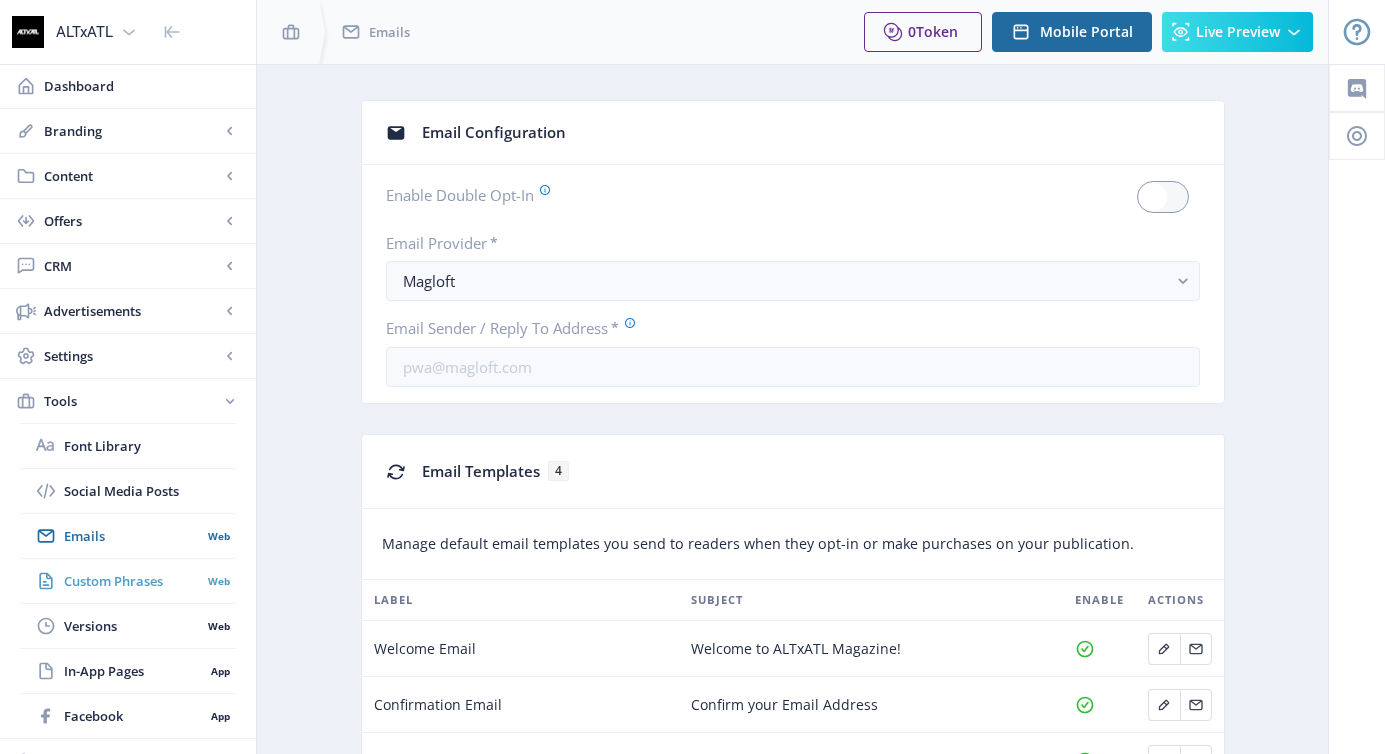 click on "Custom Phrases Web" at bounding box center (128, 581) 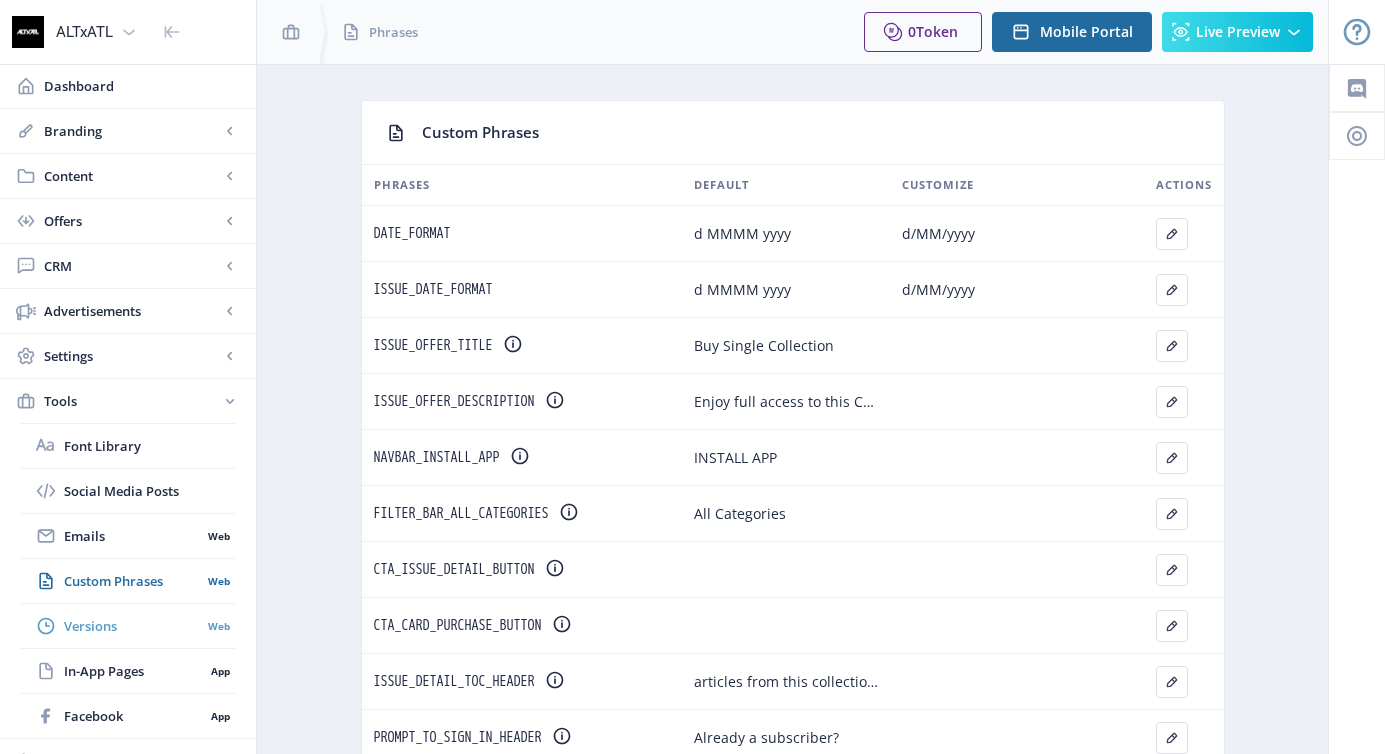 click on "Versions" at bounding box center [132, 626] 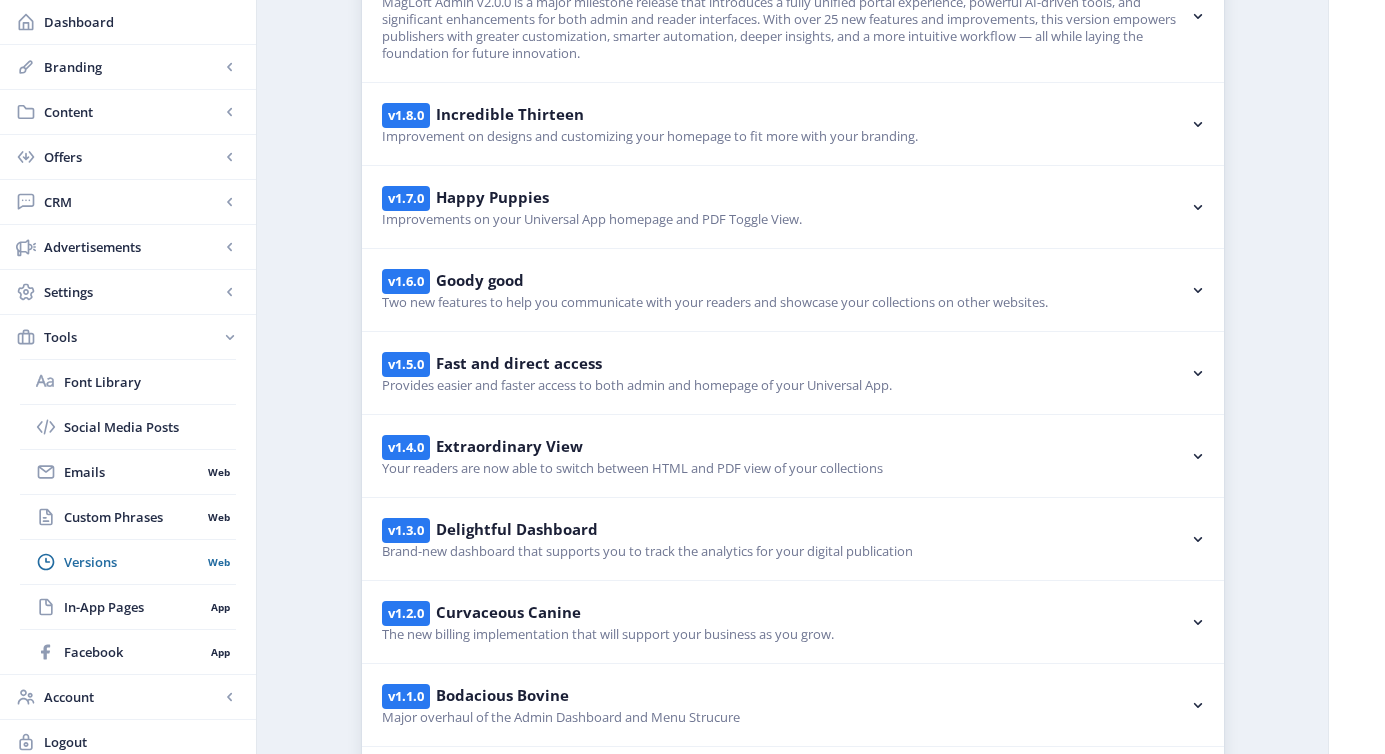 scroll, scrollTop: 362, scrollLeft: 0, axis: vertical 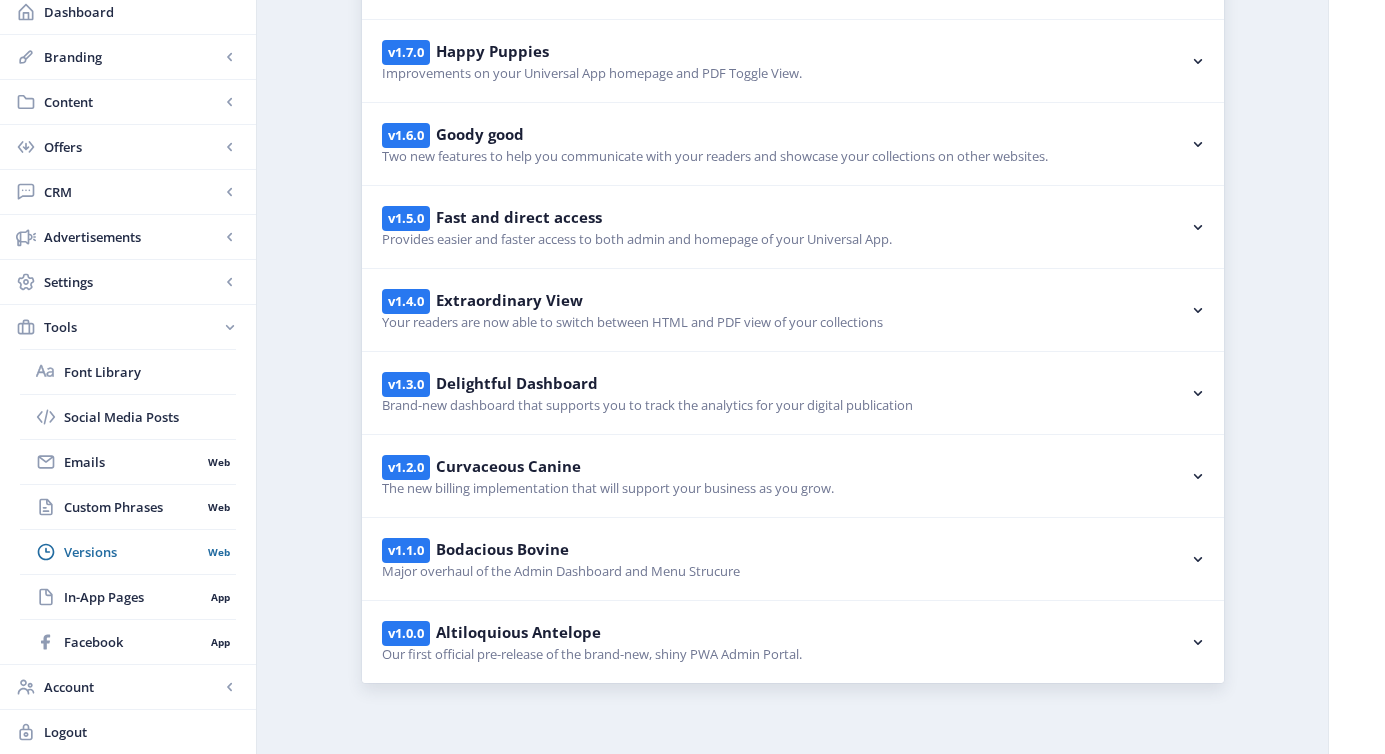 click on "v1.3.0 Delightful Dashboard" 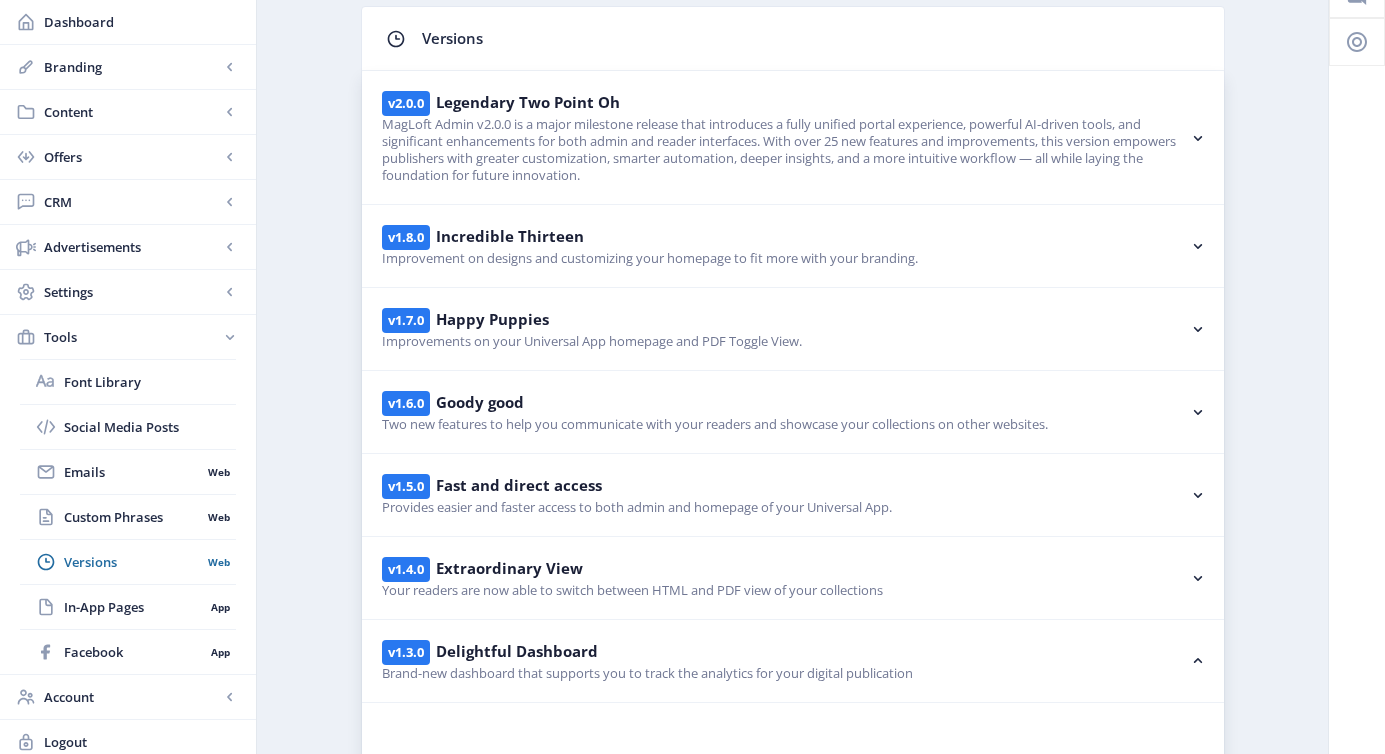 scroll, scrollTop: 91, scrollLeft: 0, axis: vertical 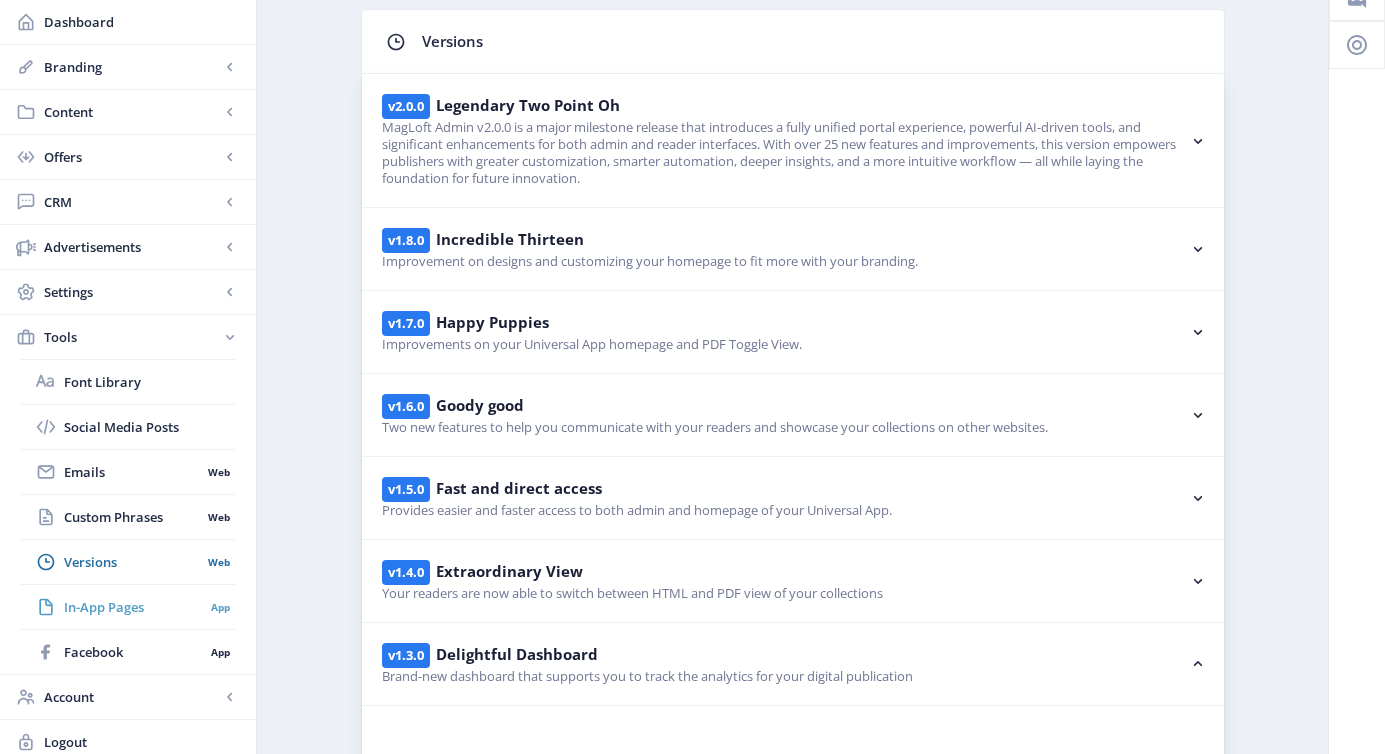 click on "In-App Pages" at bounding box center (134, 607) 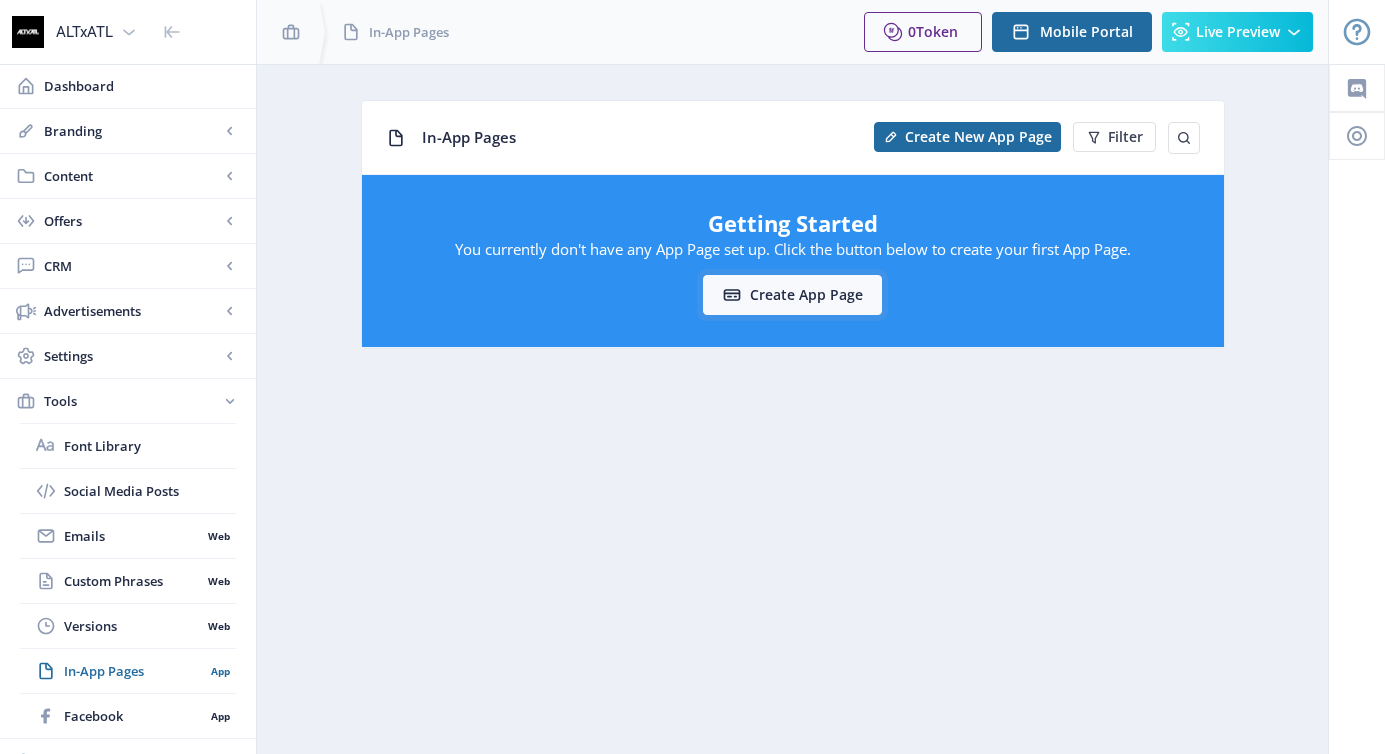 click on "Create App Page" 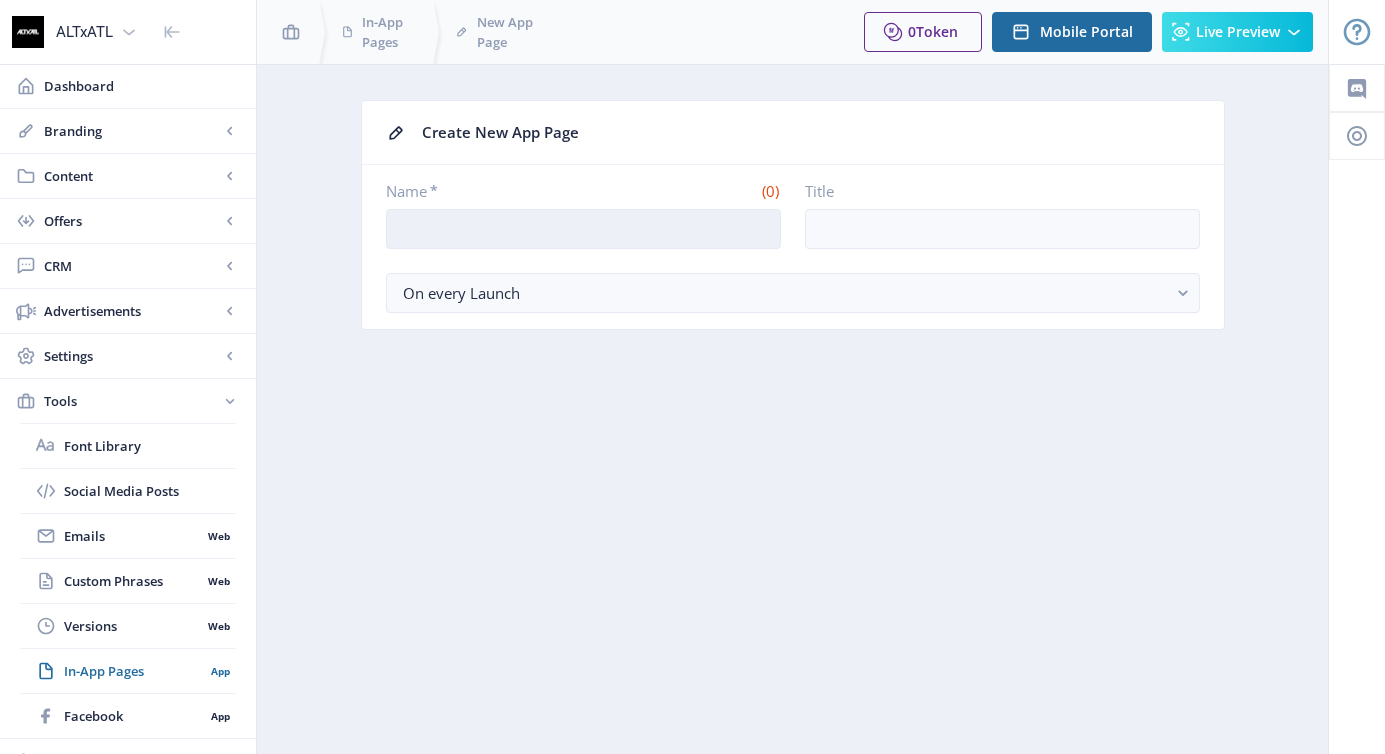 click on "Name   *" at bounding box center (583, 229) 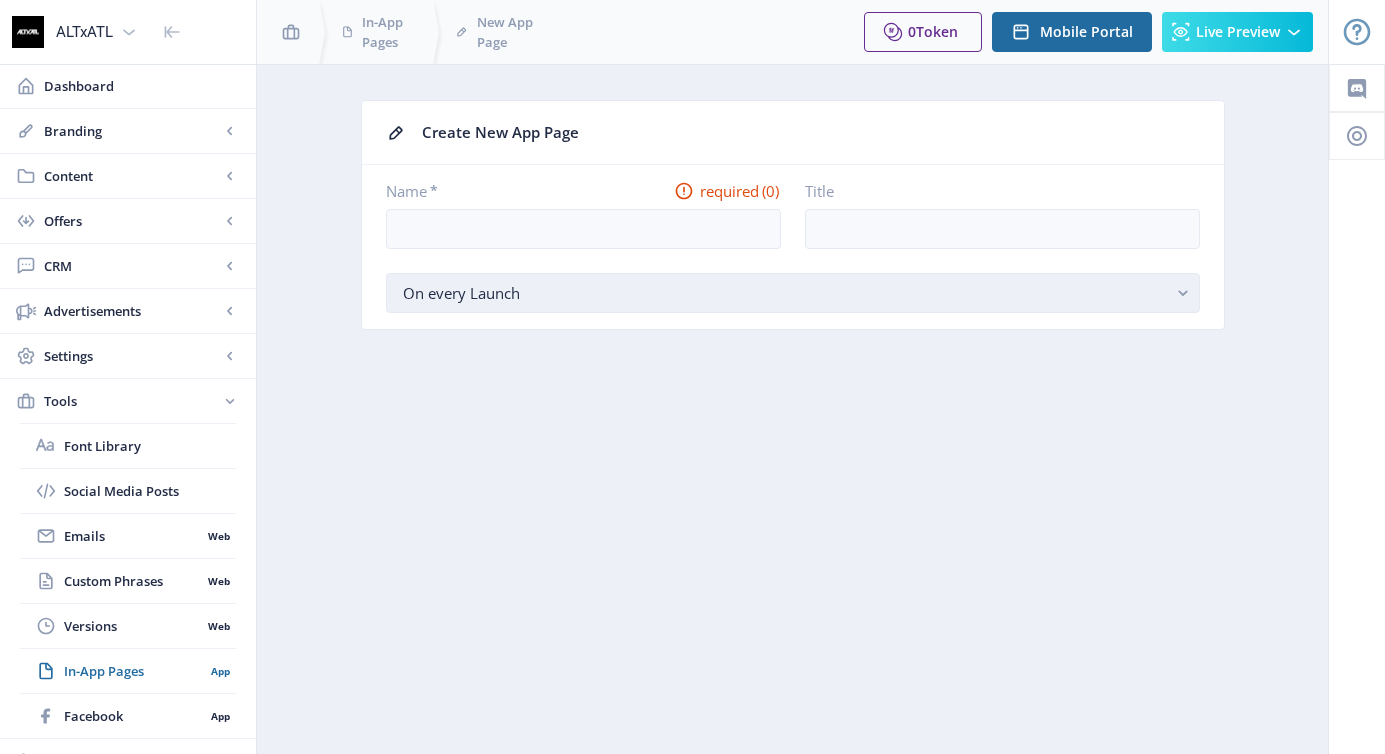 click on "On every Launch" 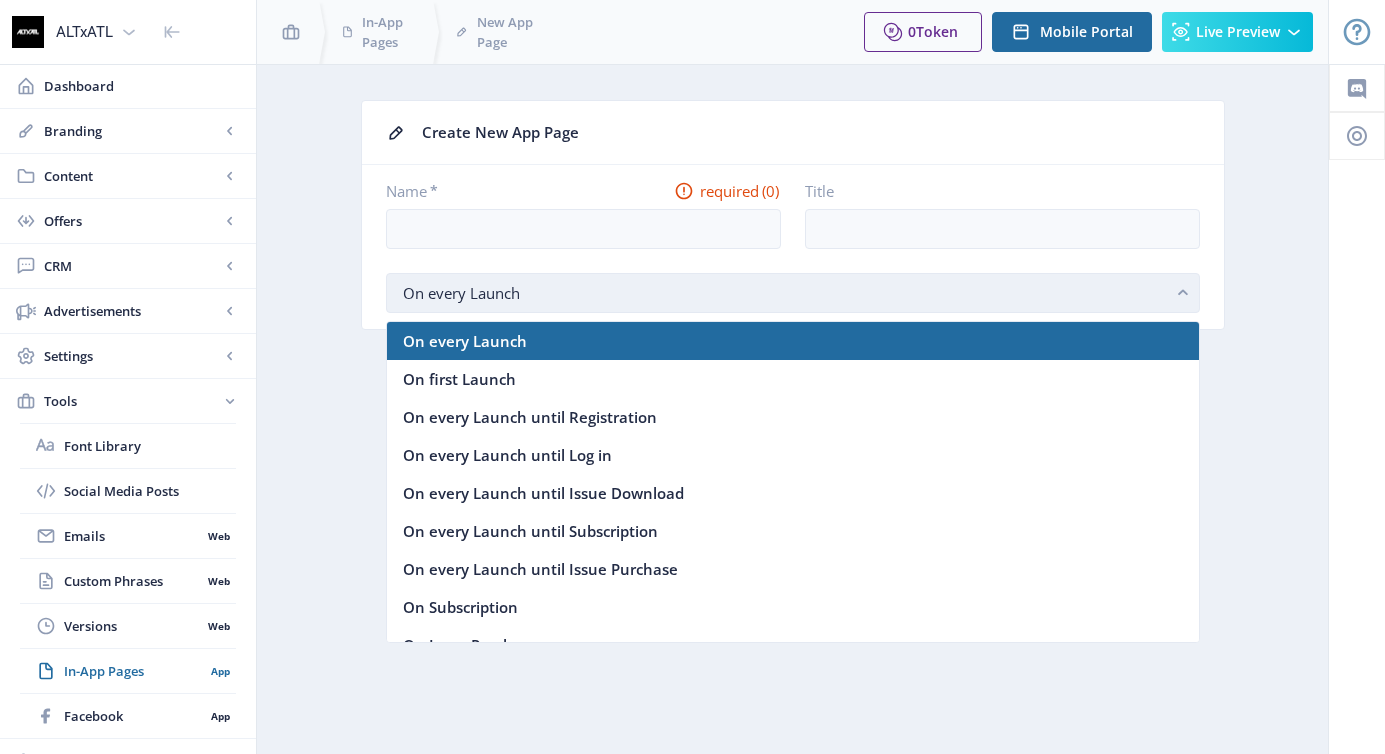 click on "On every Launch" 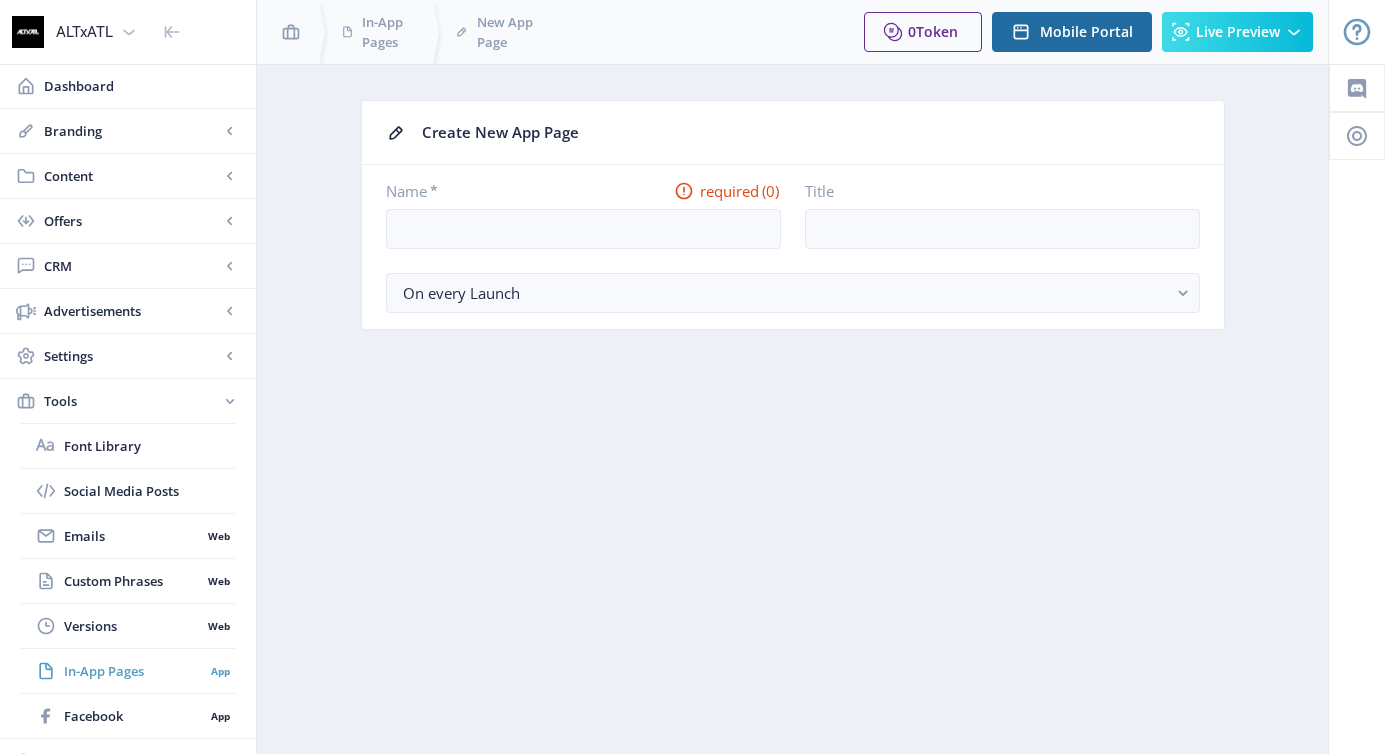 click on "In-App Pages" at bounding box center (134, 671) 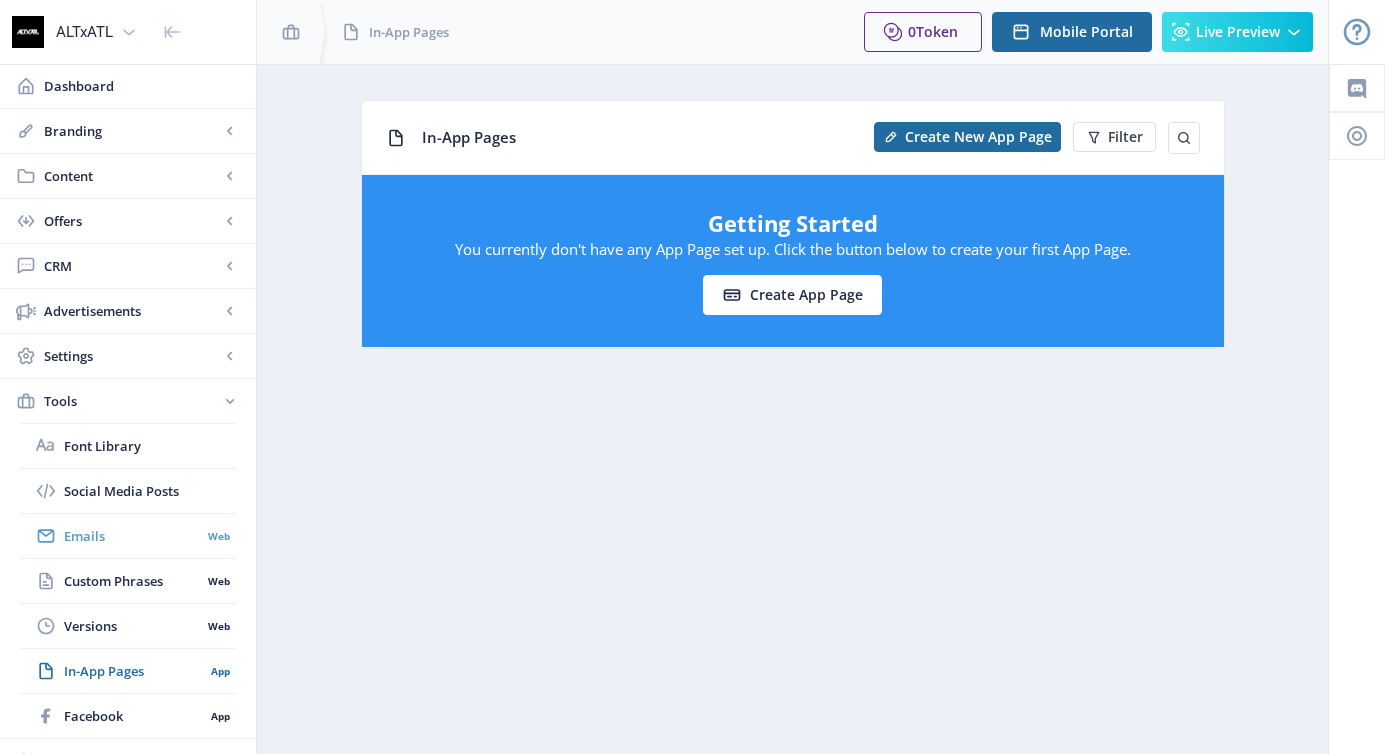 scroll, scrollTop: 74, scrollLeft: 0, axis: vertical 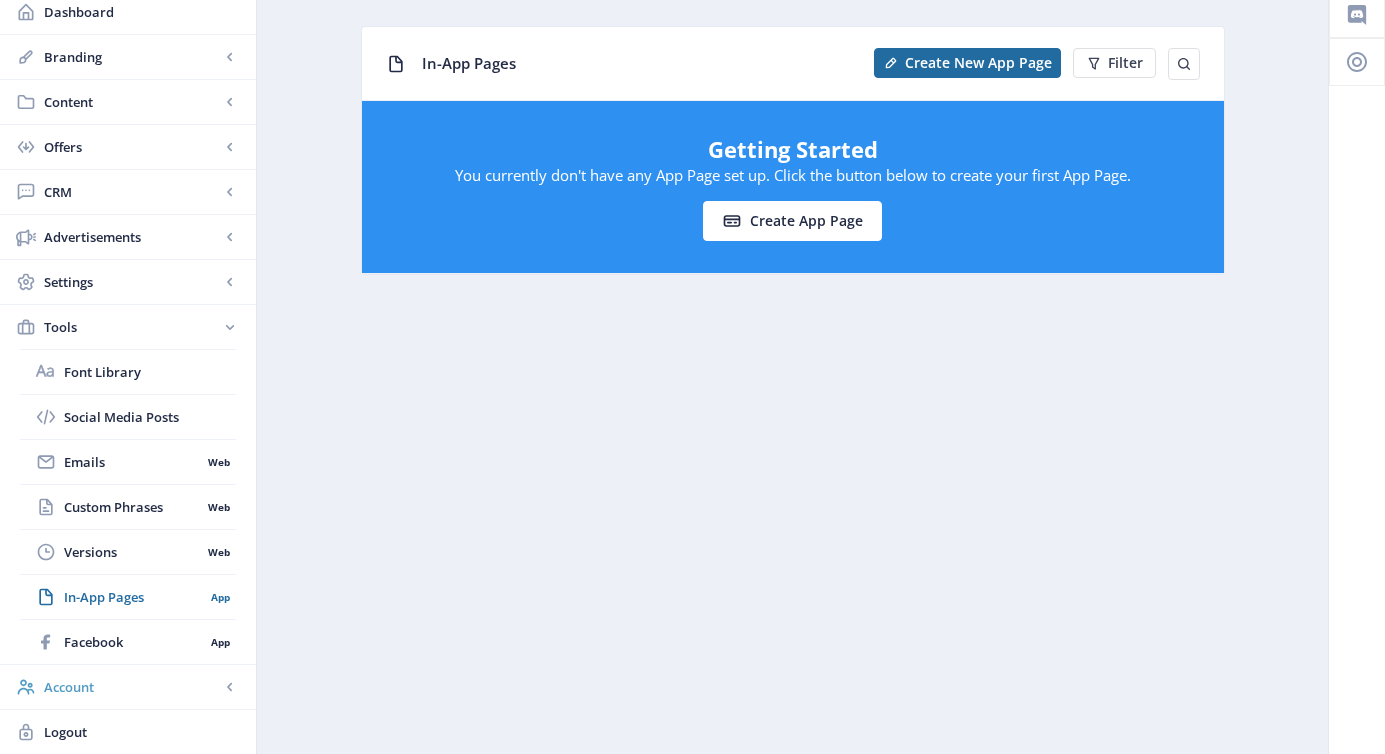 click on "Account" at bounding box center [132, 687] 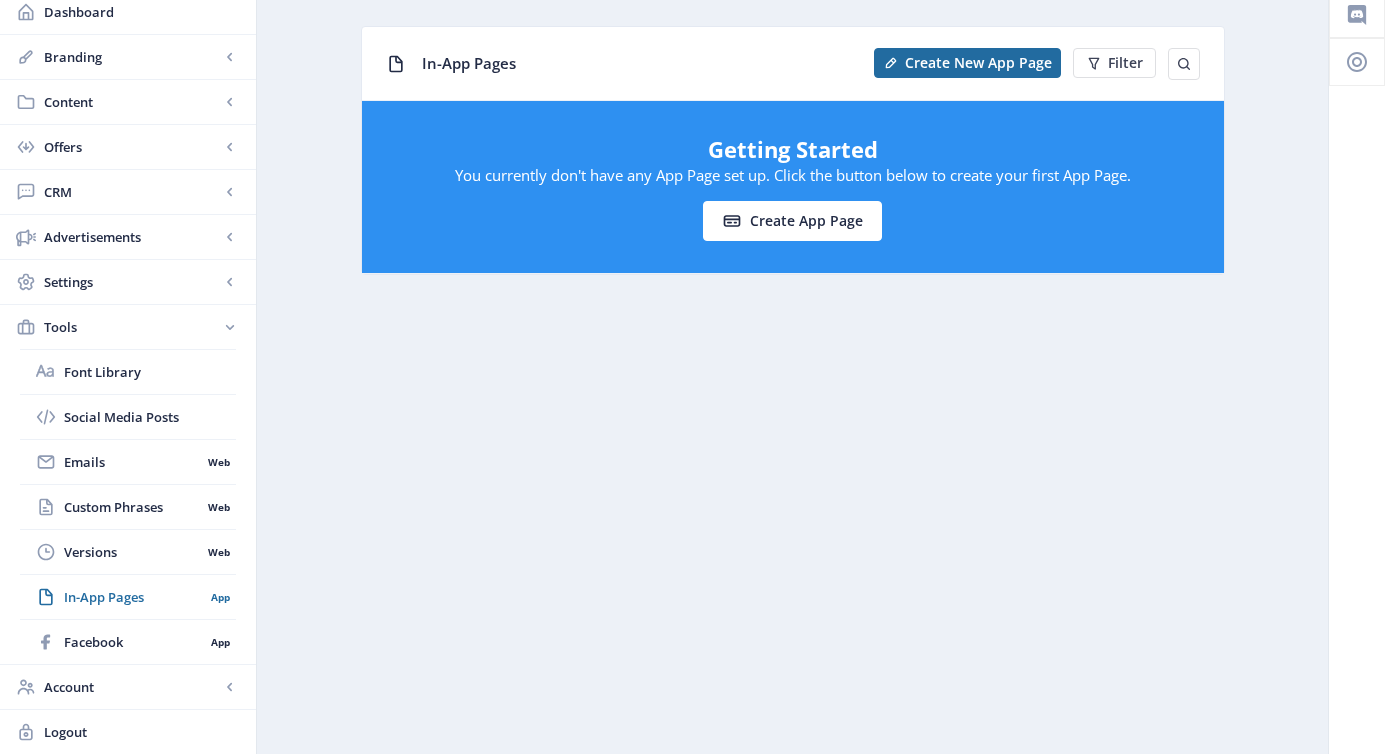 scroll, scrollTop: 0, scrollLeft: 0, axis: both 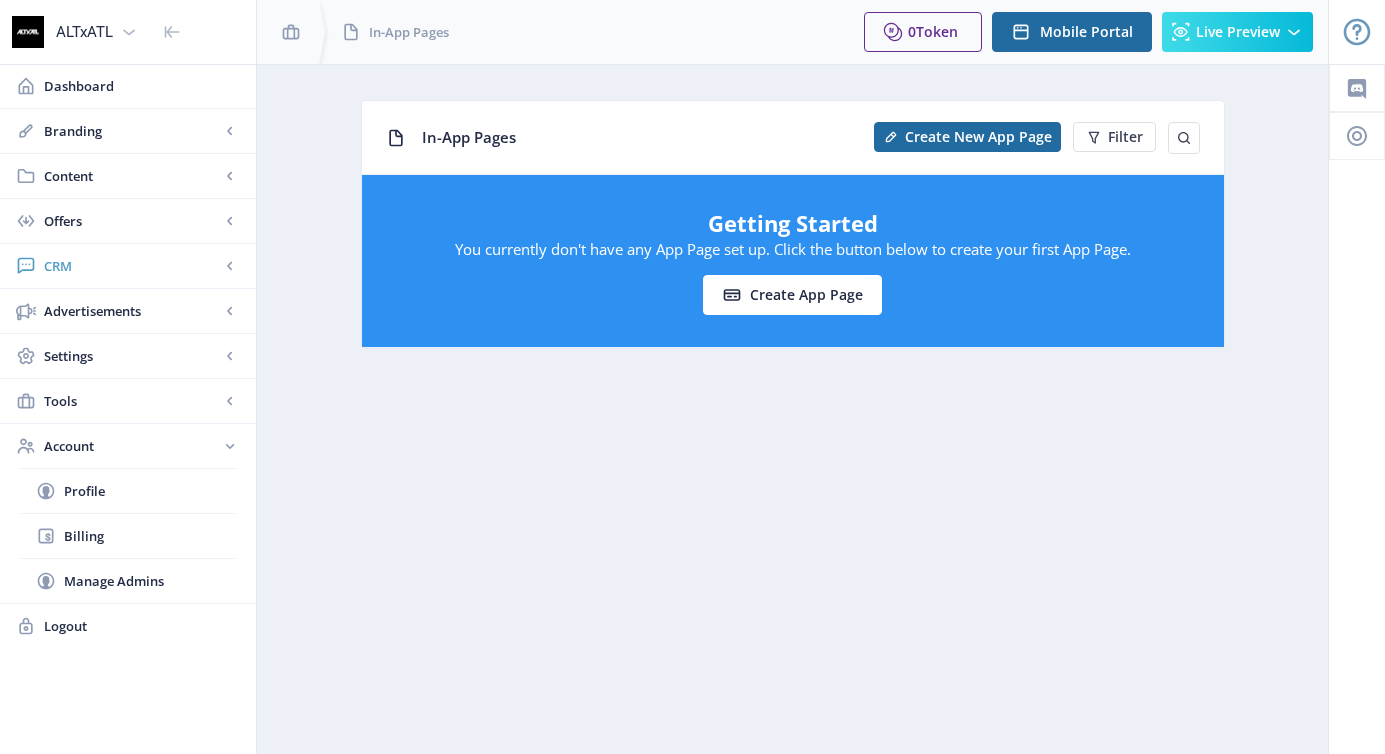 click on "CRM" at bounding box center (128, 266) 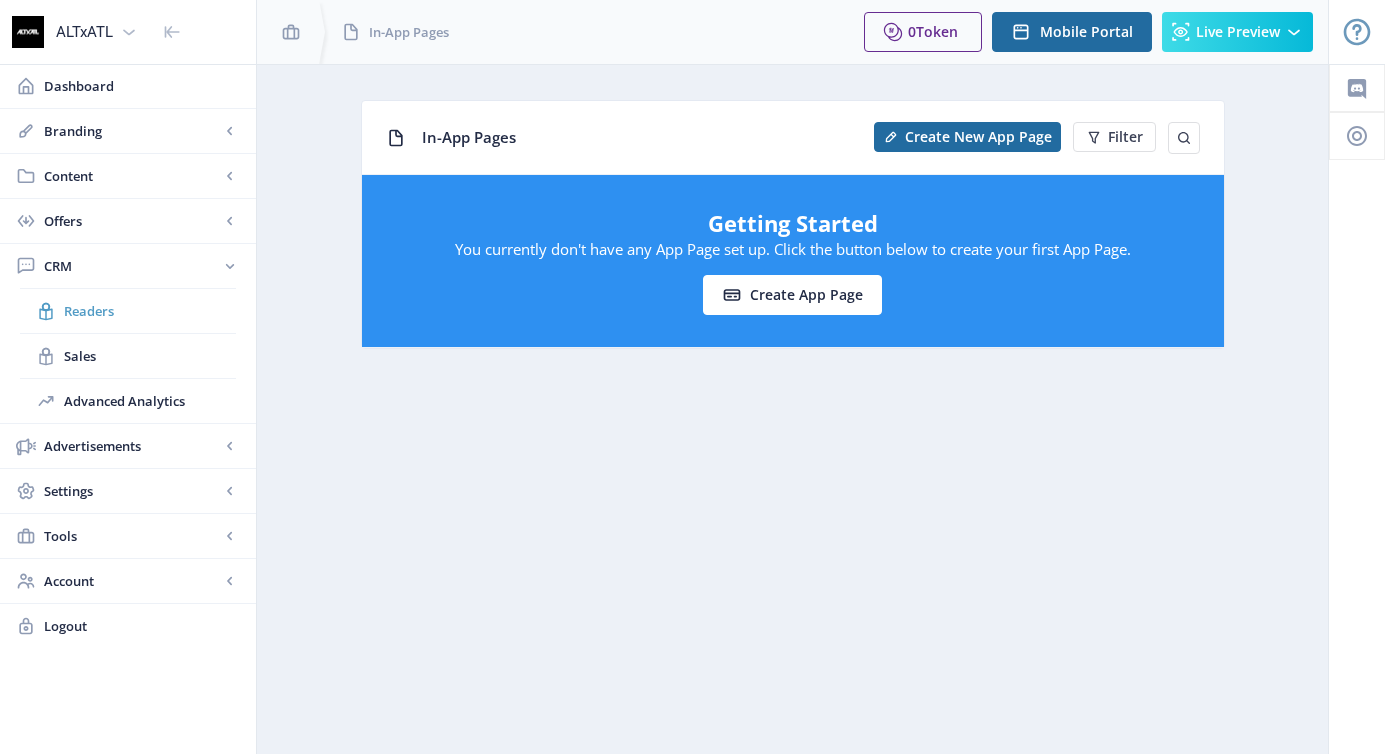 click on "Readers" at bounding box center [150, 311] 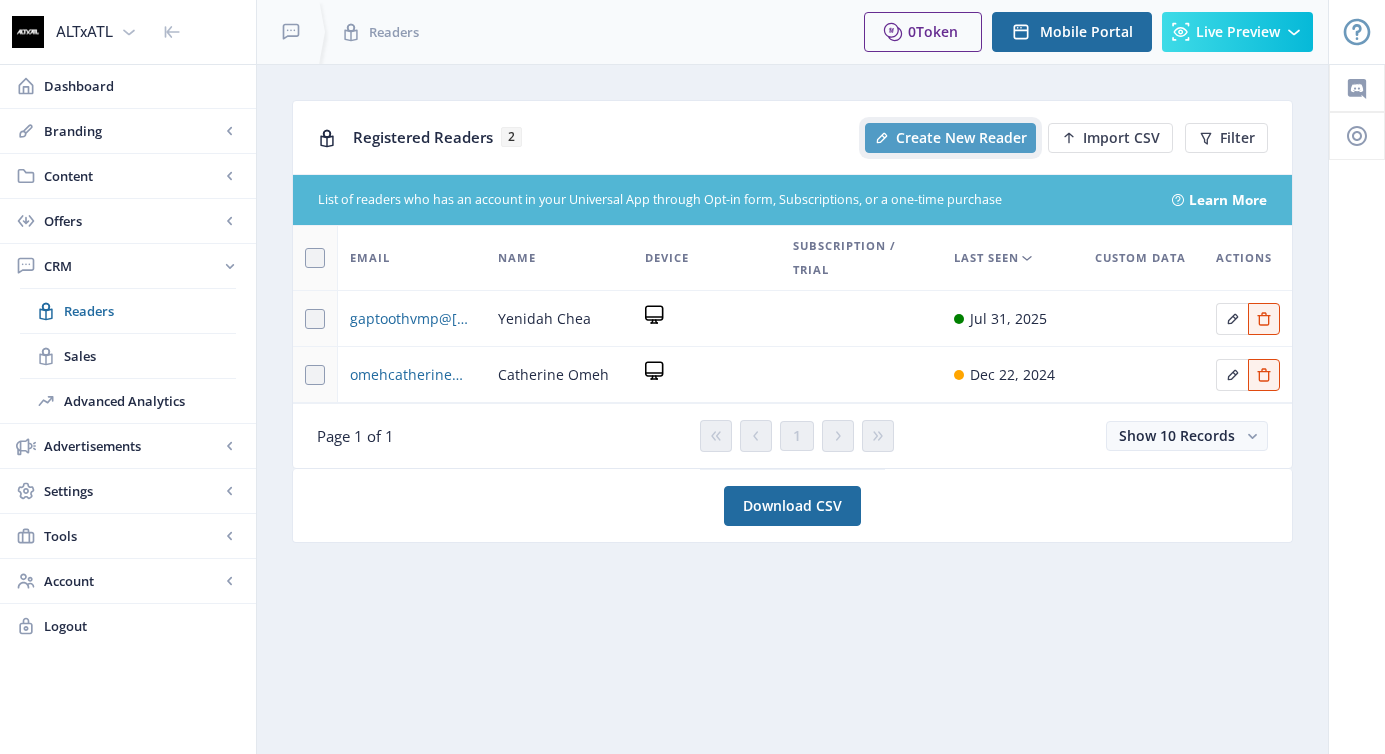 click on "Create New Reader" 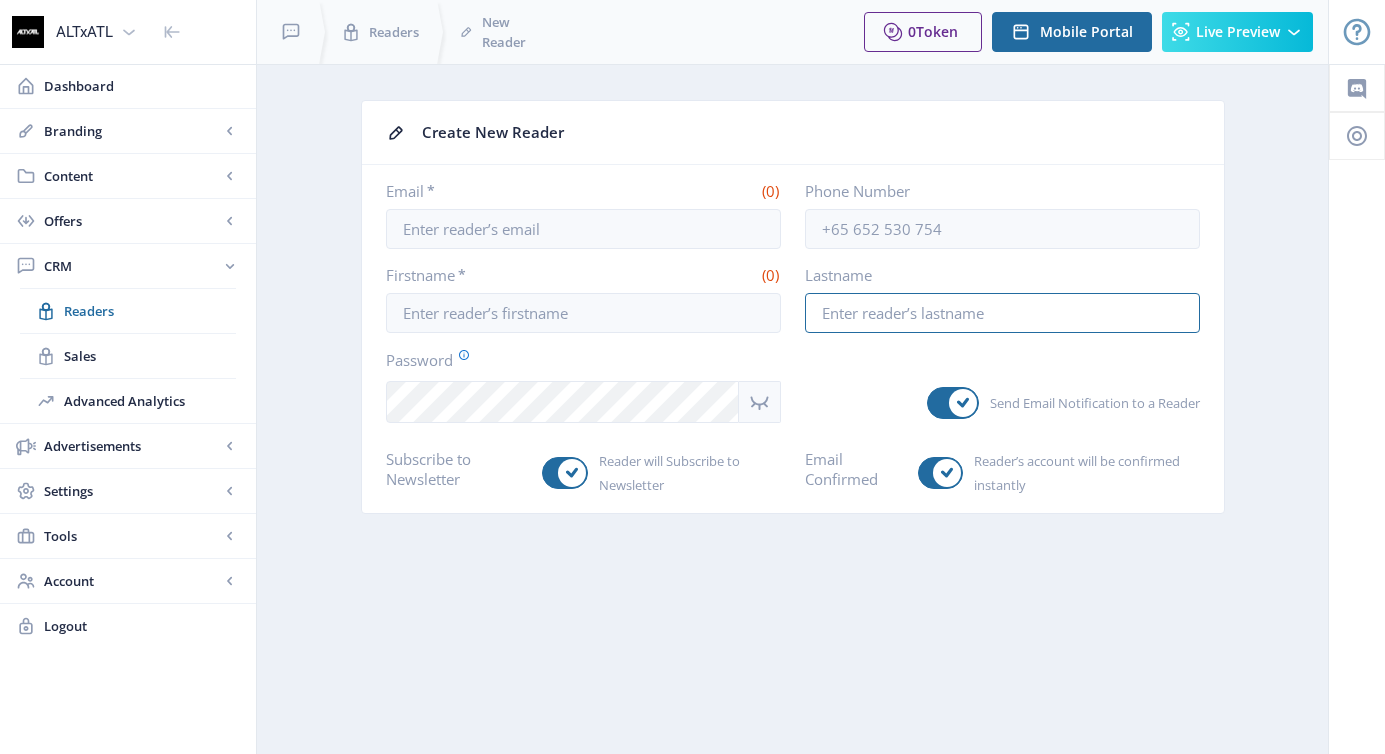 type on "hwiaibrown@gmail.com" 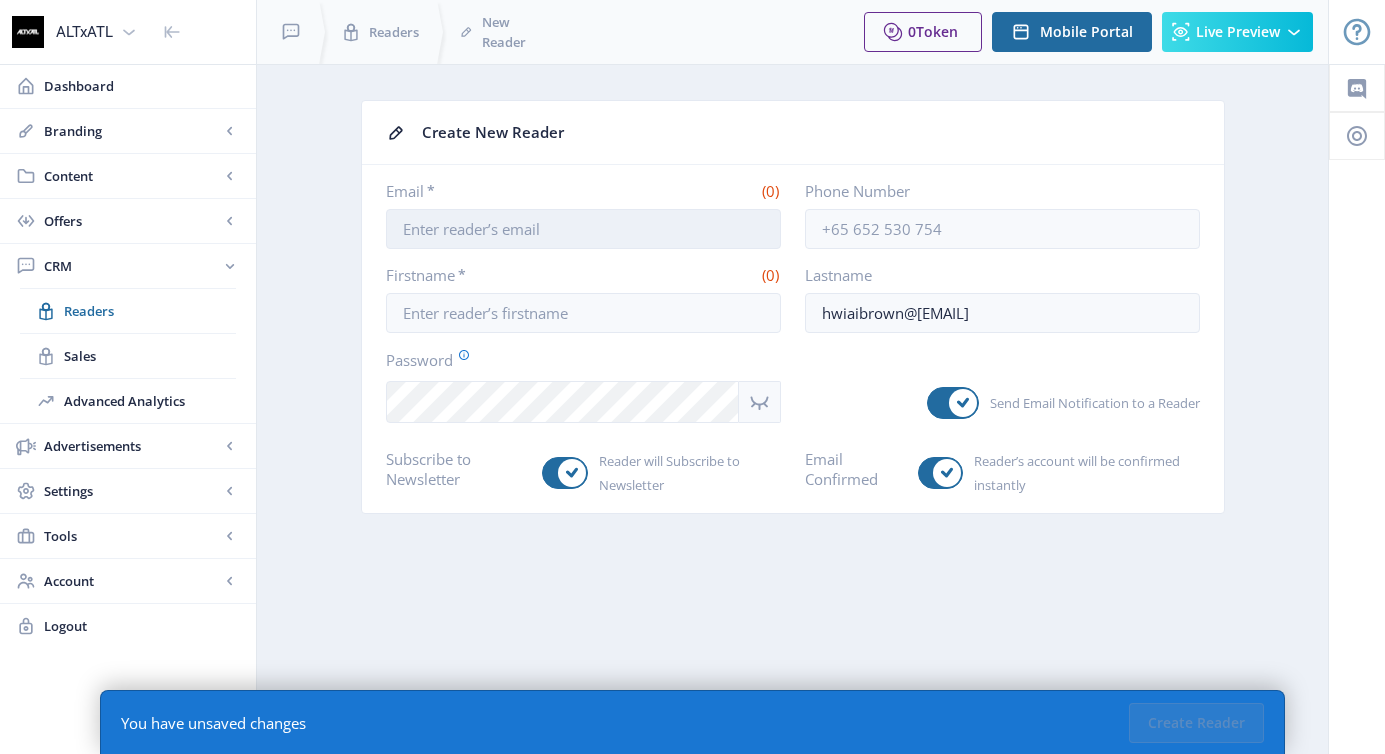 click on "Email   *" at bounding box center [583, 229] 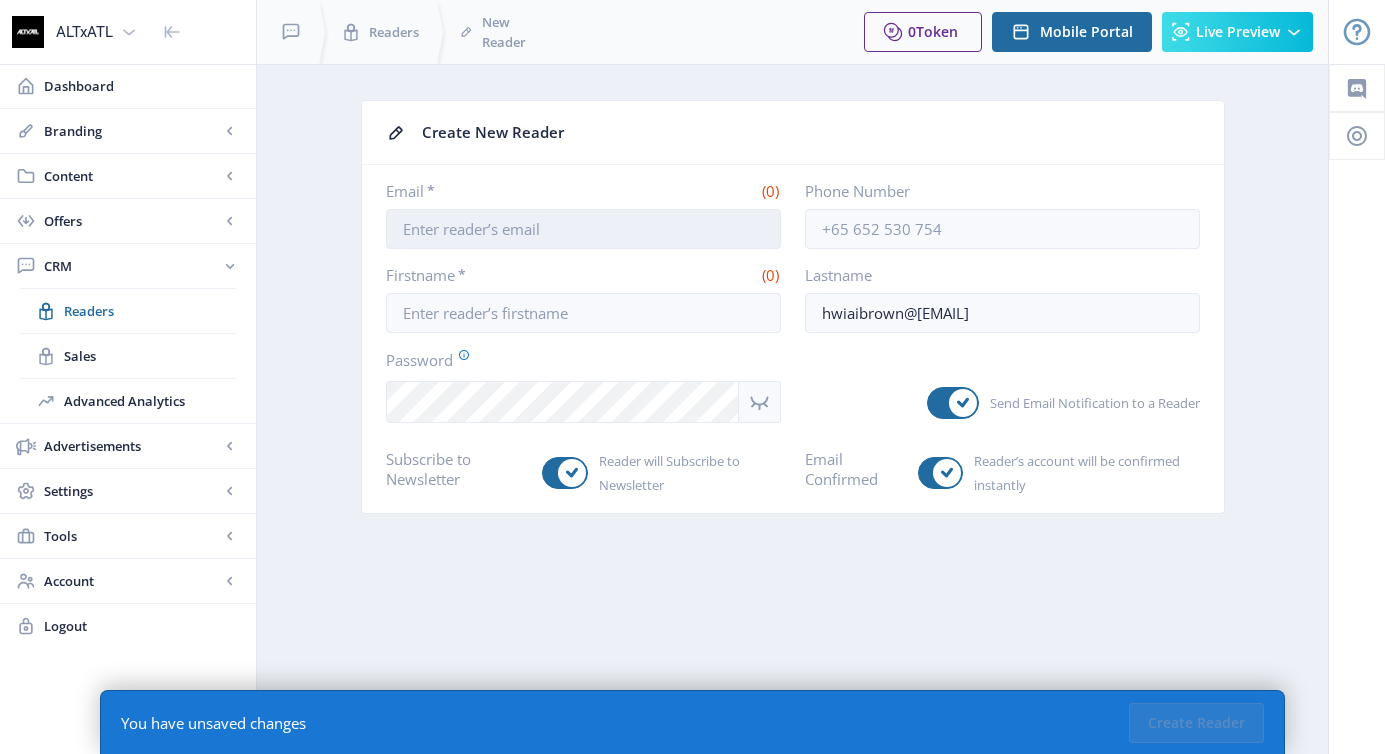 type on "hwiaibrown@gmail.com" 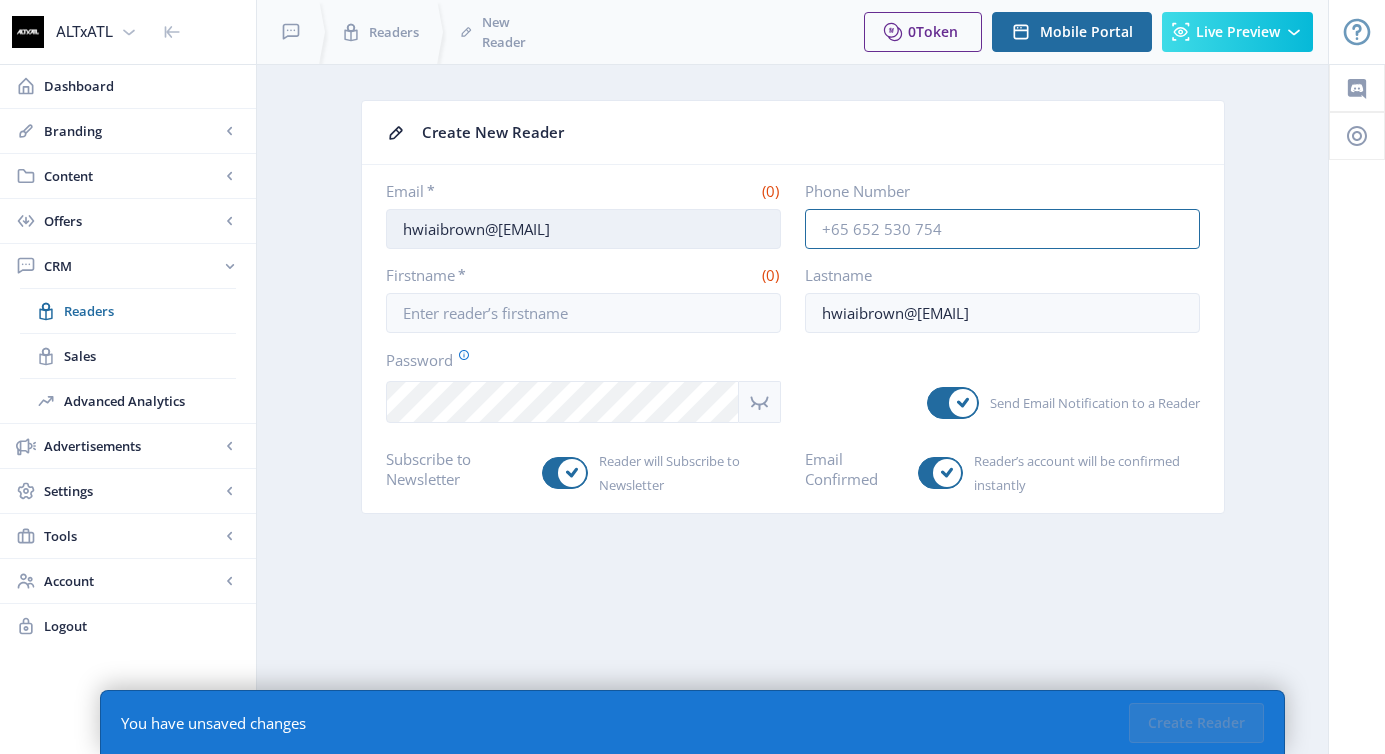 type on "17704803225" 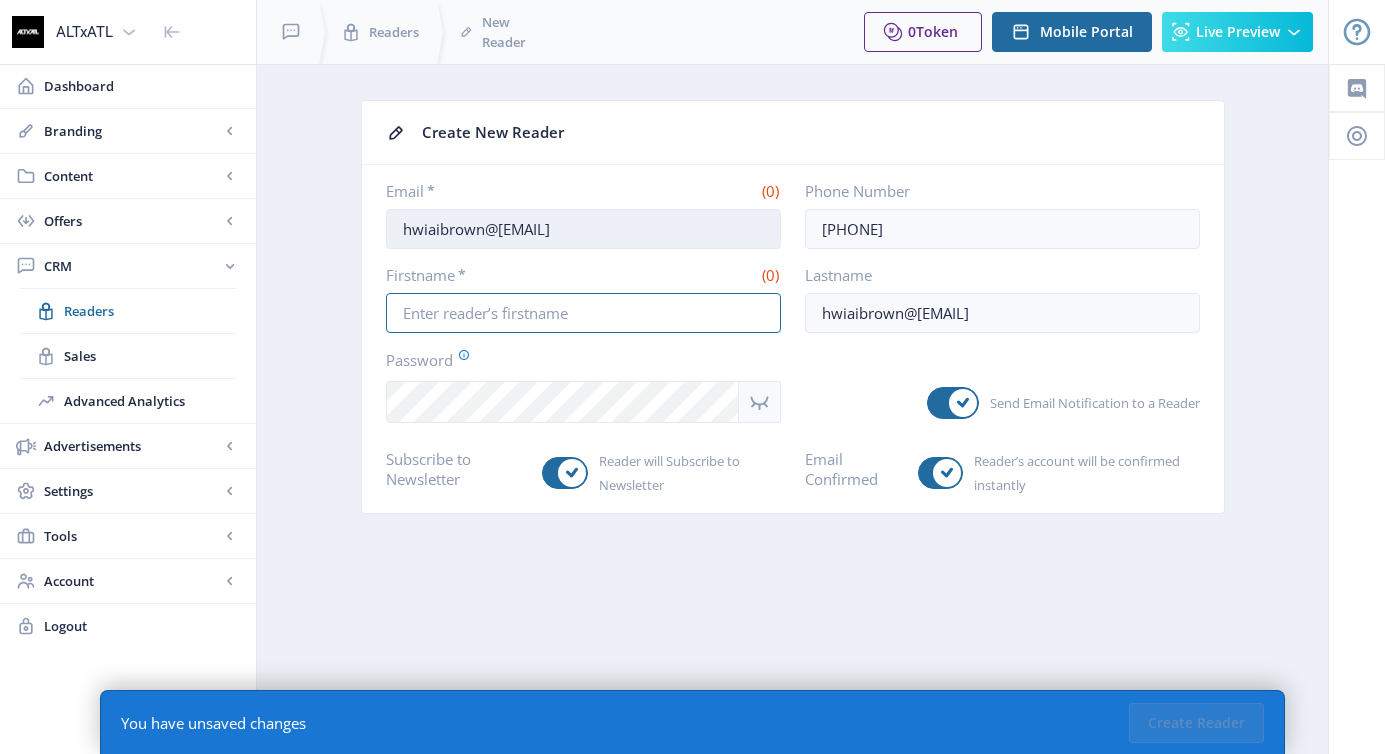 type on "Hwi Ai" 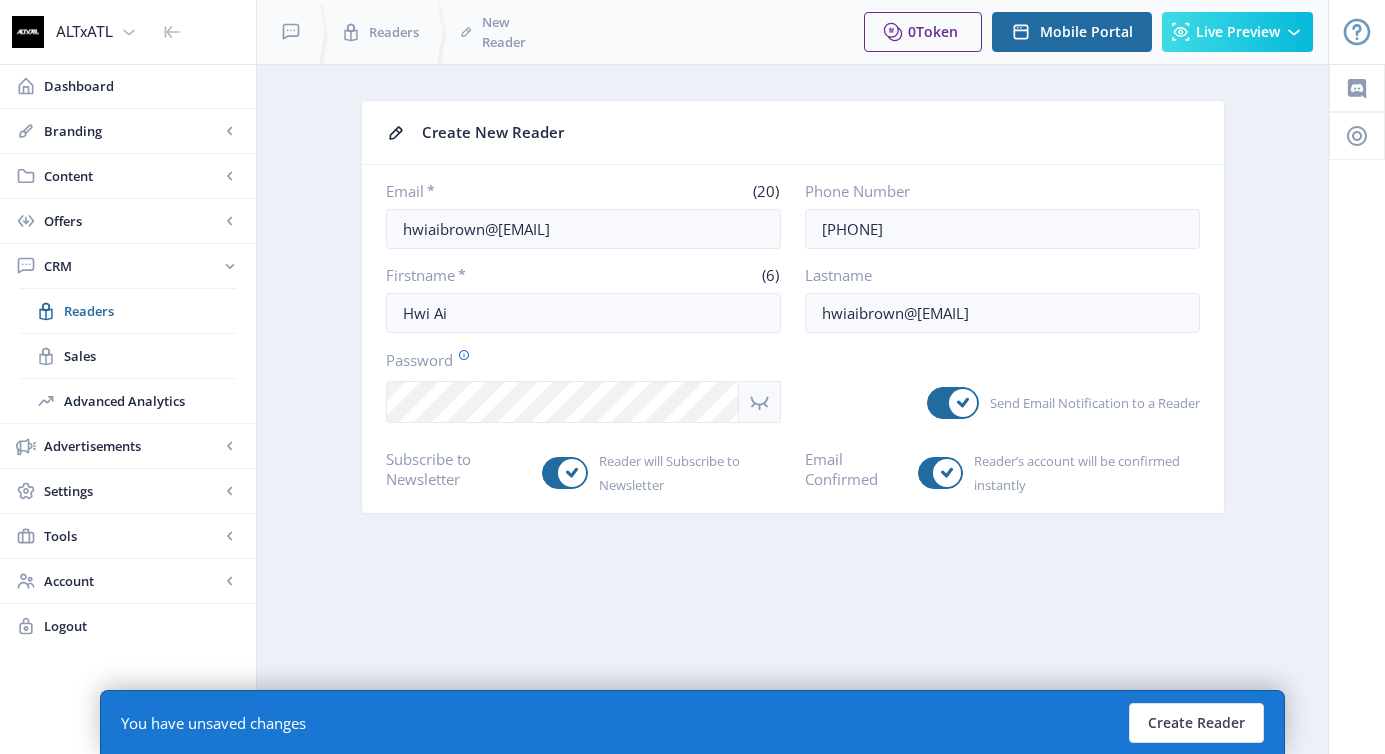 click 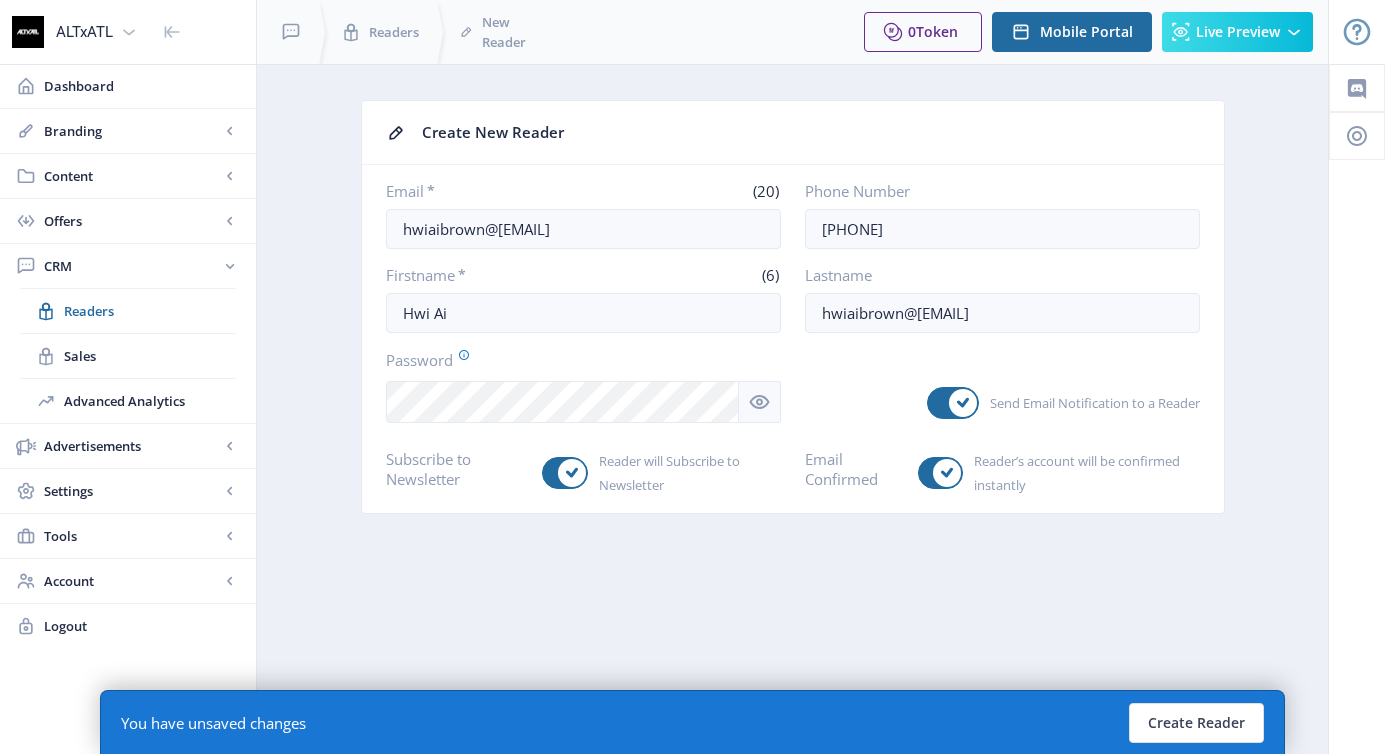 click 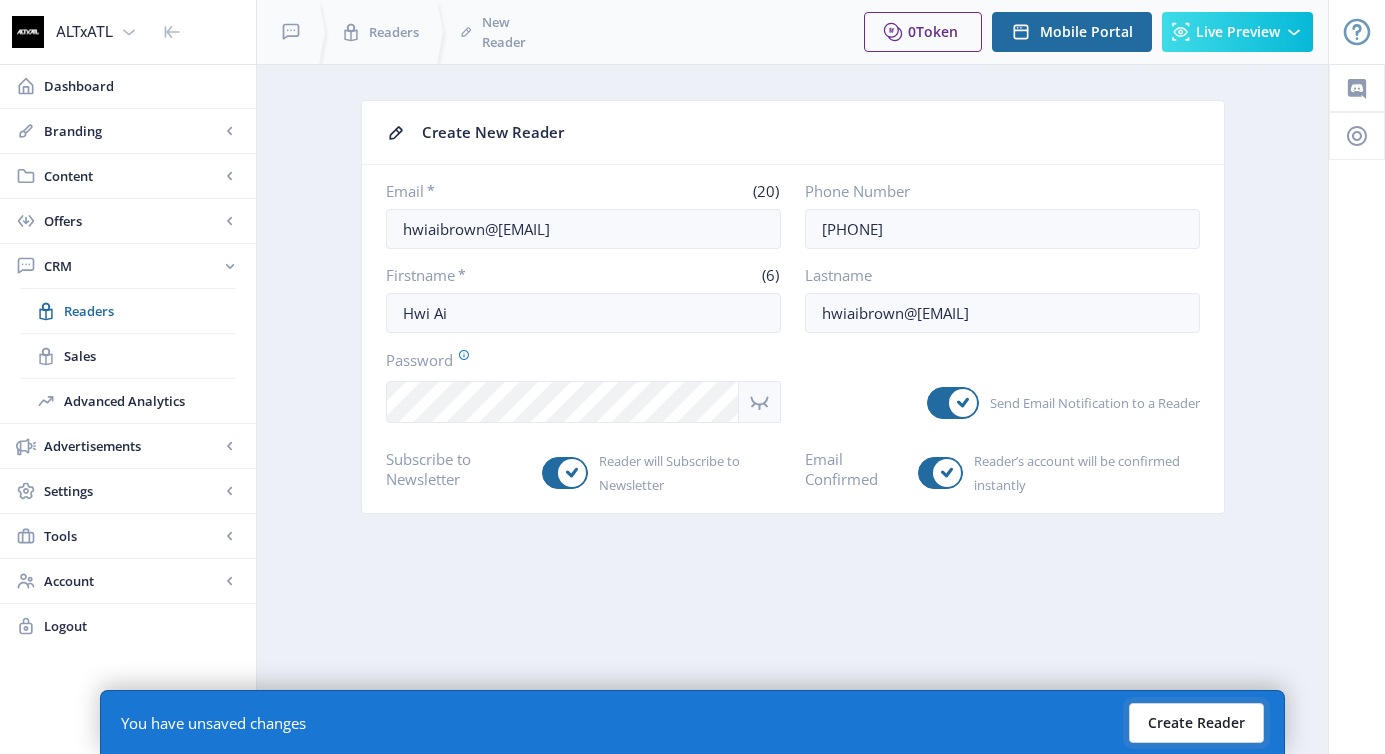 click on "Create Reader" 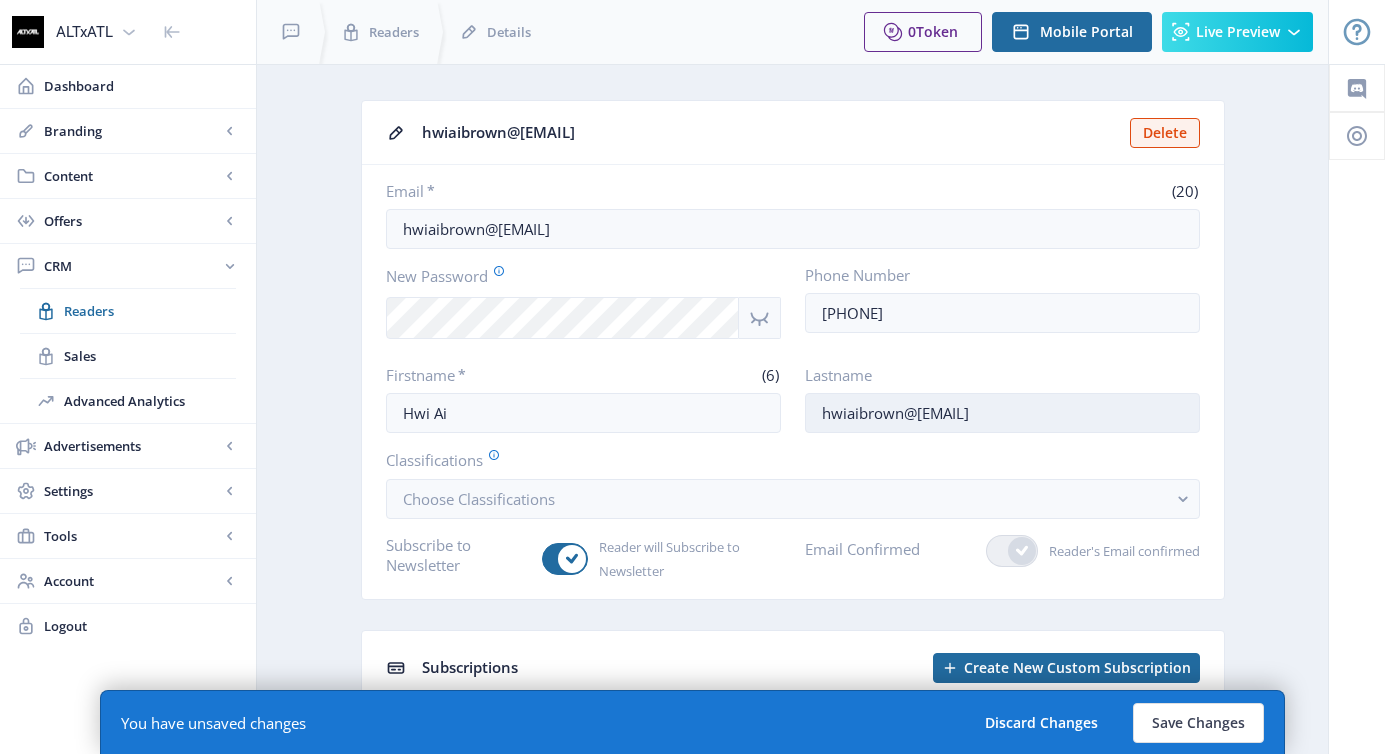 scroll, scrollTop: 78, scrollLeft: 0, axis: vertical 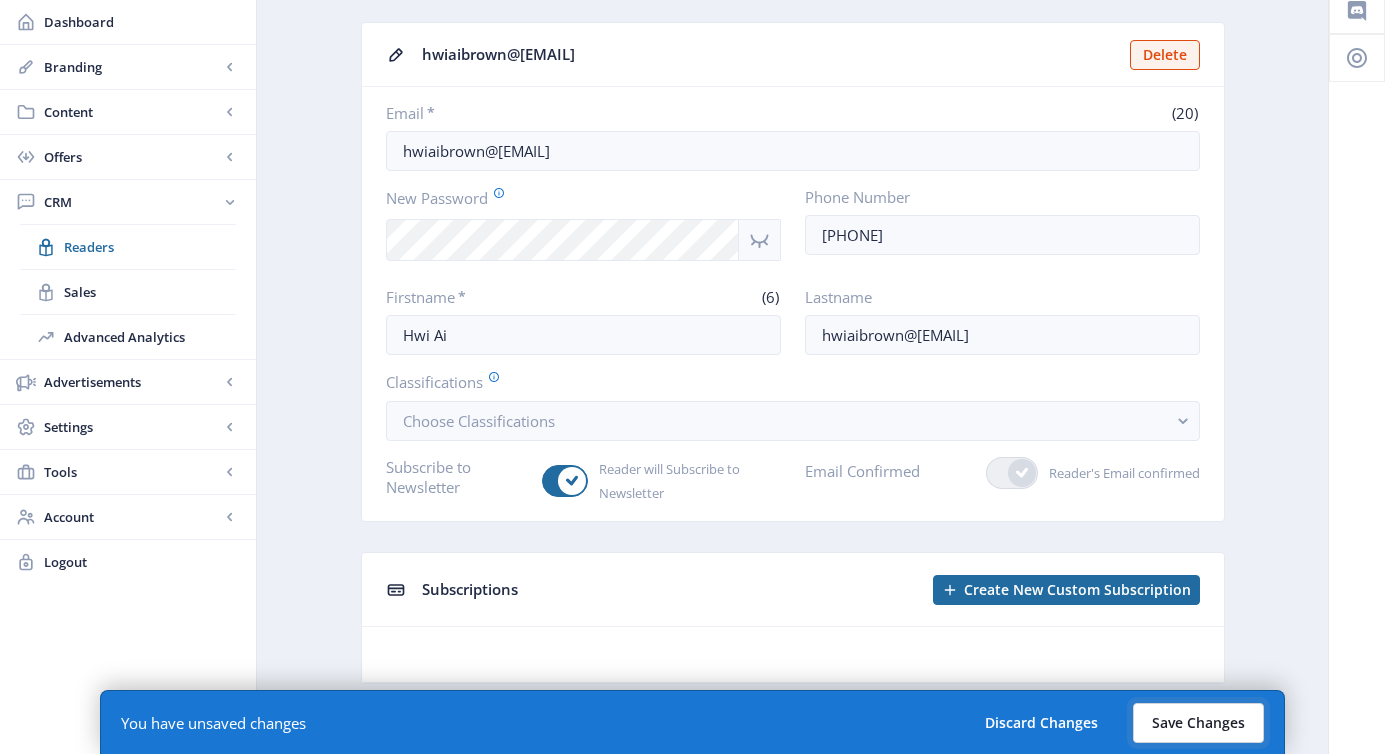 click on "Save Changes" 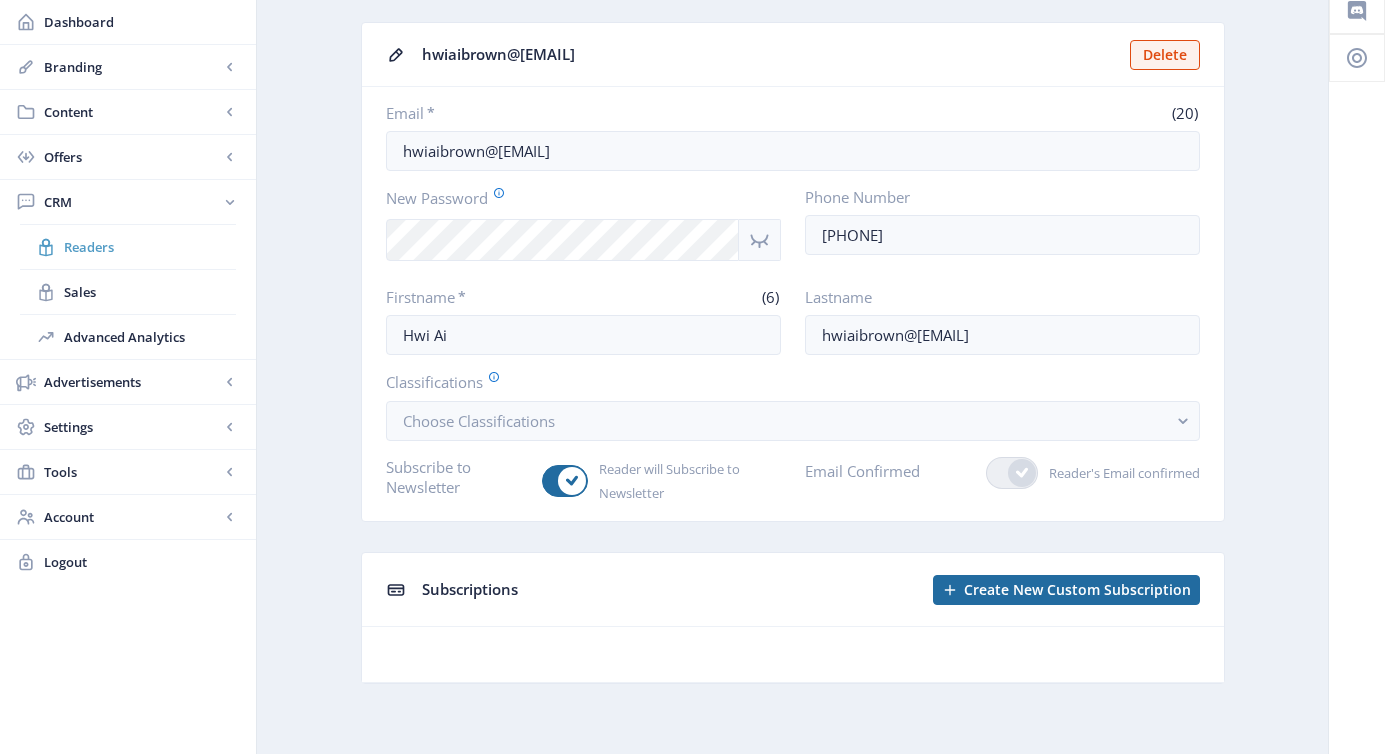 click on "Readers" at bounding box center (150, 247) 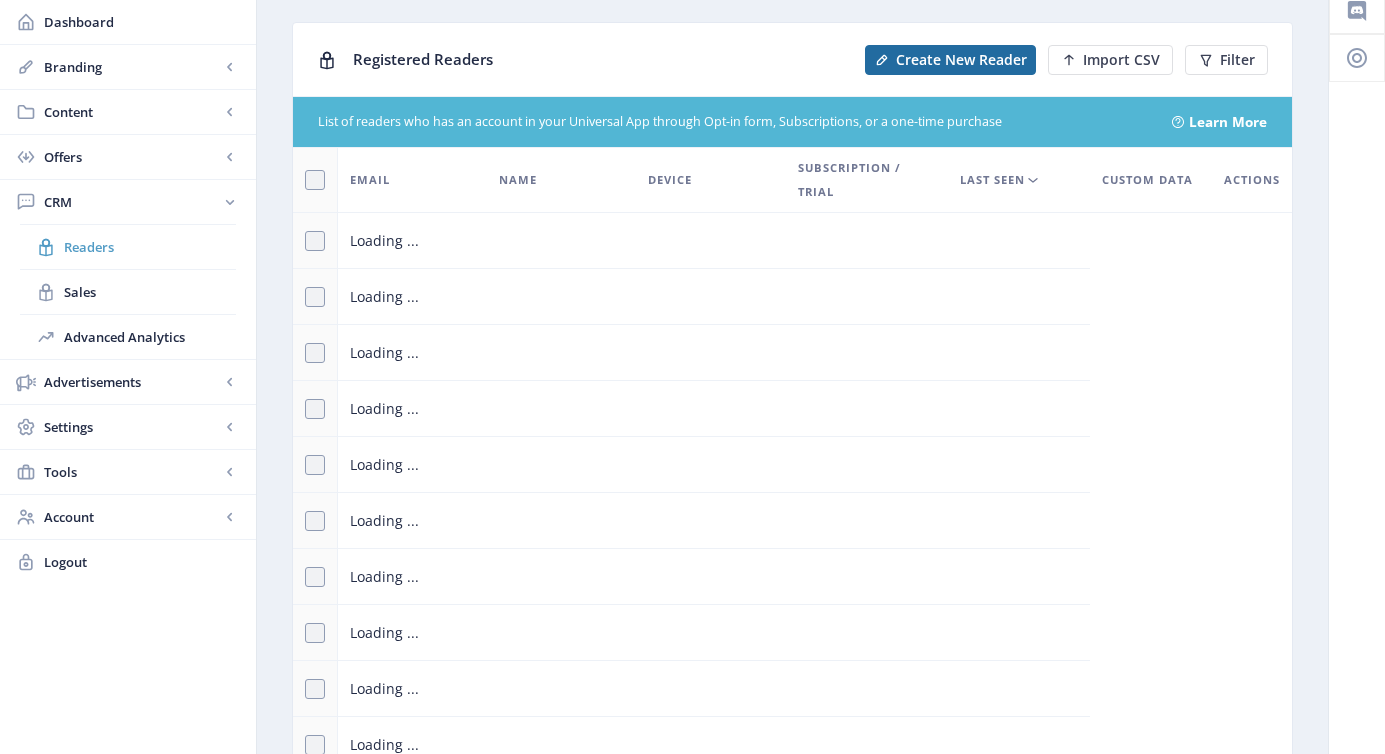 scroll, scrollTop: 0, scrollLeft: 0, axis: both 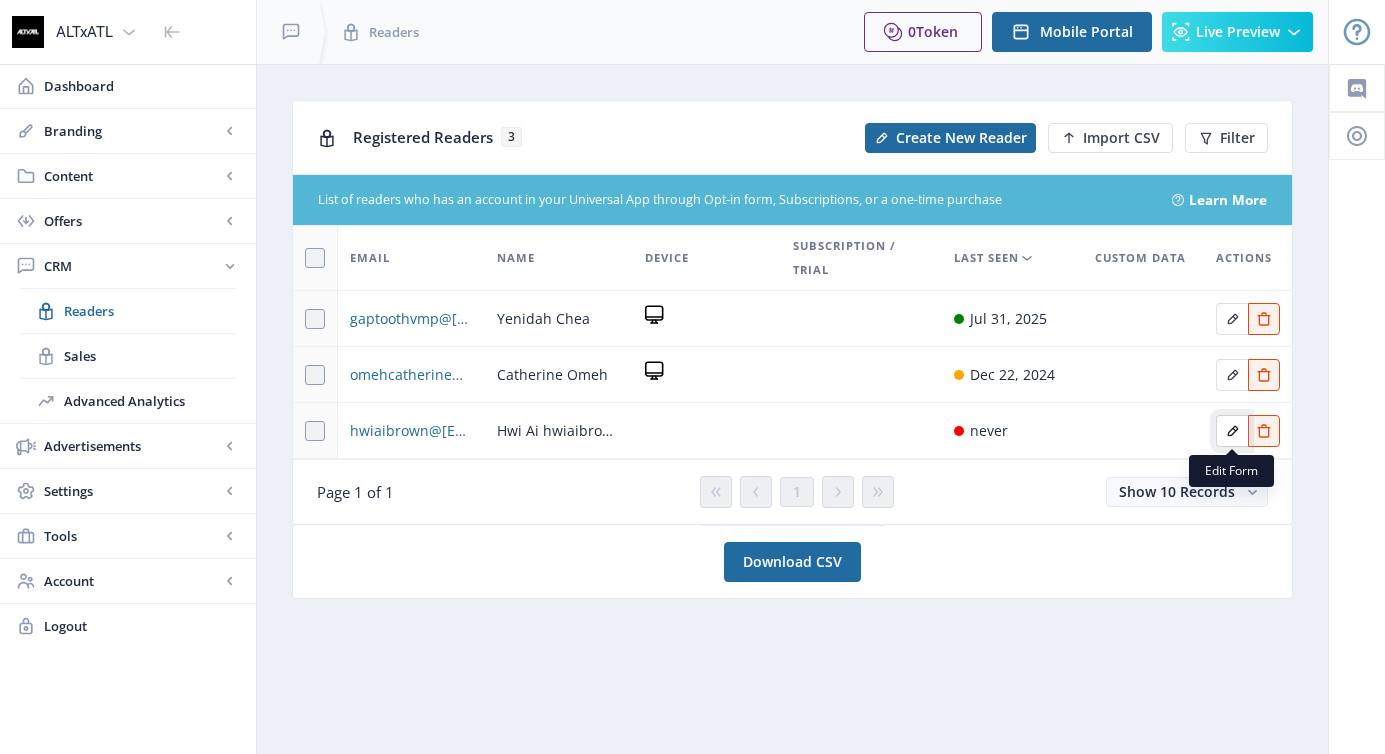 click 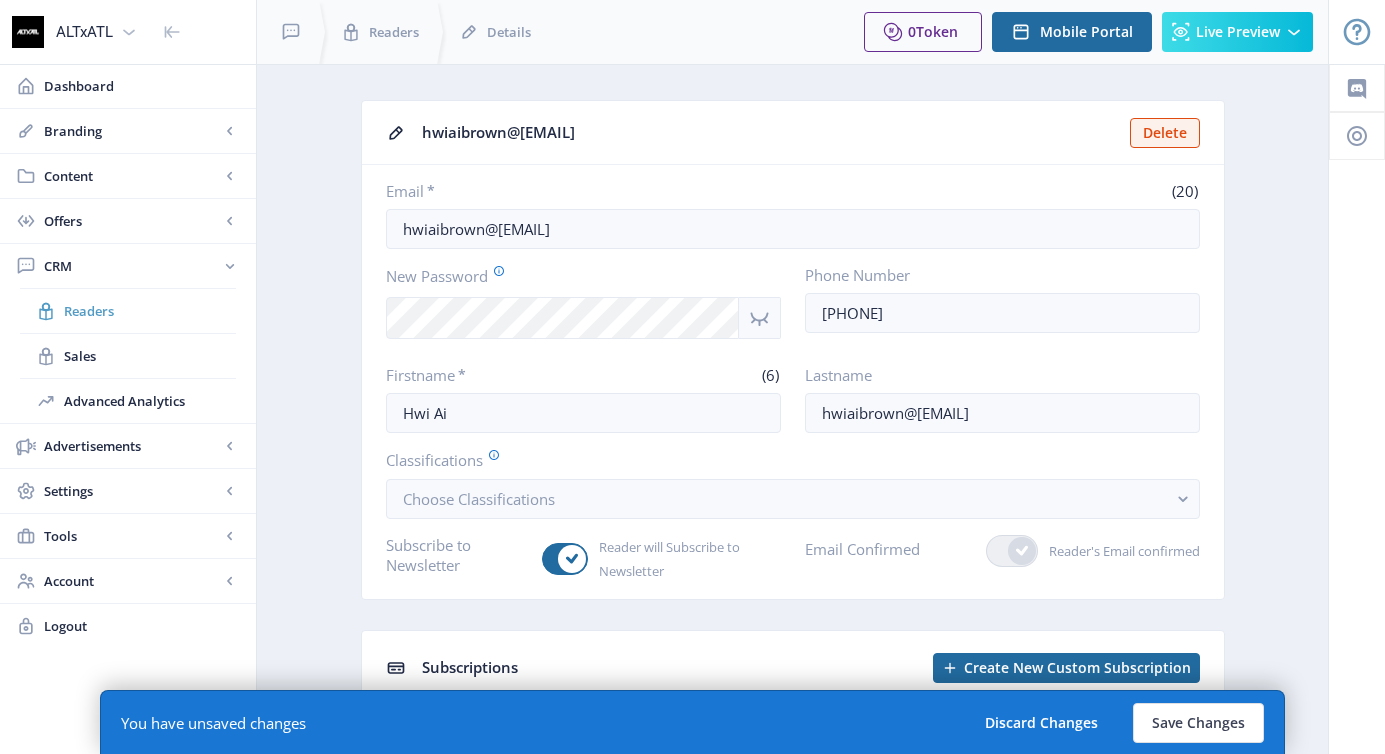 click on "Readers" at bounding box center [150, 311] 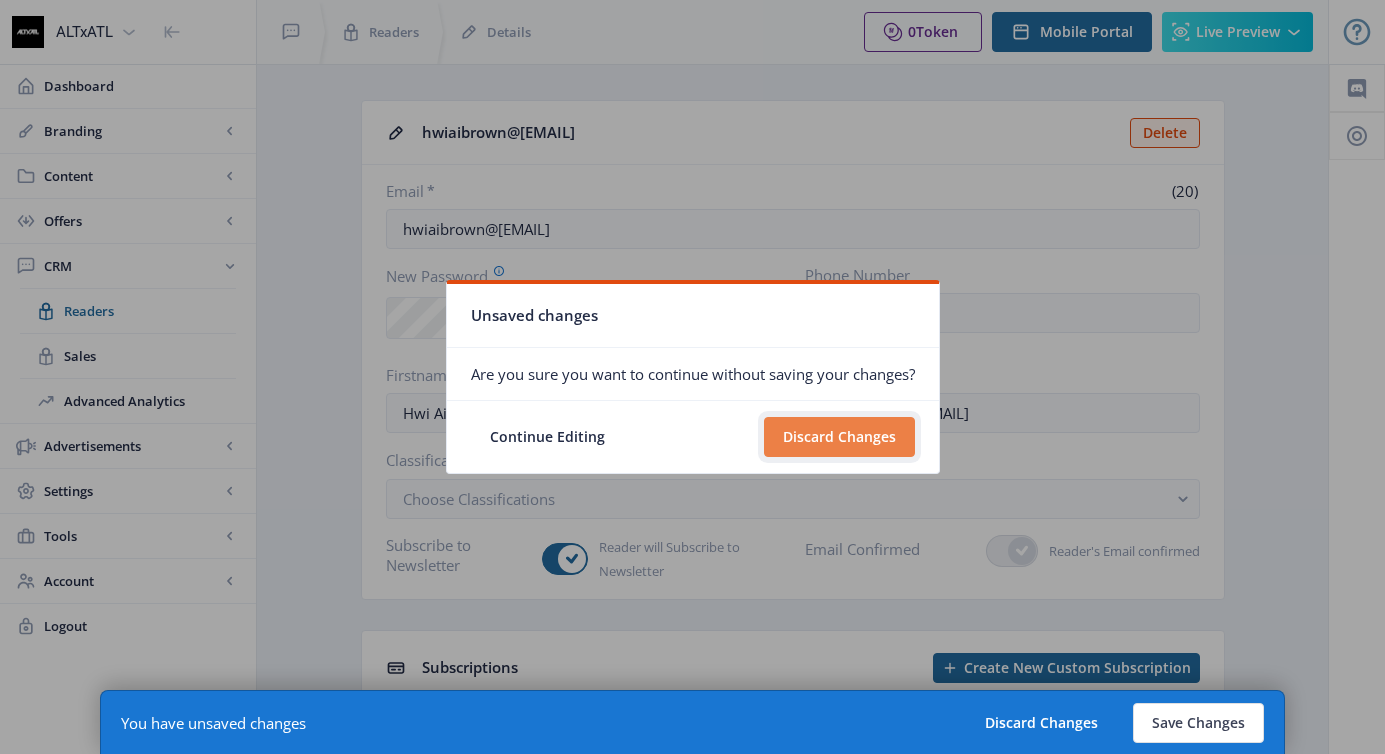 click on "Discard Changes" 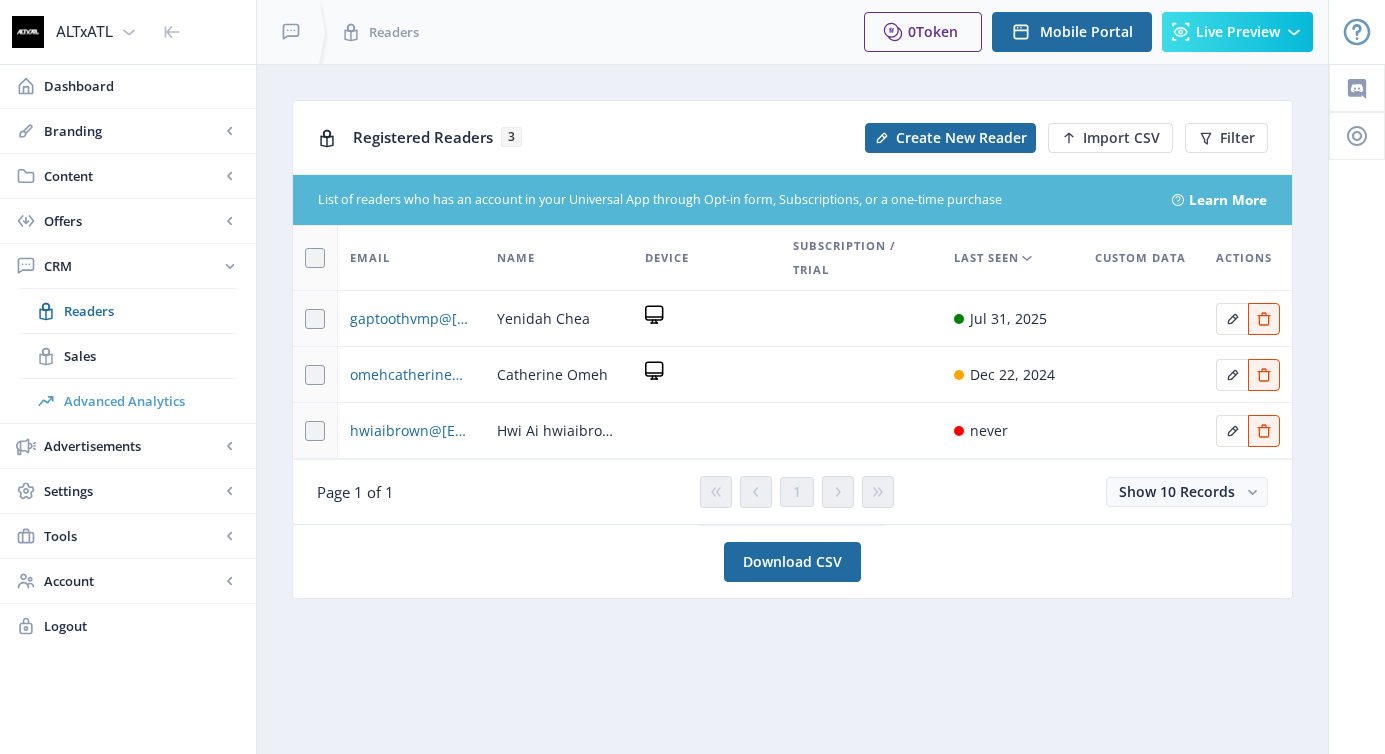click on "Advanced Analytics" at bounding box center [150, 401] 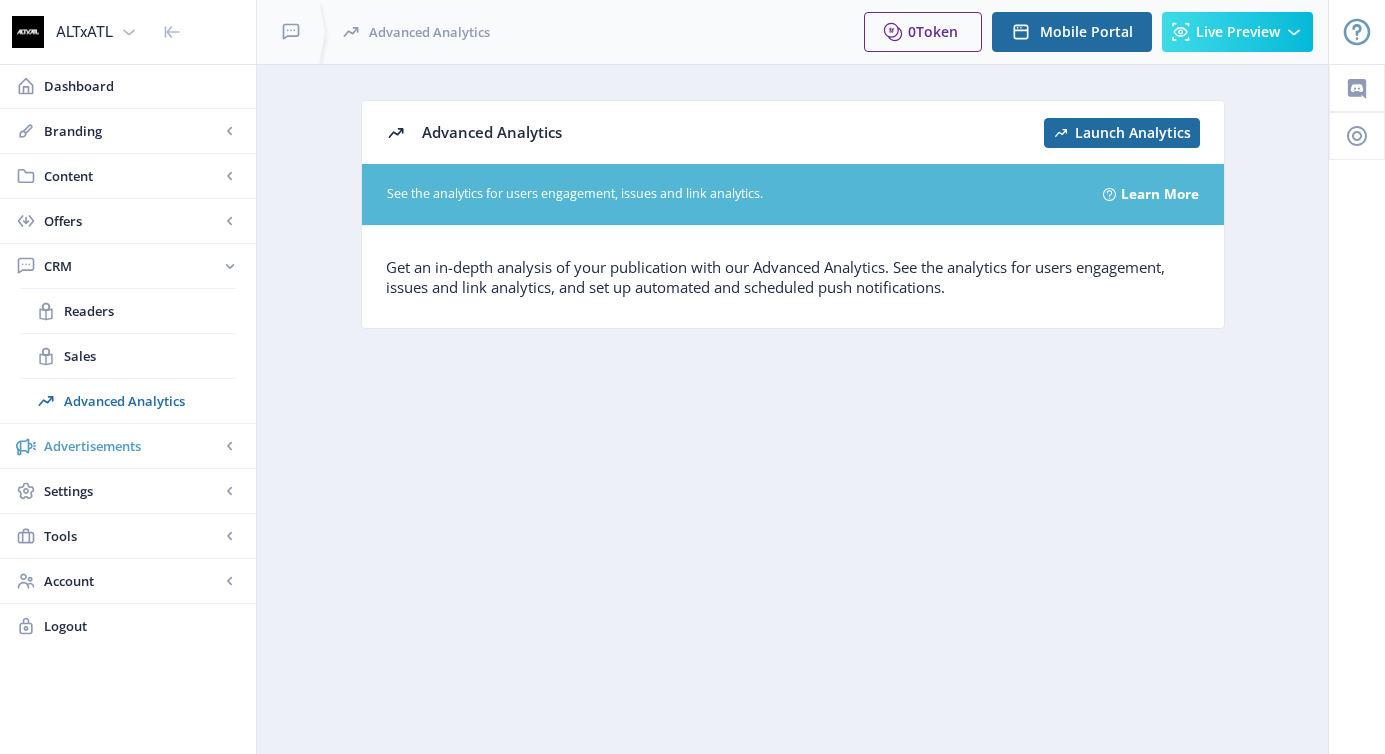 click on "Advertisements" at bounding box center [128, 446] 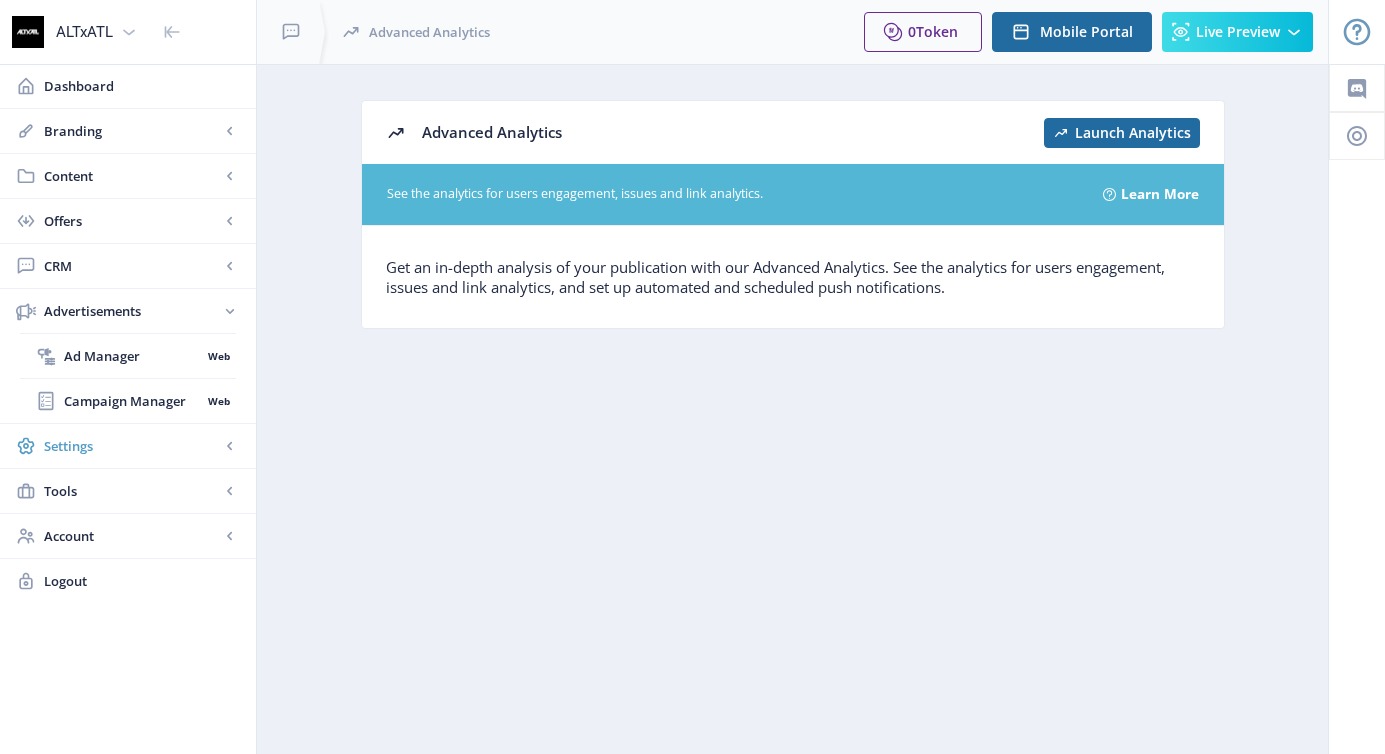 click on "Settings" at bounding box center (132, 446) 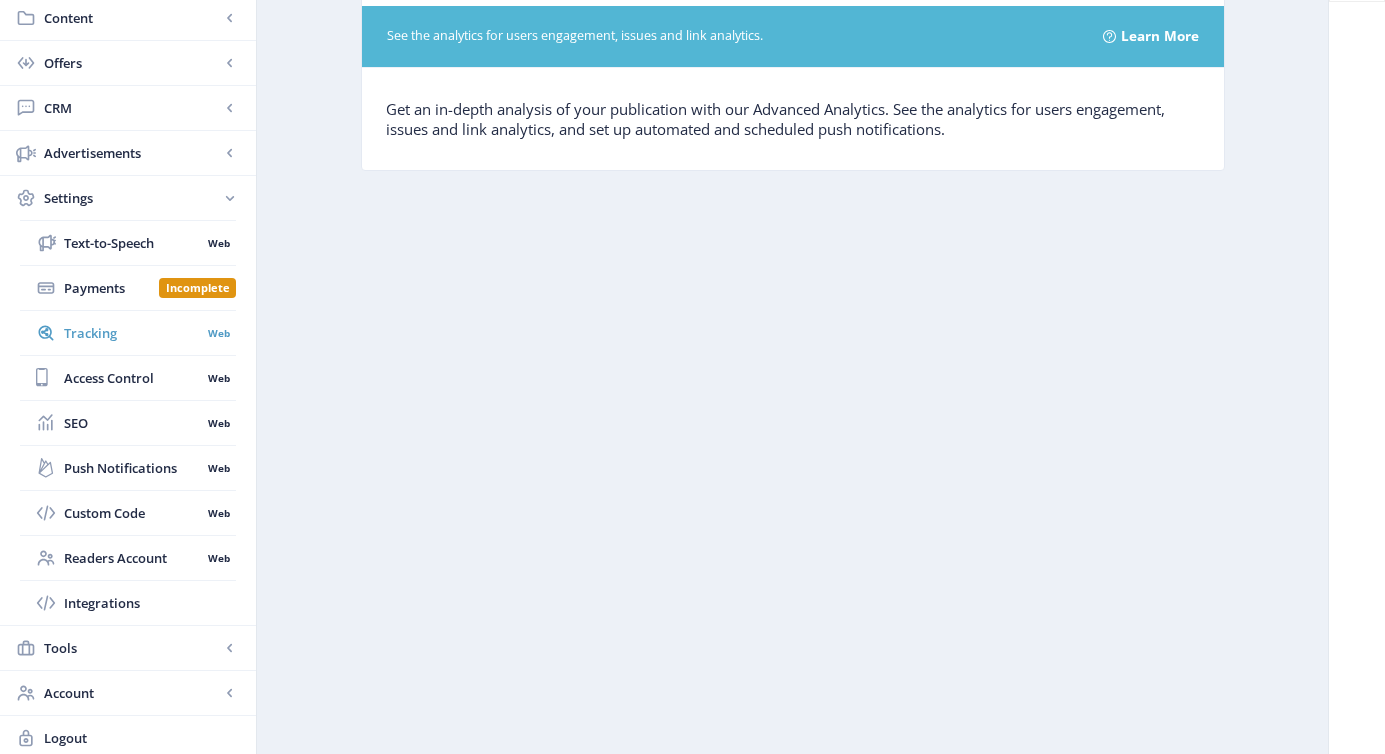scroll, scrollTop: 164, scrollLeft: 0, axis: vertical 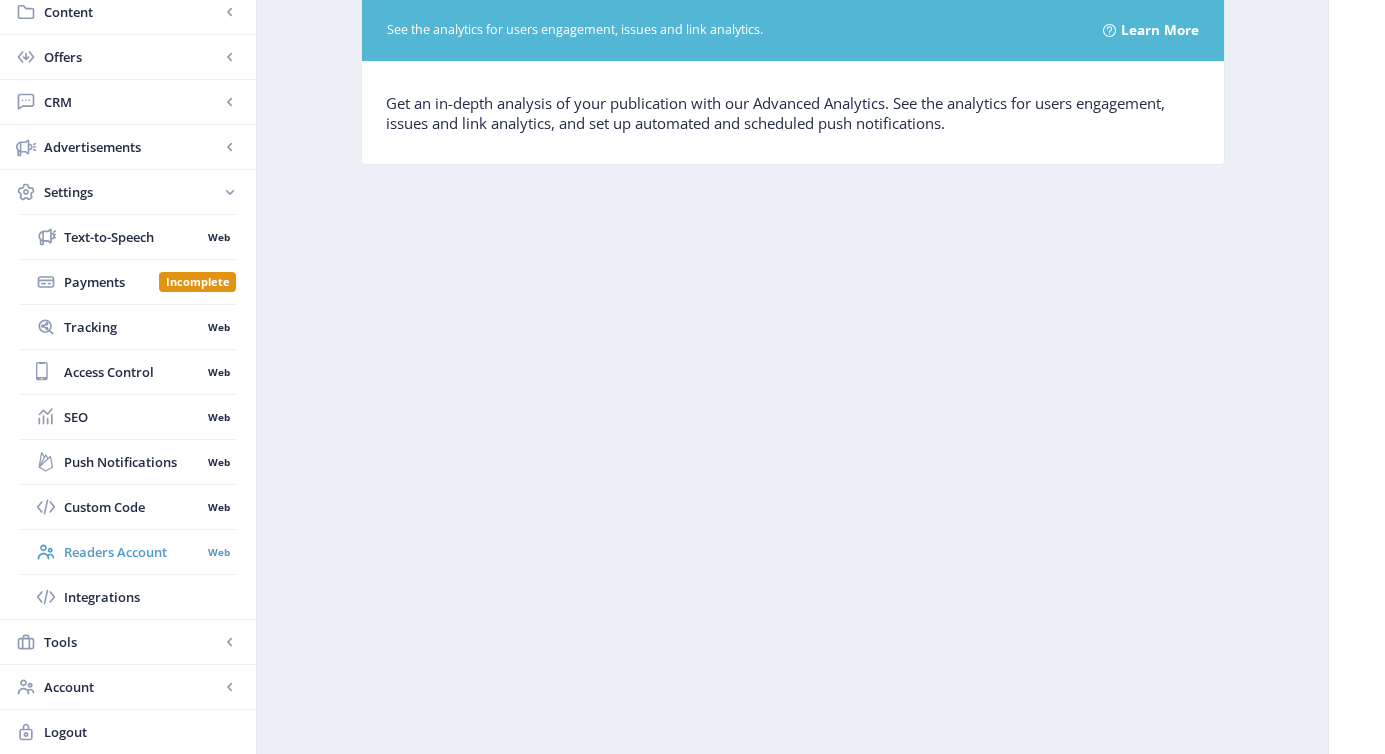 click on "Readers Account" at bounding box center (132, 552) 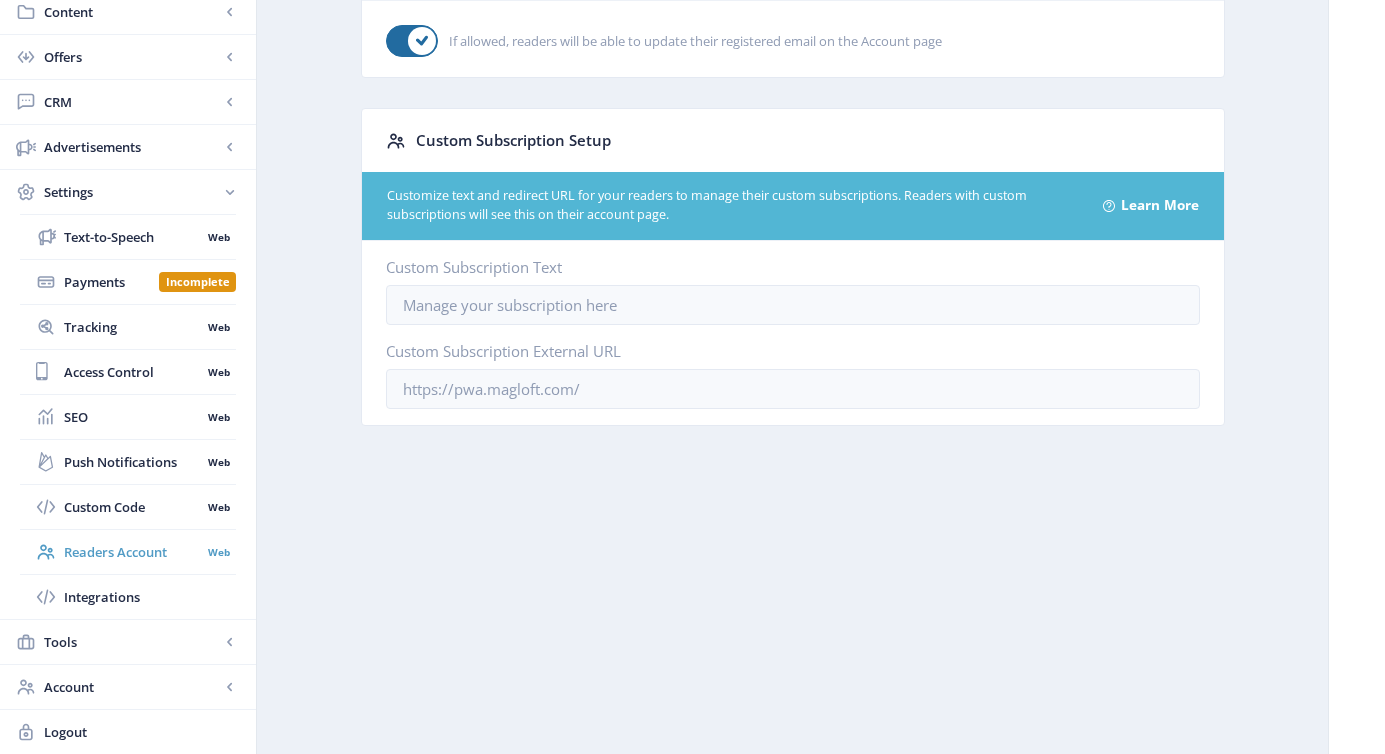 scroll, scrollTop: 0, scrollLeft: 0, axis: both 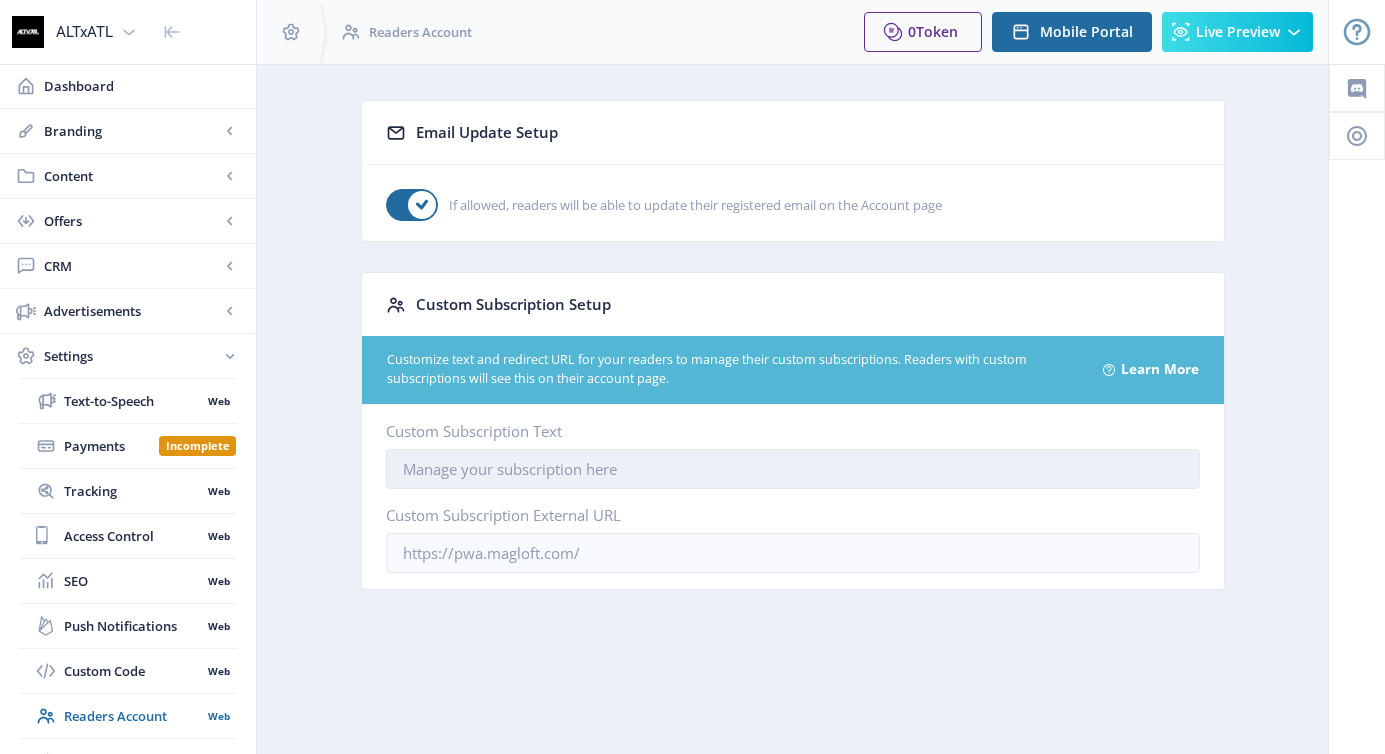 click on "Custom Subscription Text" at bounding box center [793, 469] 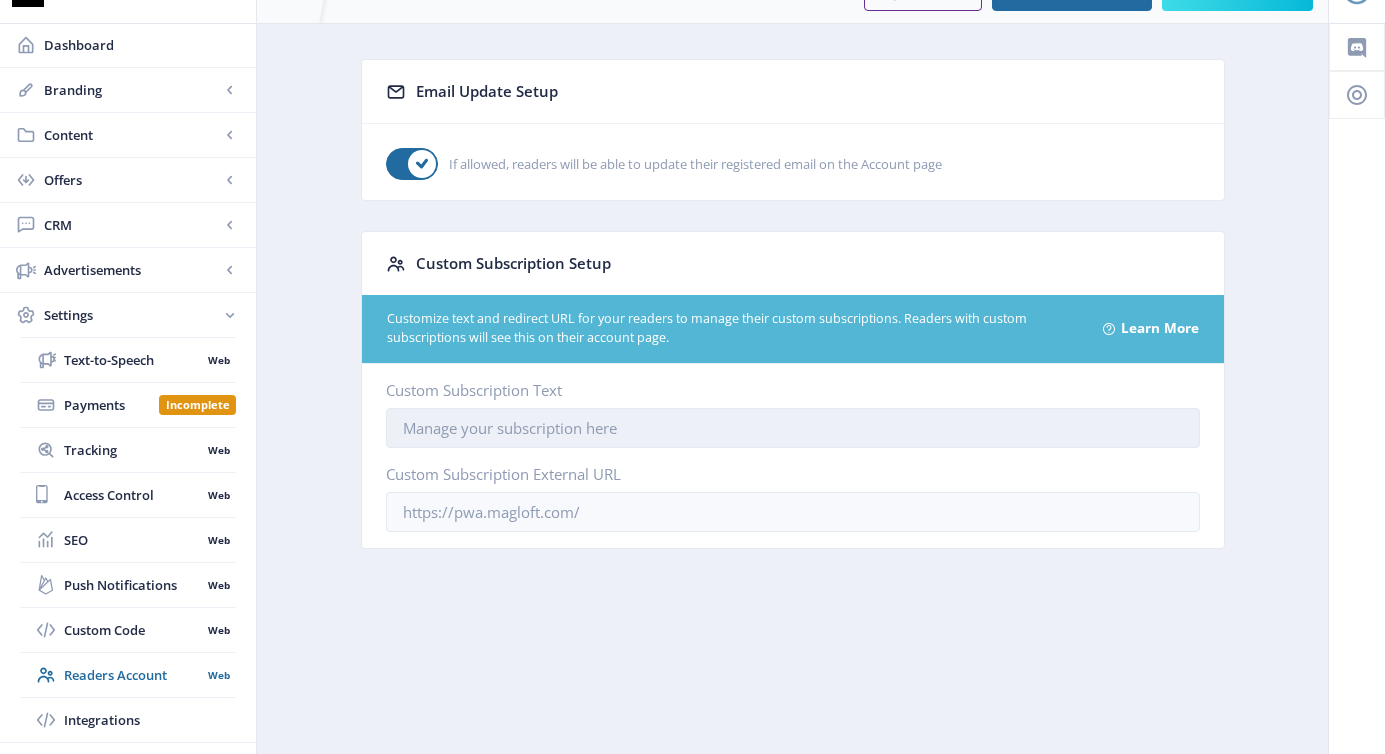 scroll, scrollTop: 55, scrollLeft: 0, axis: vertical 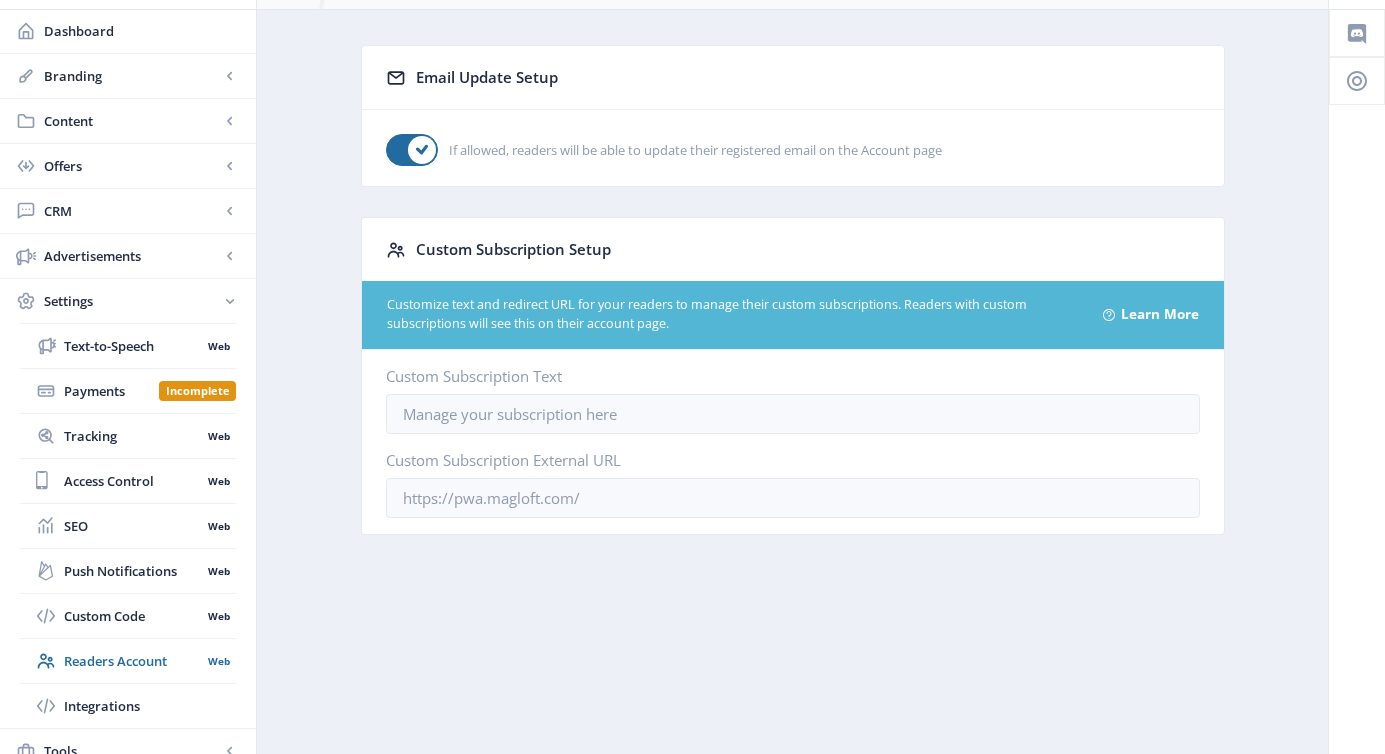 click on "Learn More" 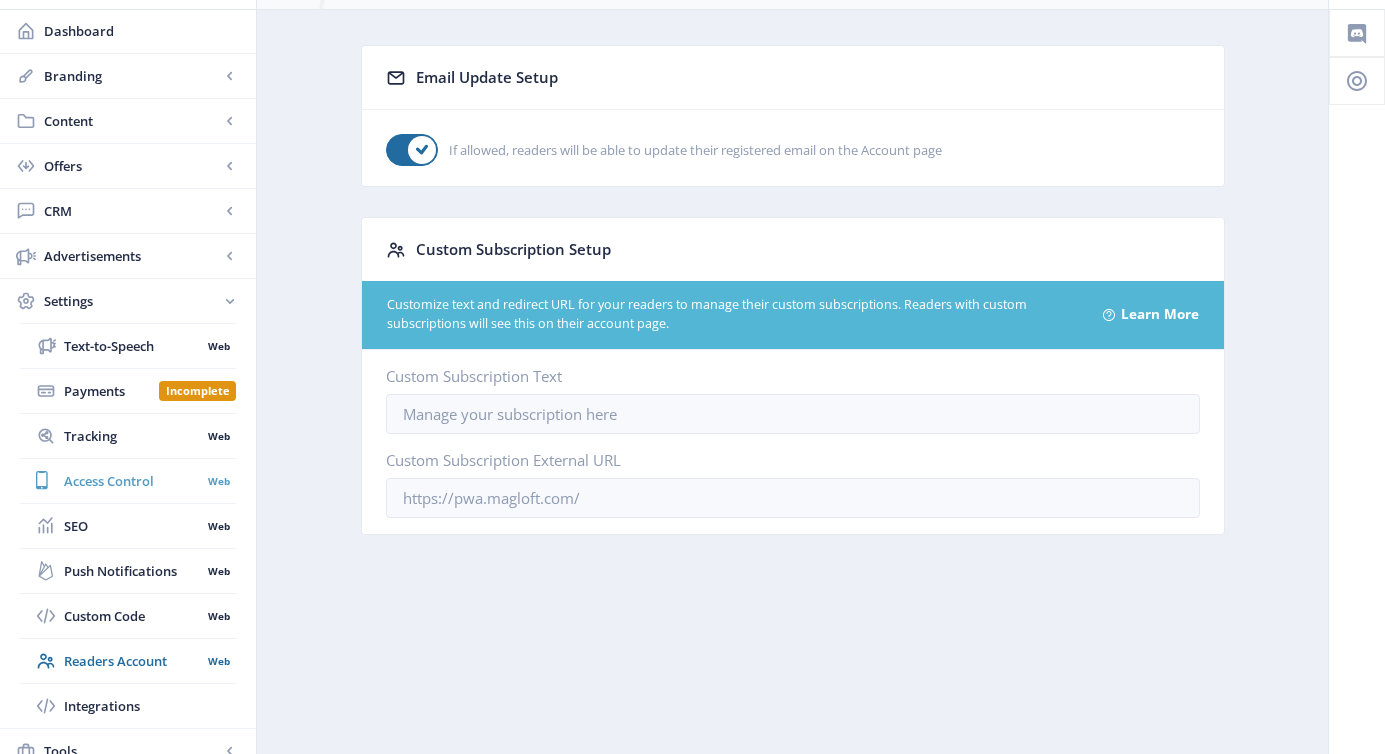 click on "Access Control" at bounding box center (132, 481) 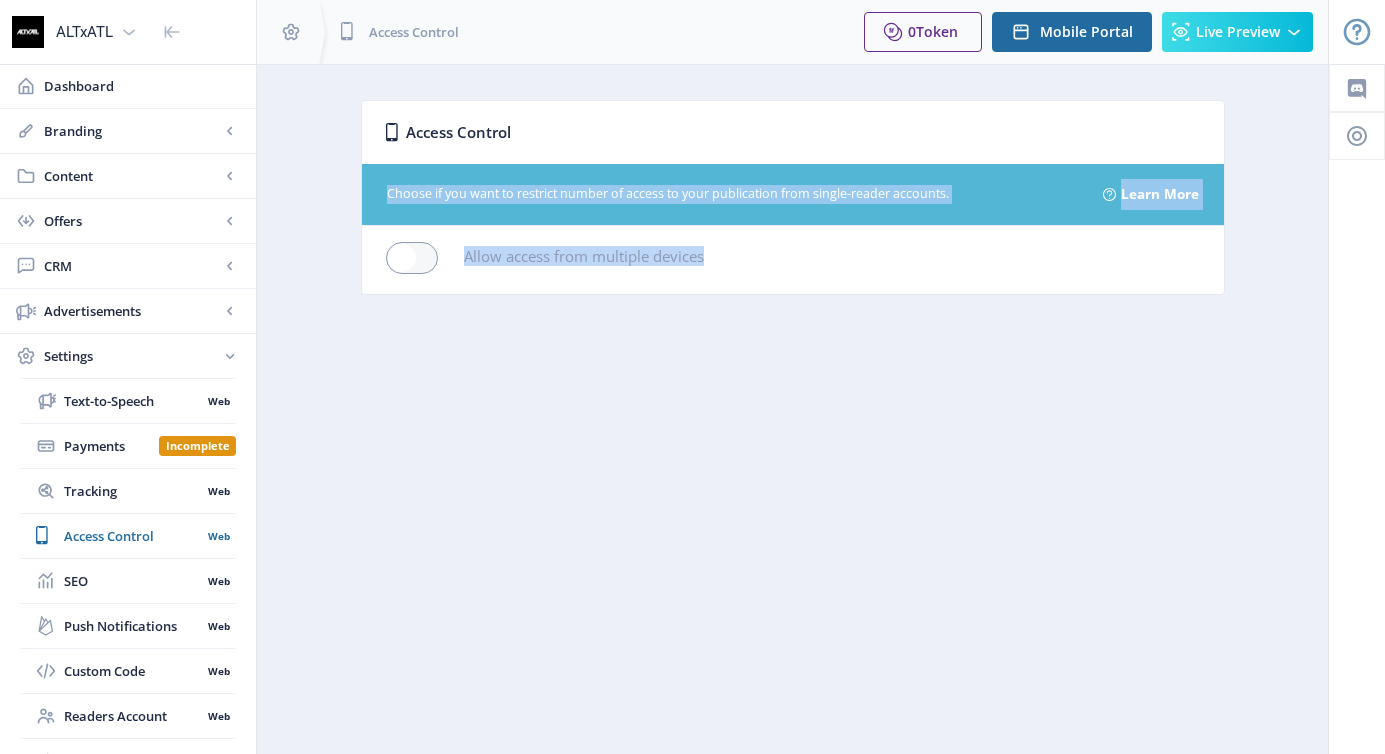 drag, startPoint x: 420, startPoint y: 249, endPoint x: 533, endPoint y: 154, distance: 147.62791 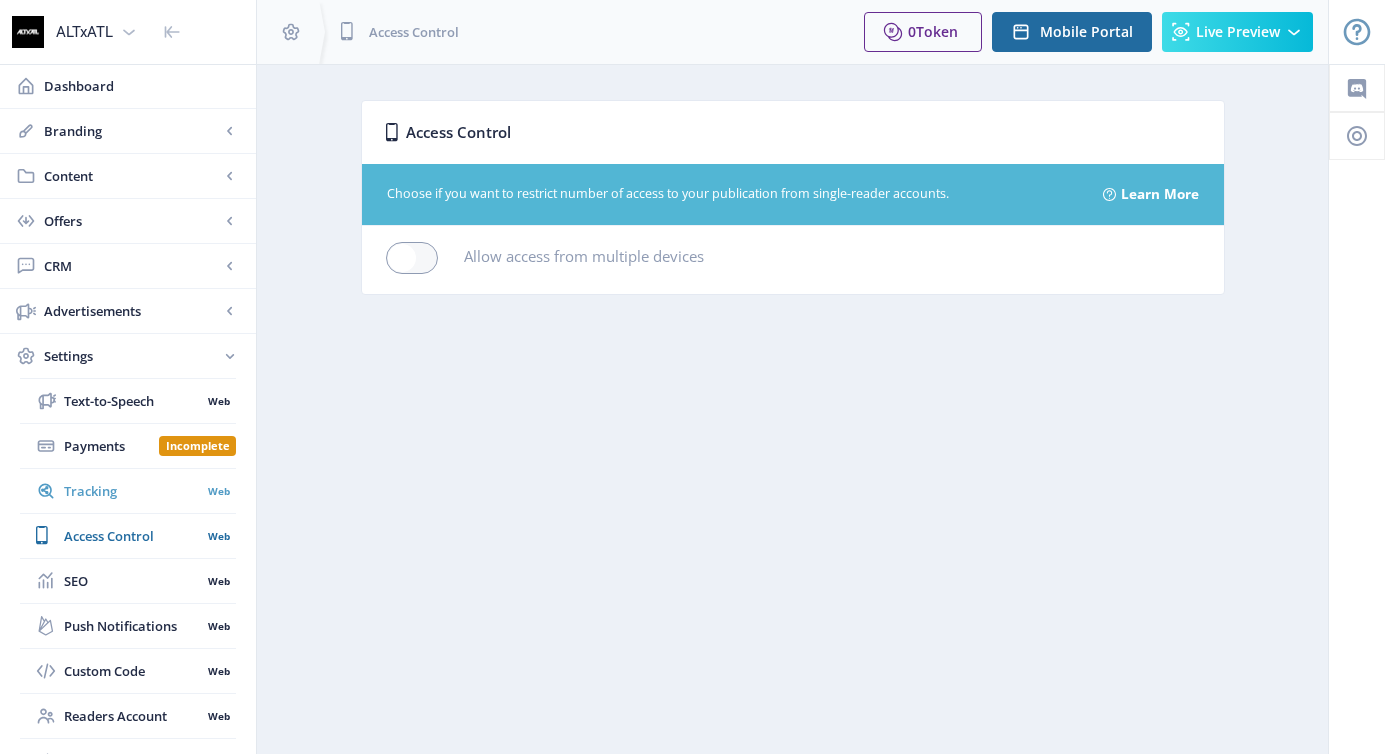 click on "Tracking" at bounding box center [132, 491] 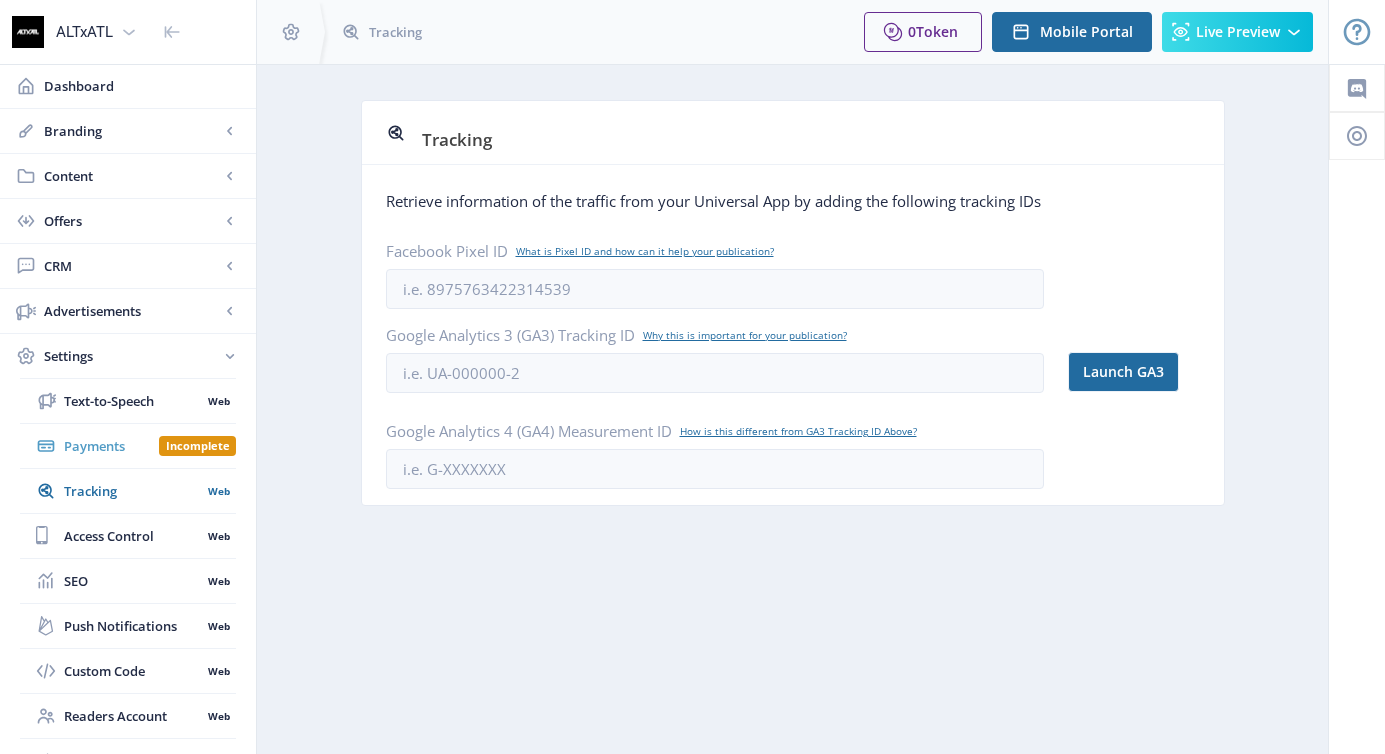 click on "Payments" at bounding box center [111, 446] 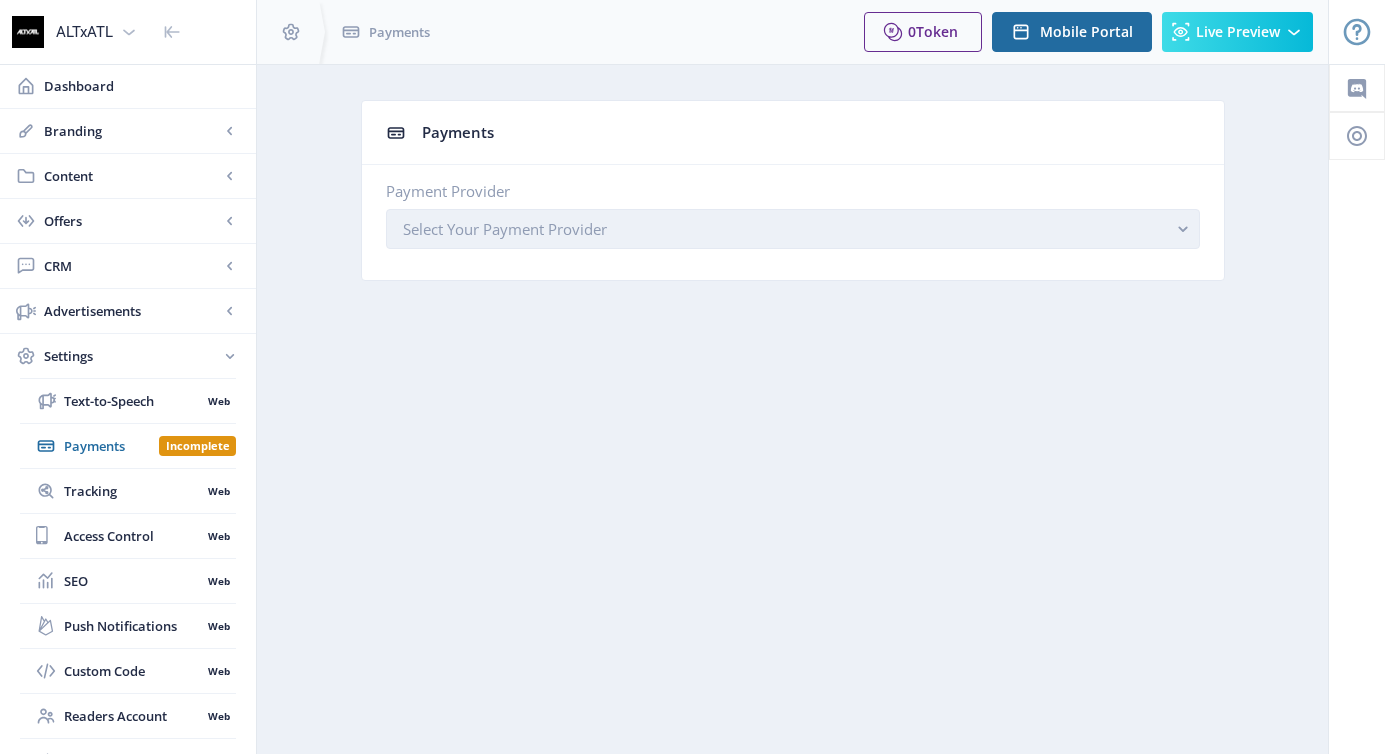 click on "Select Your Payment Provider" at bounding box center [793, 229] 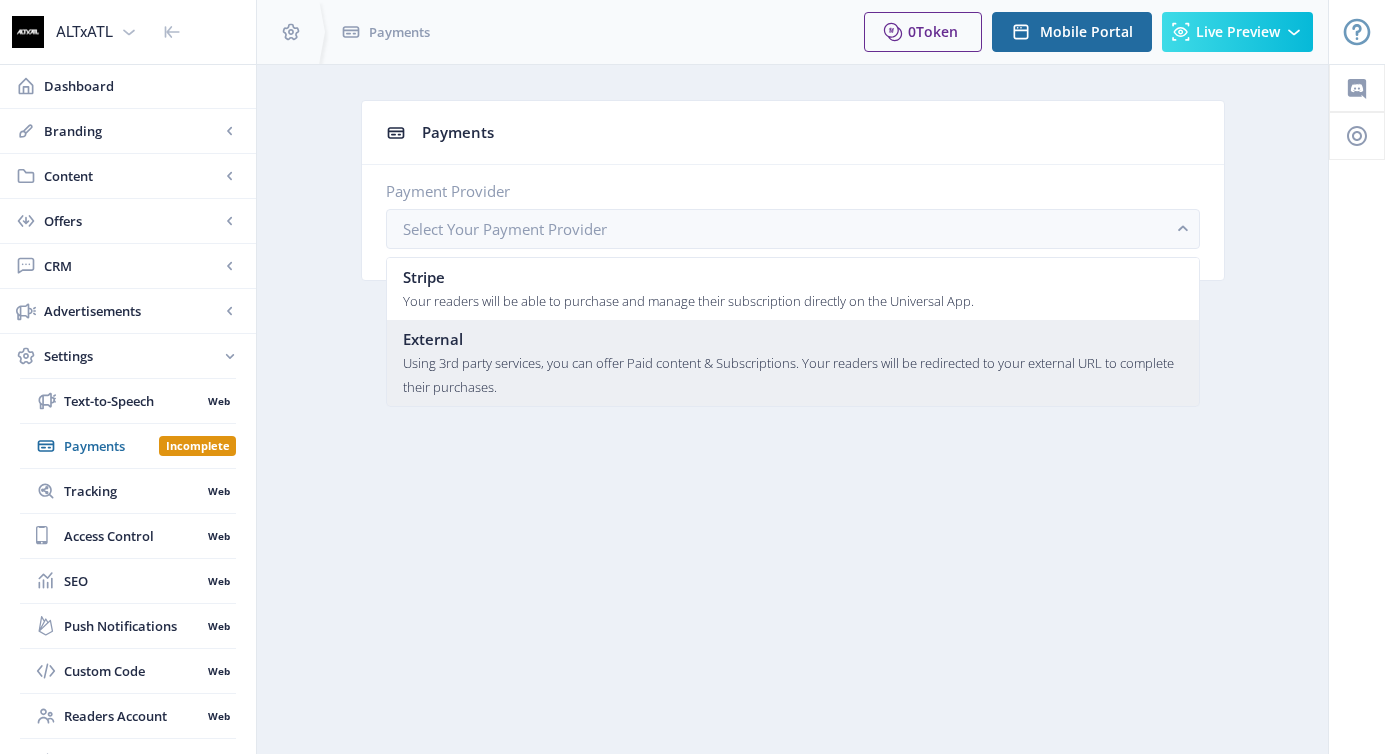 click on "Using 3rd party services, you can offer Paid content & Subscriptions. Your readers will be redirected to your external URL to complete their purchases." at bounding box center [793, 375] 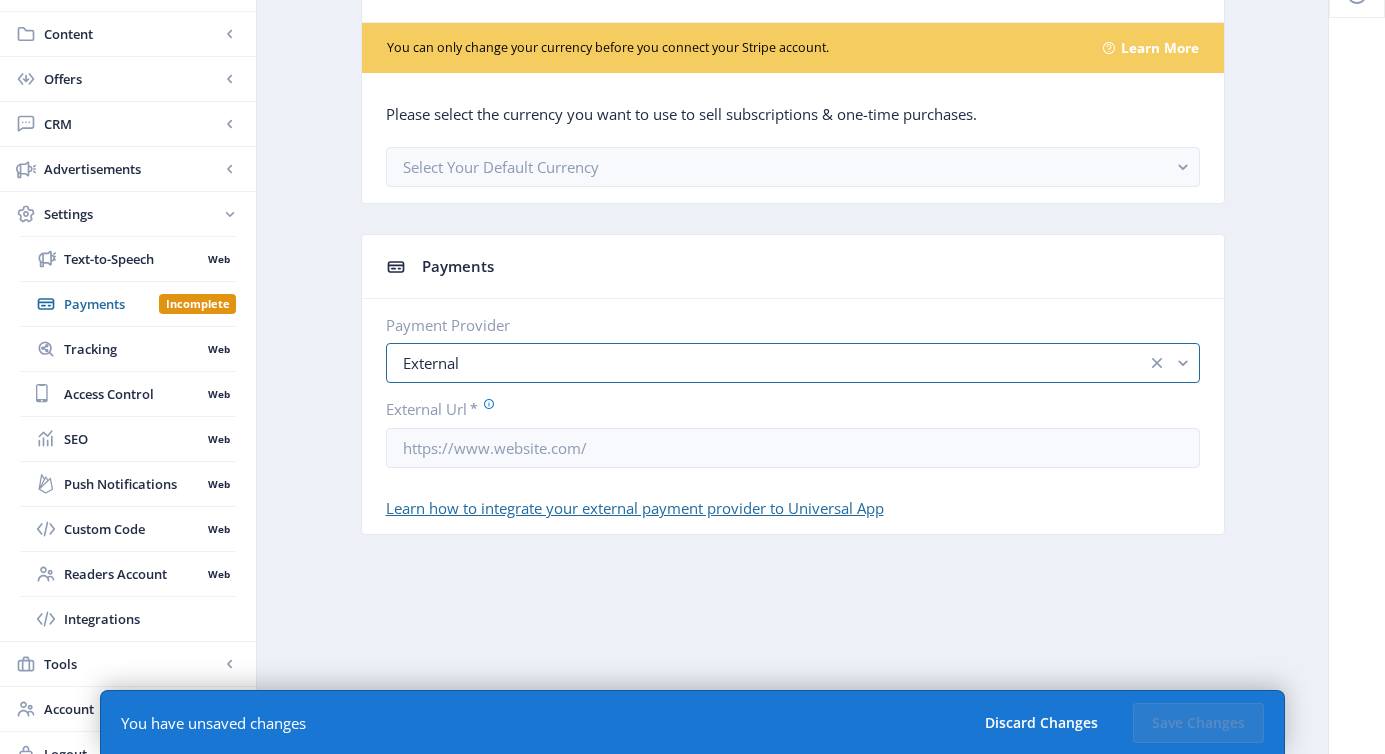 scroll, scrollTop: 164, scrollLeft: 0, axis: vertical 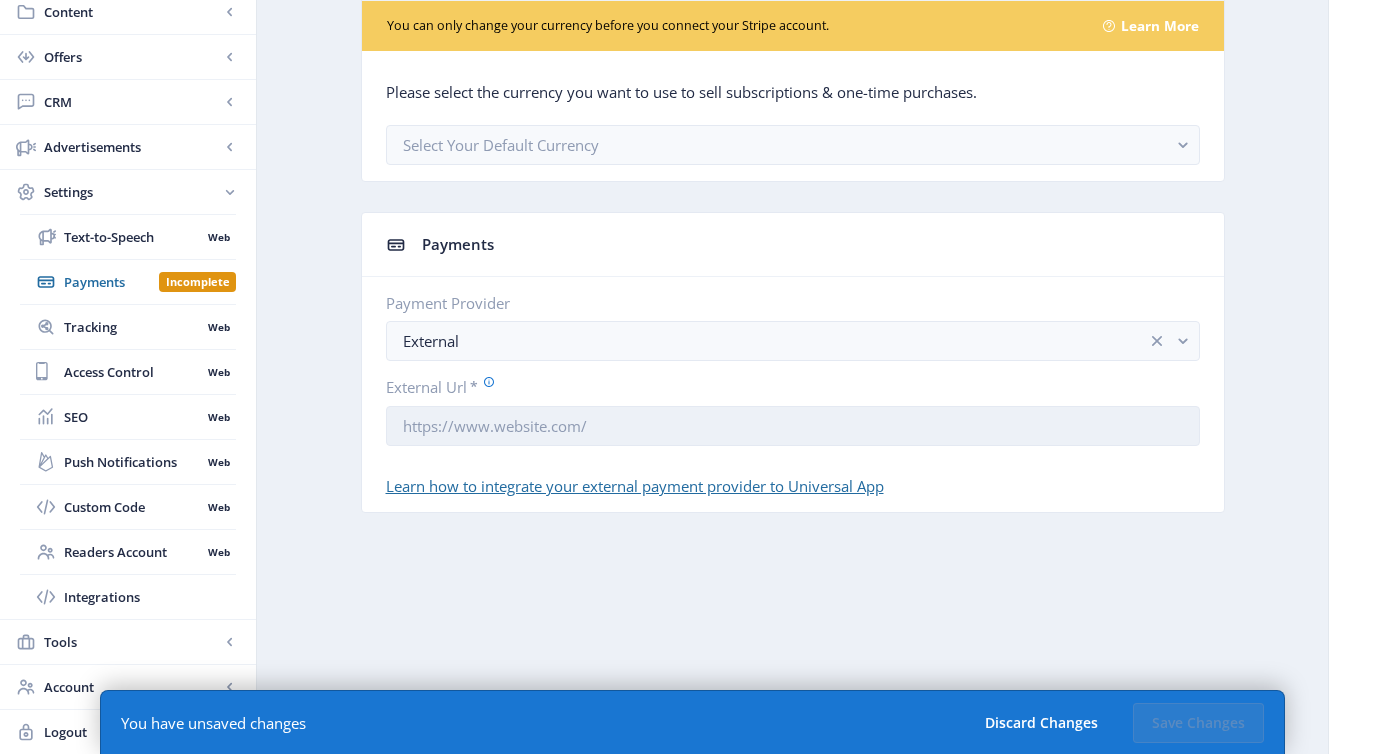 click on "External Url   *" at bounding box center [793, 426] 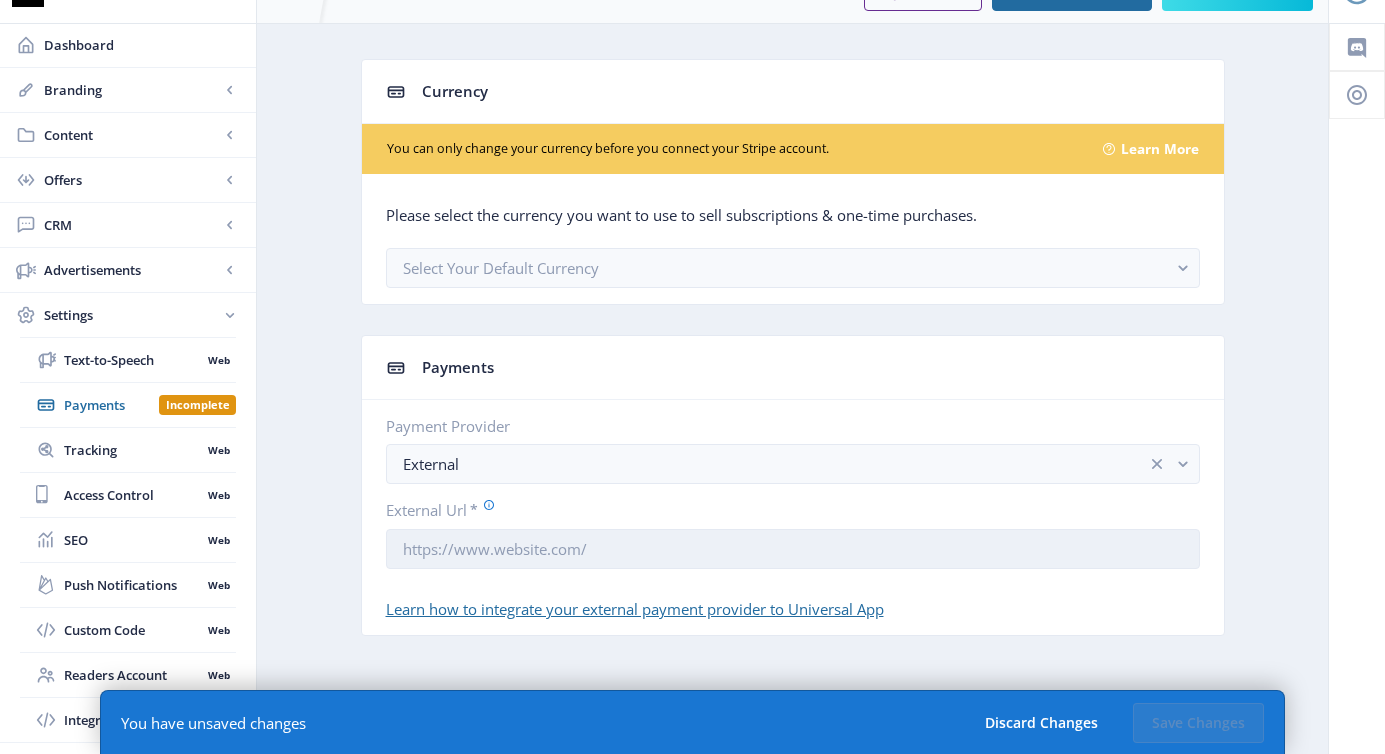 scroll, scrollTop: 39, scrollLeft: 0, axis: vertical 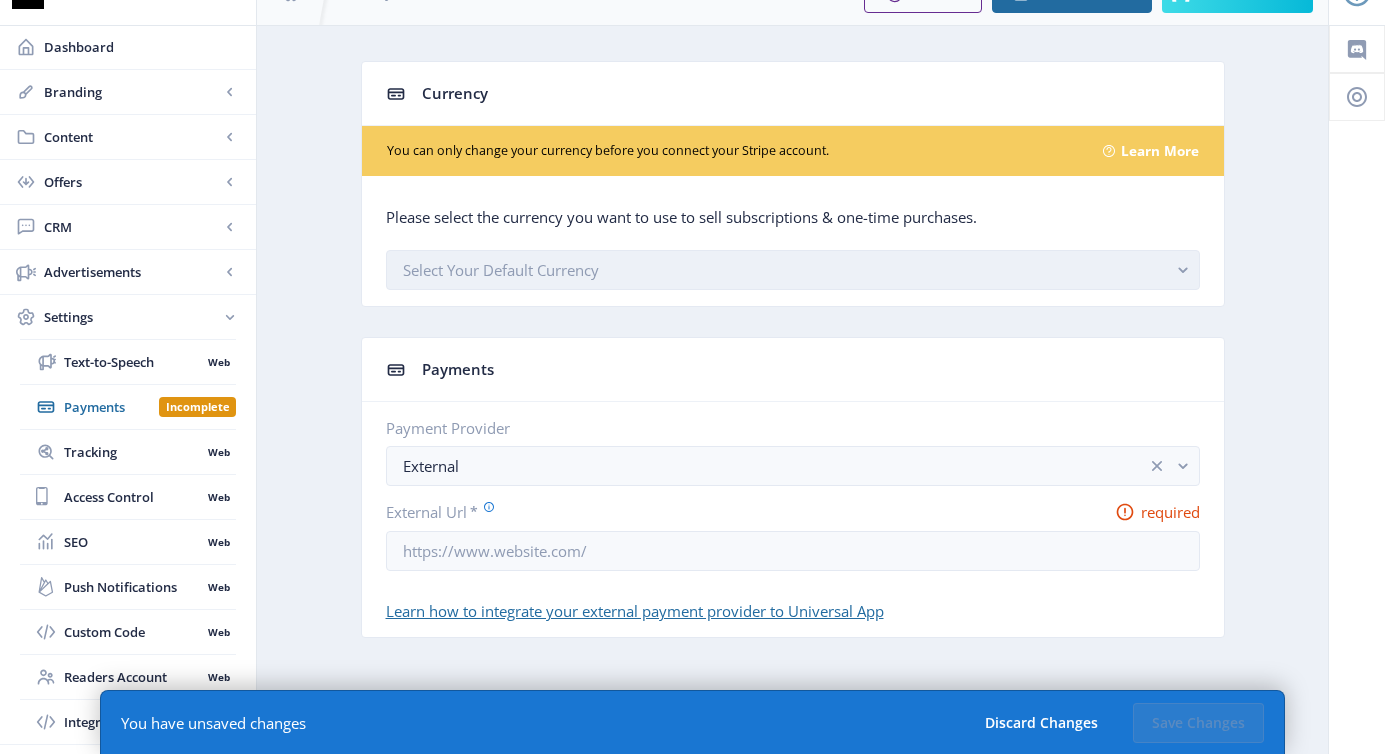 click on "Select Your Default Currency" at bounding box center [793, 270] 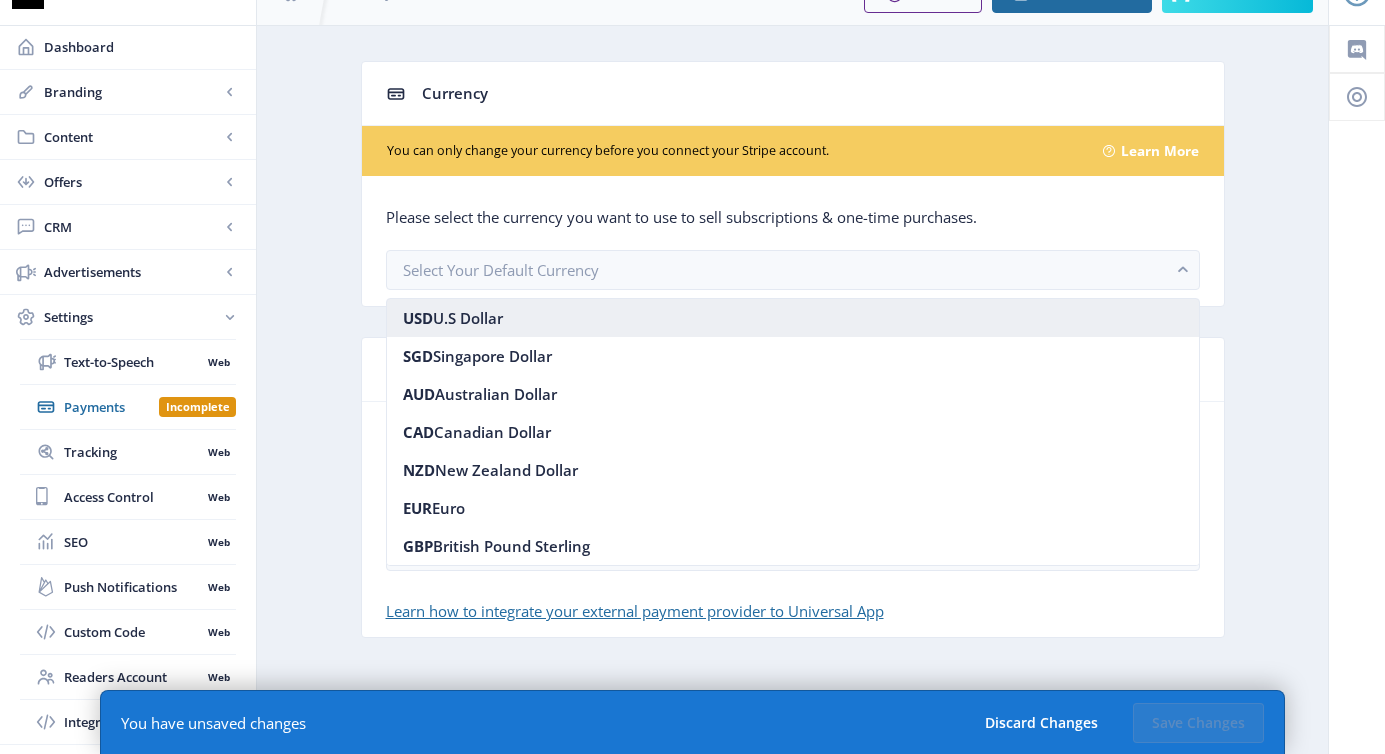 click on "USD  U.S Dollar" at bounding box center (793, 318) 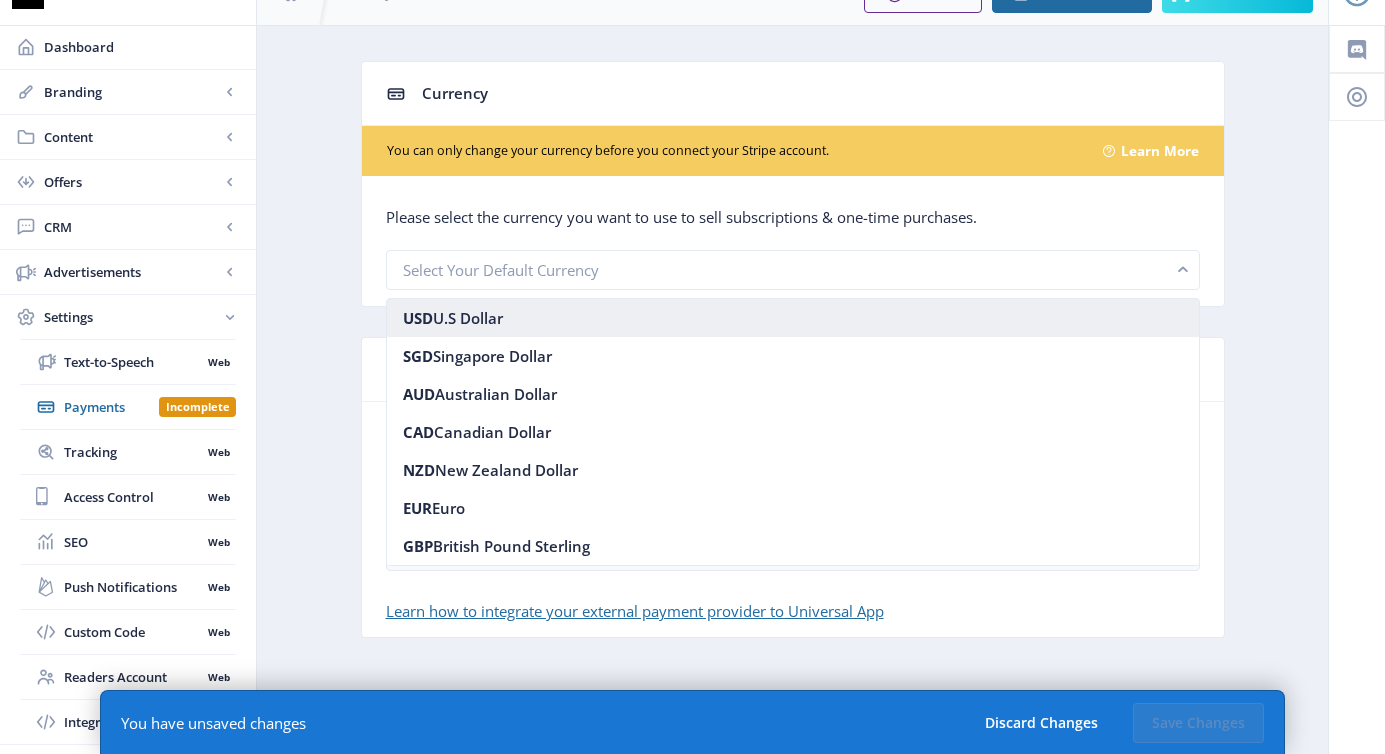 scroll, scrollTop: 39, scrollLeft: 0, axis: vertical 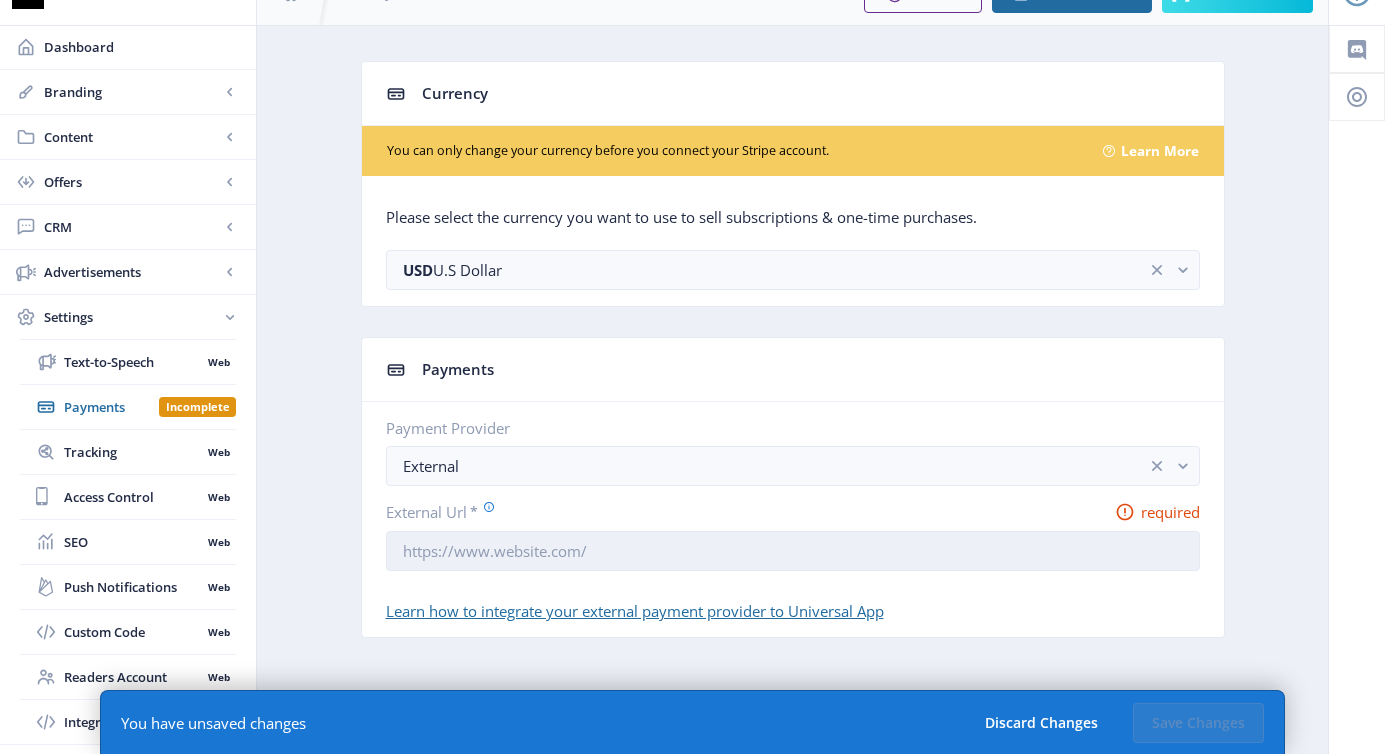 click on "External Url   *" at bounding box center [793, 551] 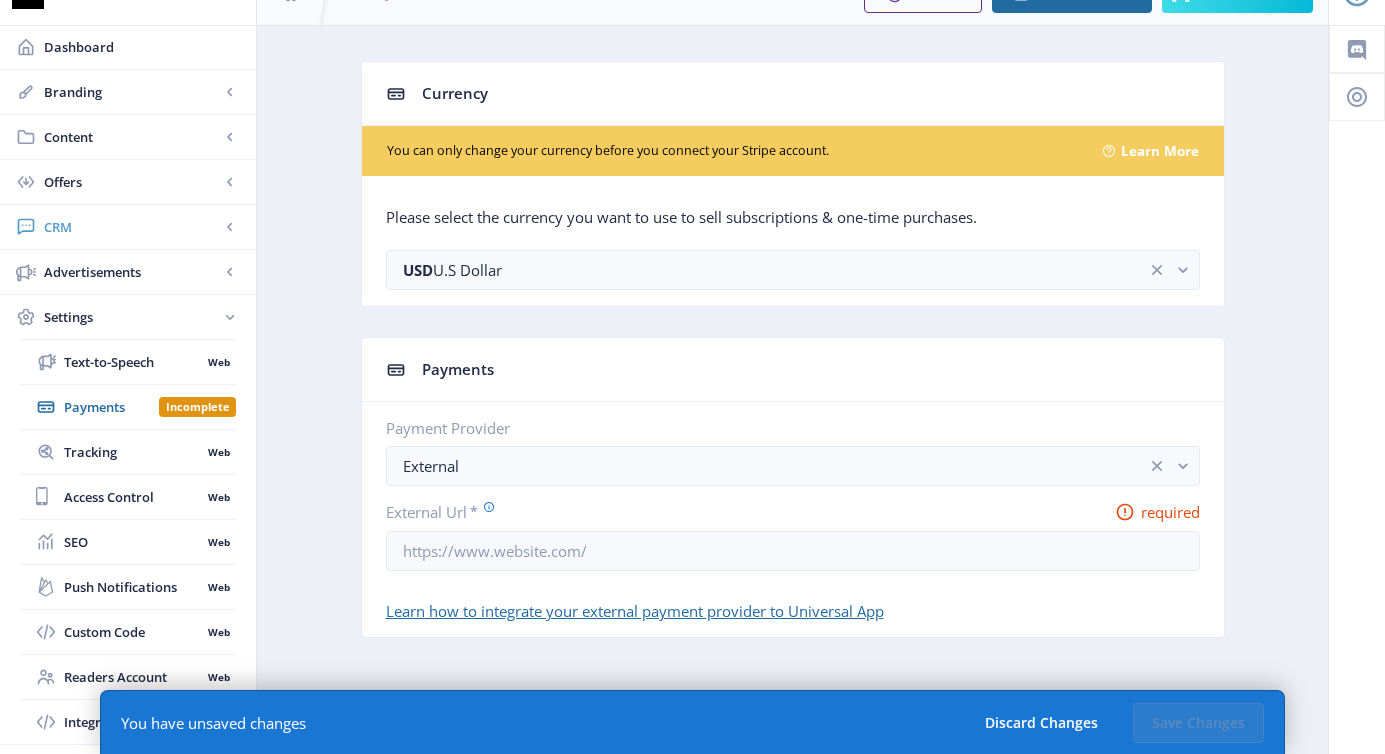 click on "CRM" at bounding box center (132, 227) 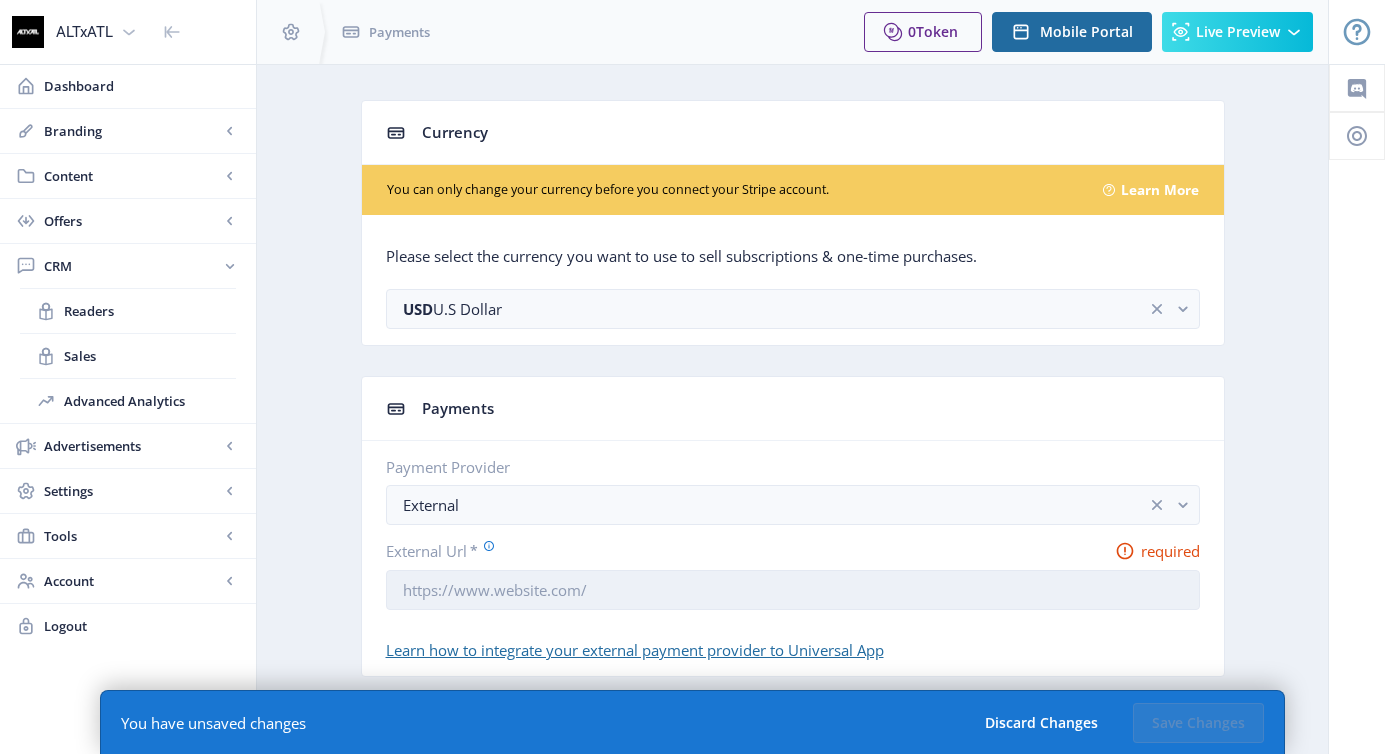 click on "External Url   *" at bounding box center [793, 590] 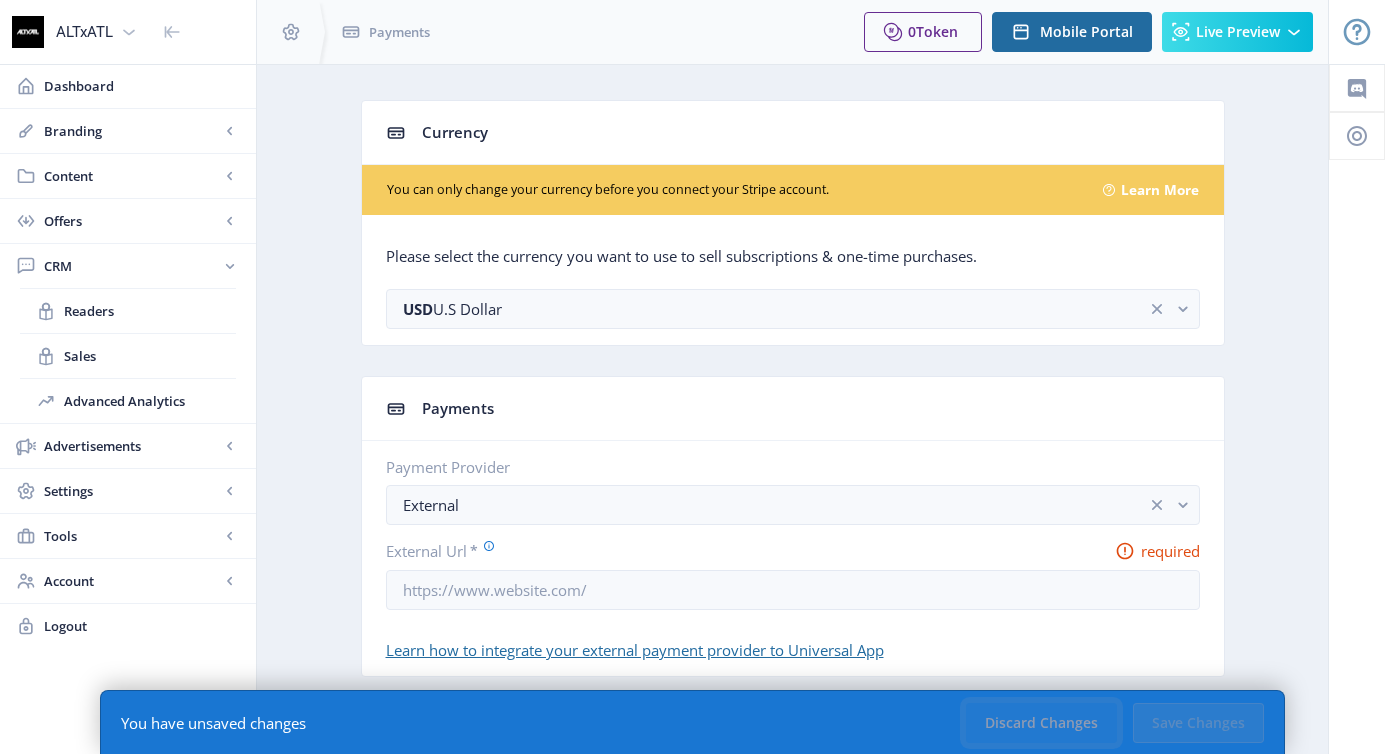 click on "Discard Changes" 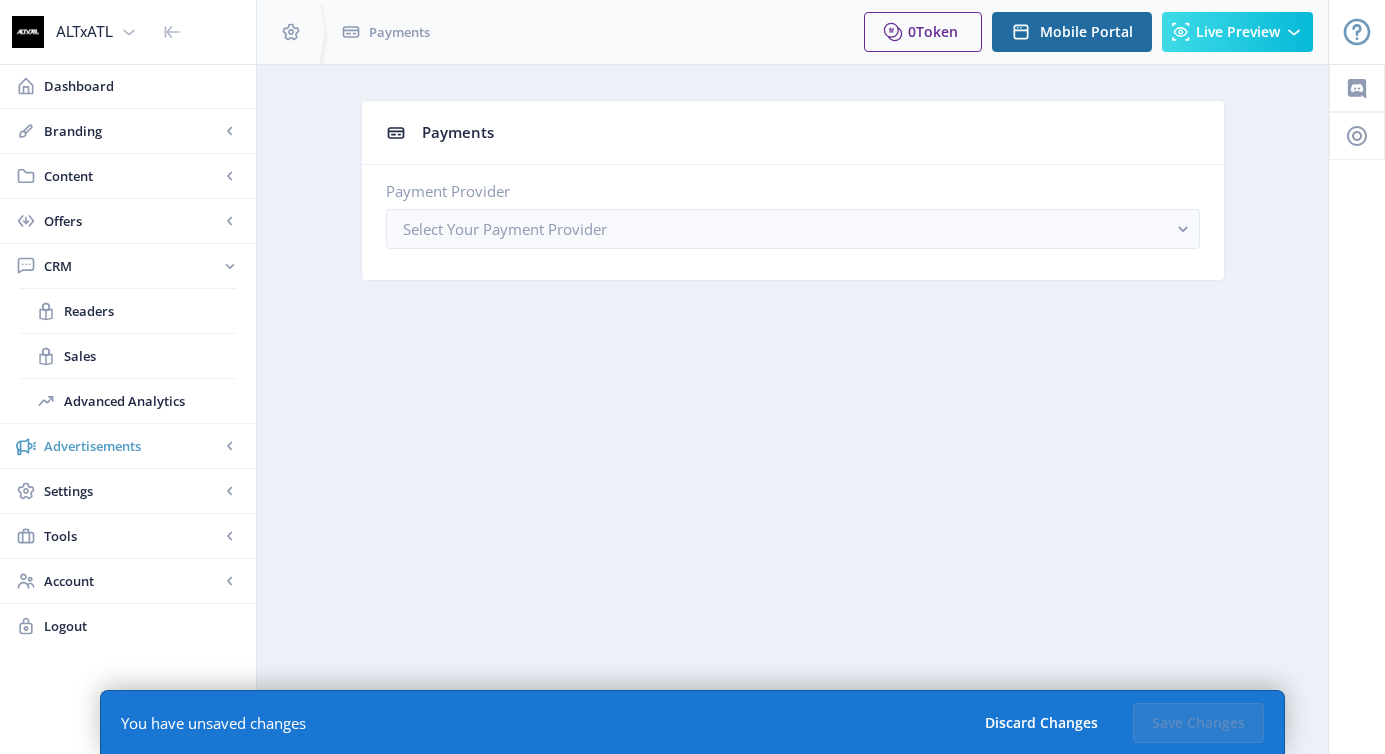 click on "Advertisements" at bounding box center [132, 446] 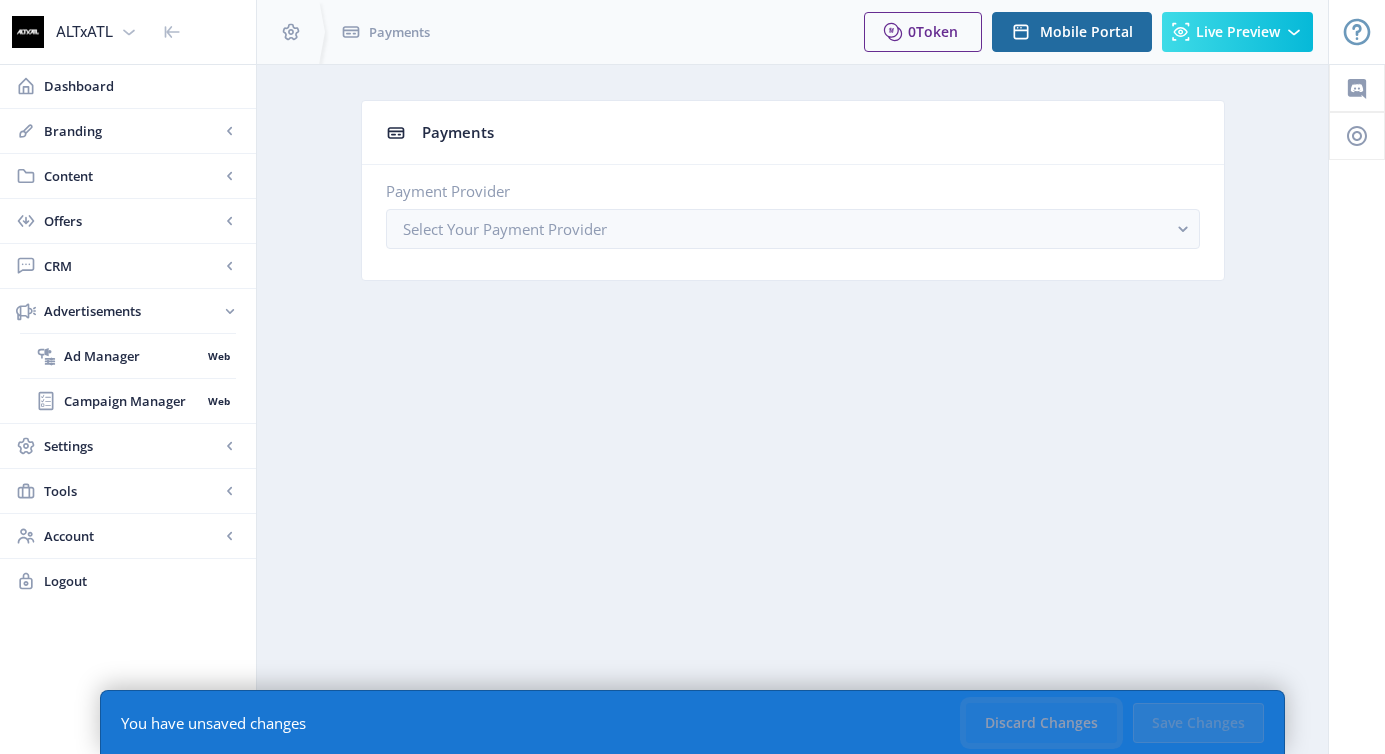 click on "Discard Changes" 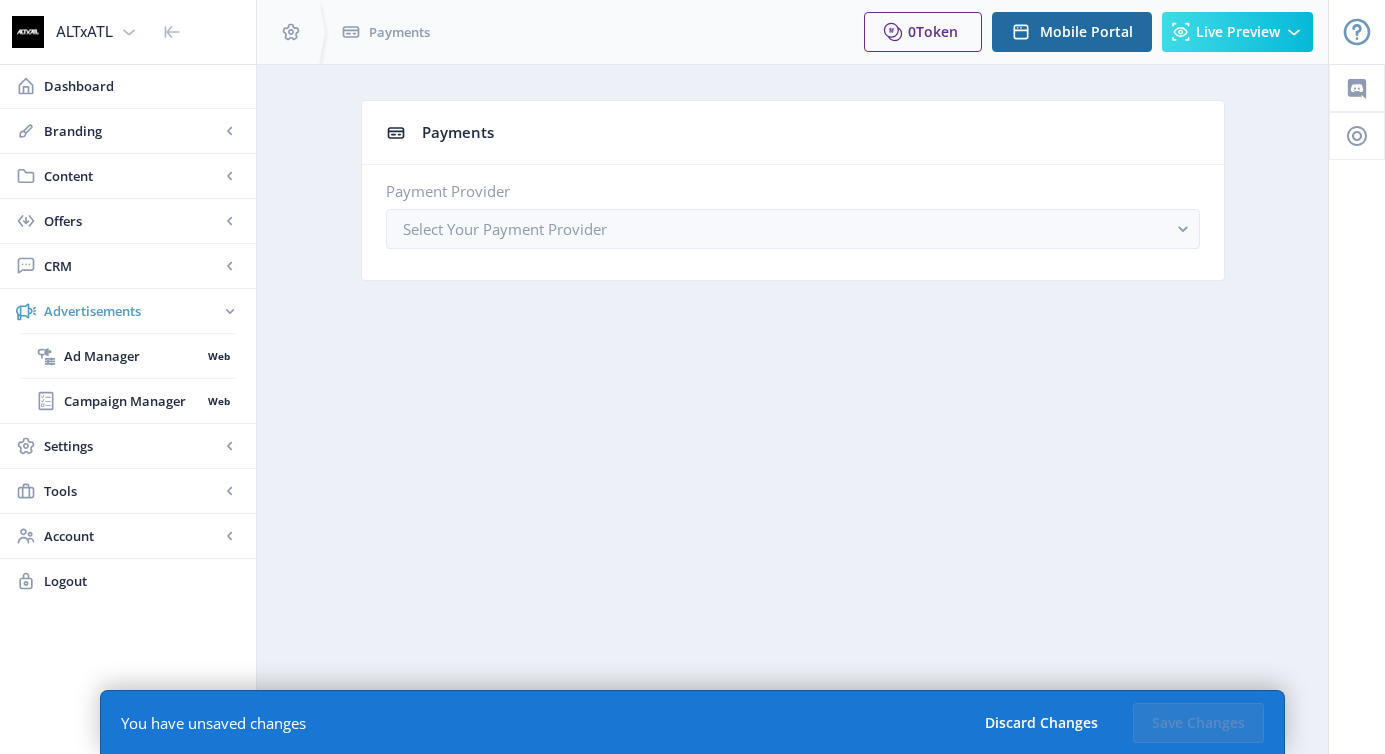 click on "Advertisements" at bounding box center [132, 311] 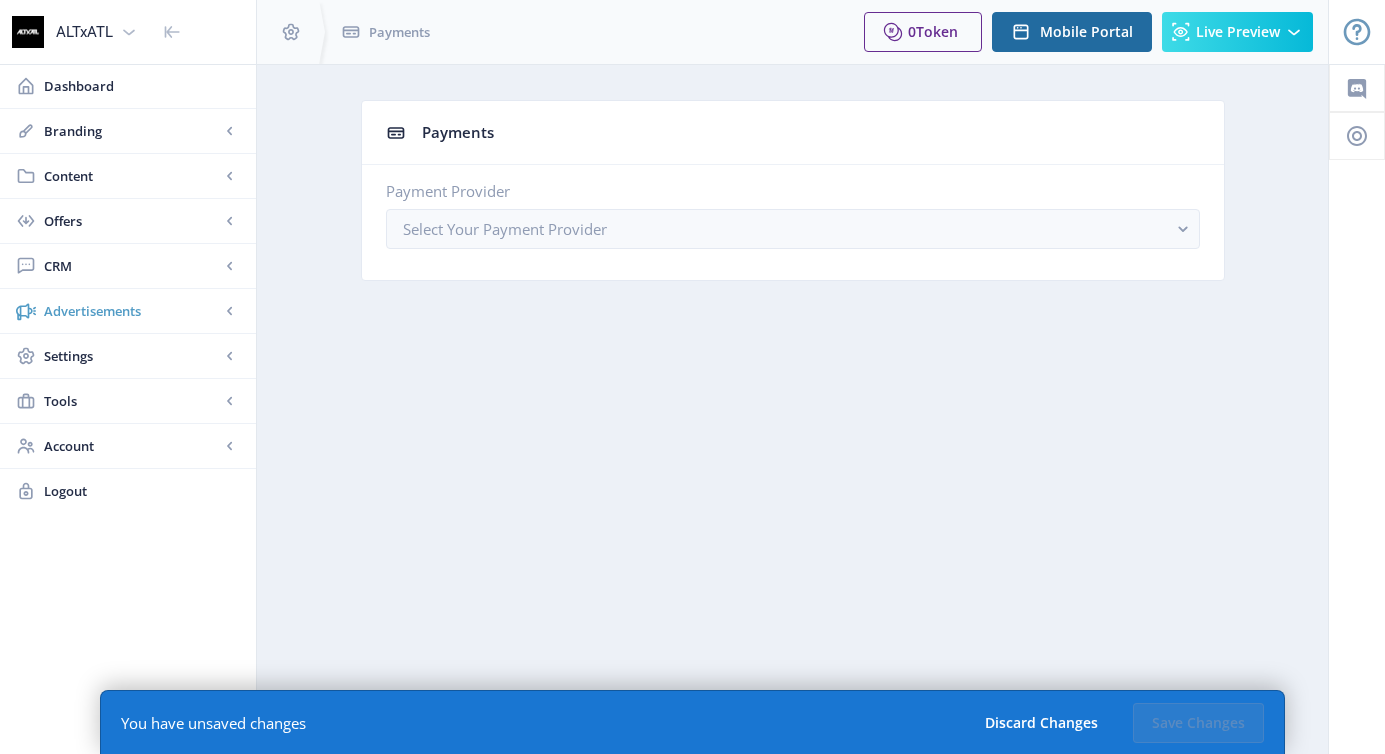click on "Advertisements" at bounding box center [132, 311] 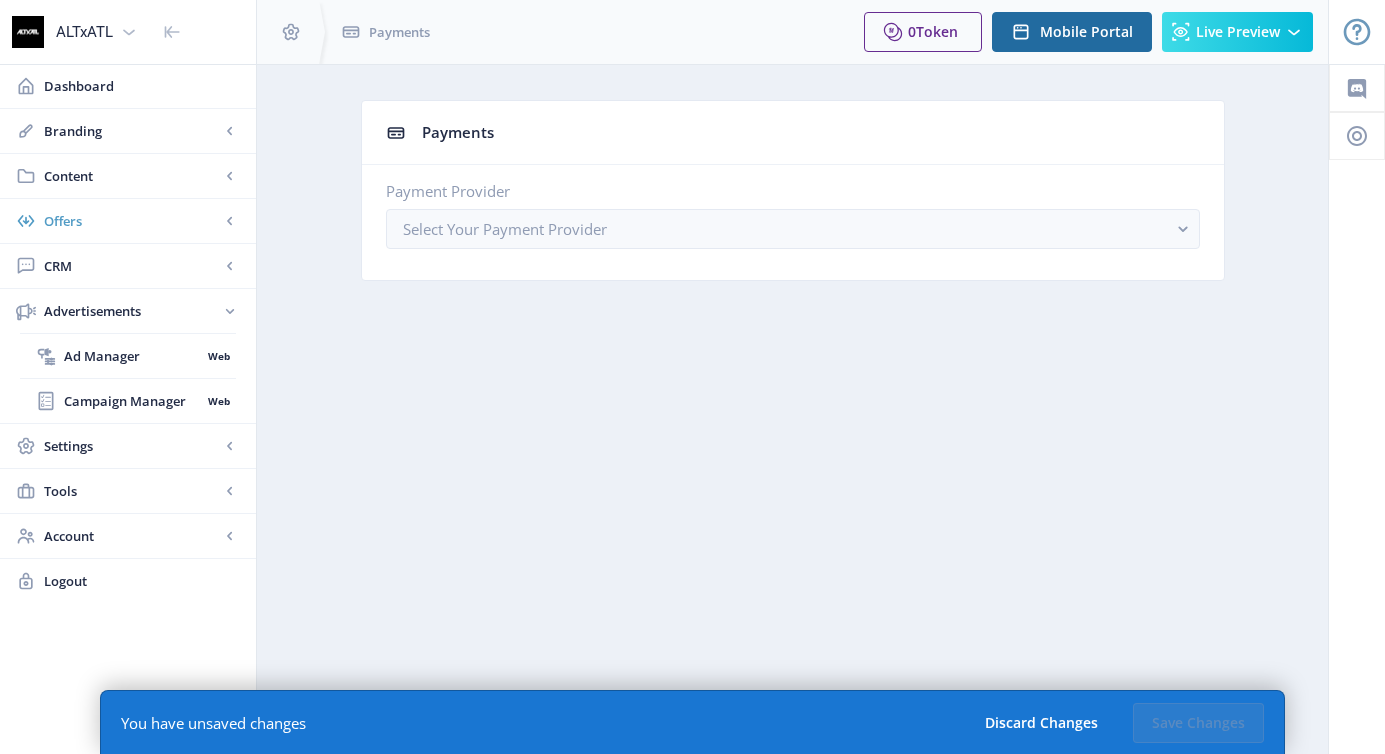 click on "Offers" at bounding box center [132, 221] 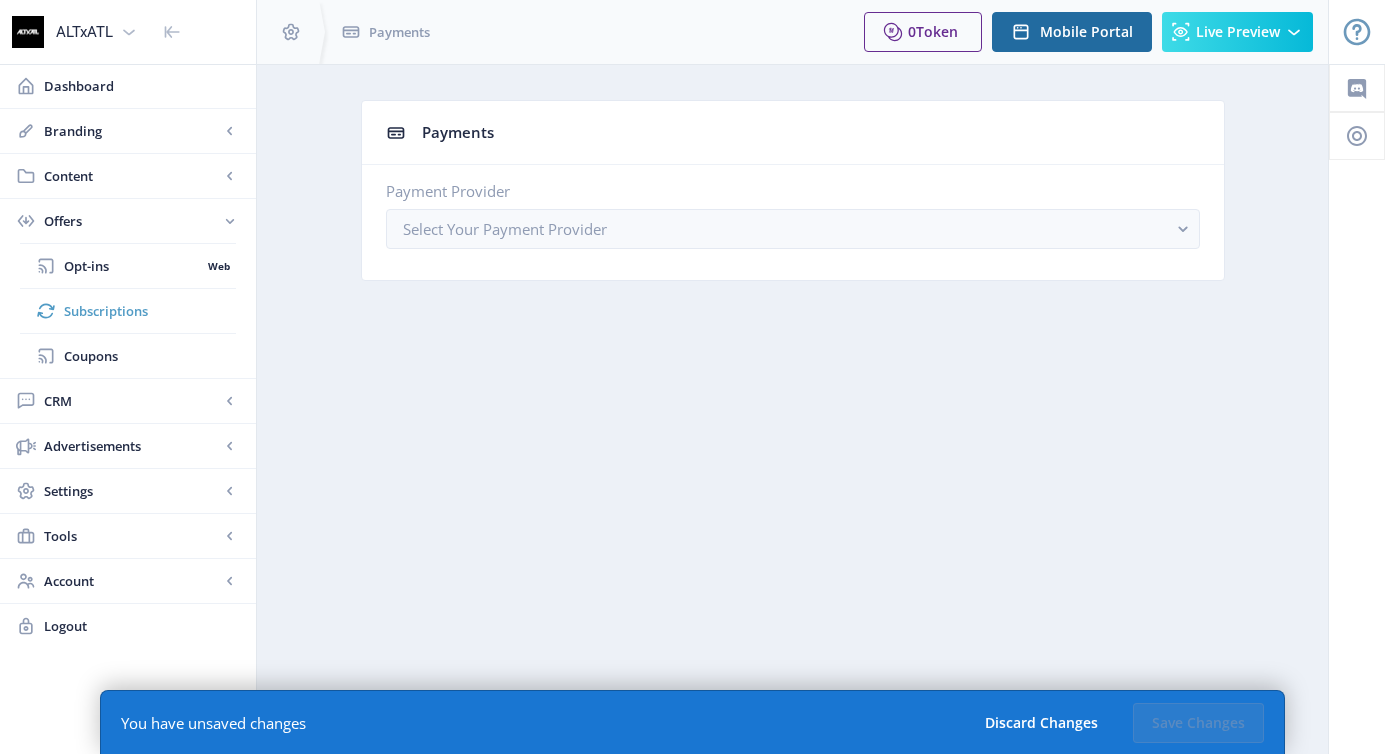 click on "Subscriptions" at bounding box center [128, 311] 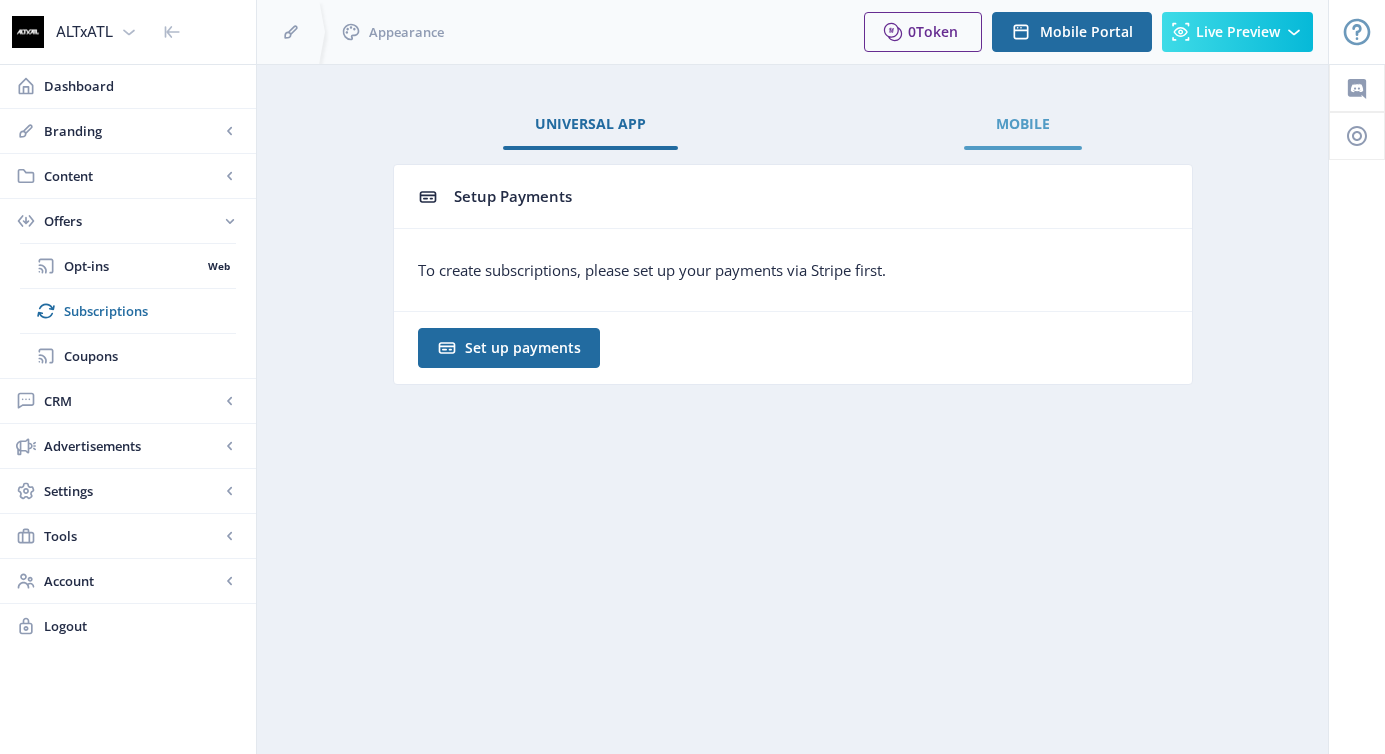 click on "Mobile" 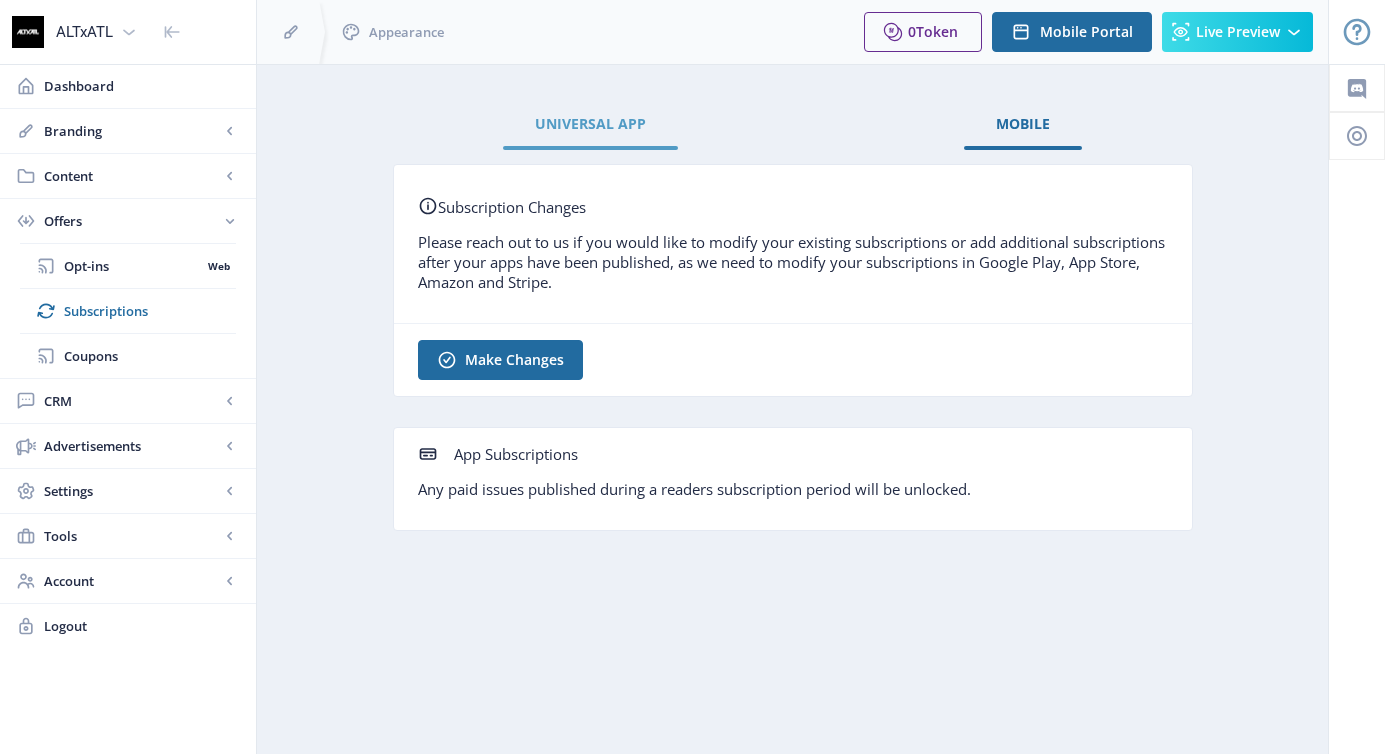 click on "Universal App" 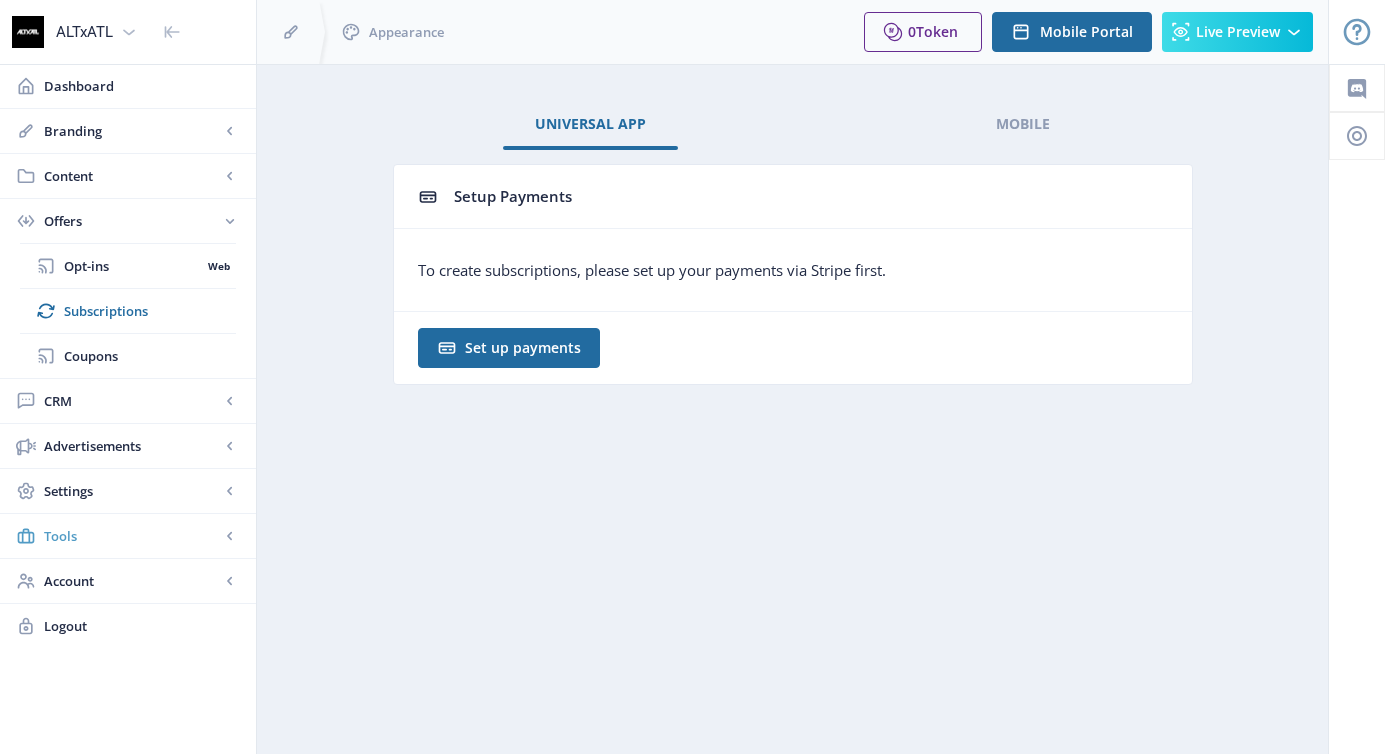 click on "Tools" at bounding box center (132, 536) 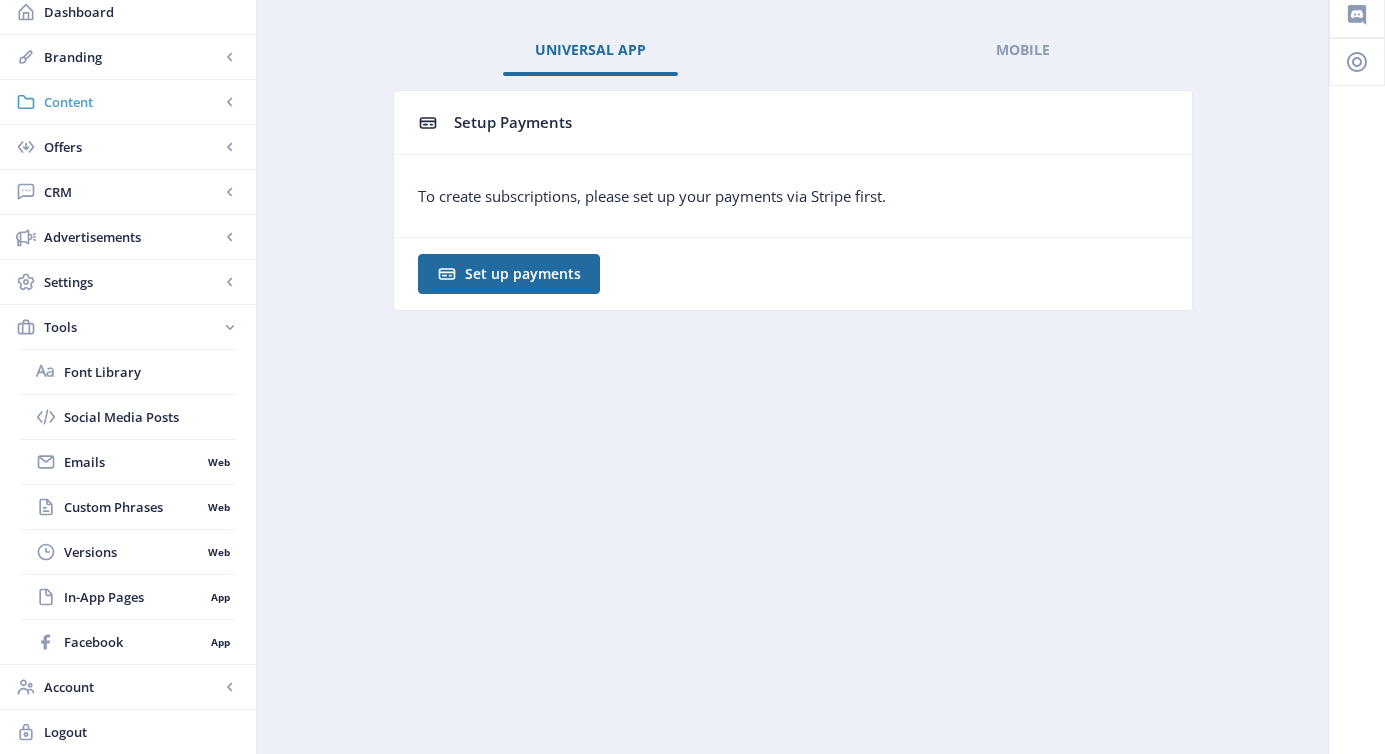 scroll, scrollTop: 0, scrollLeft: 0, axis: both 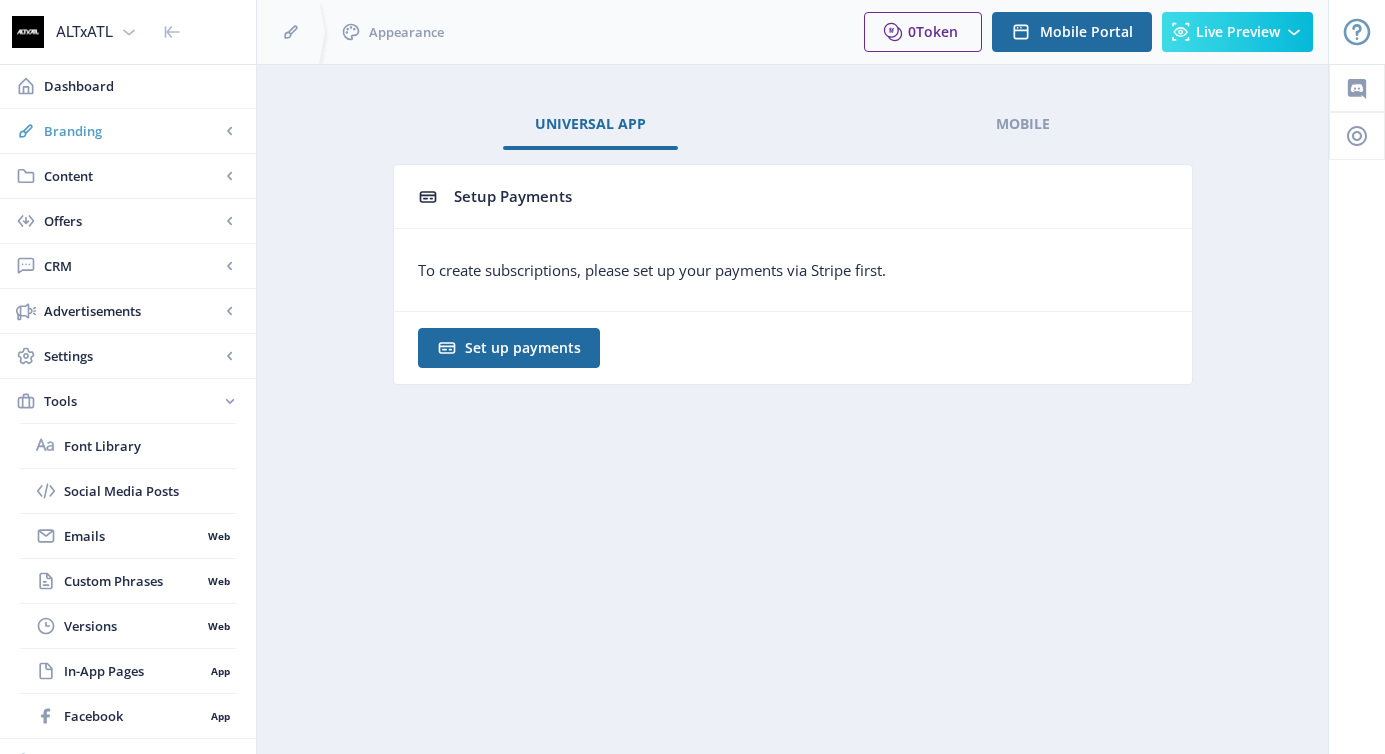 click on "Branding" at bounding box center [132, 131] 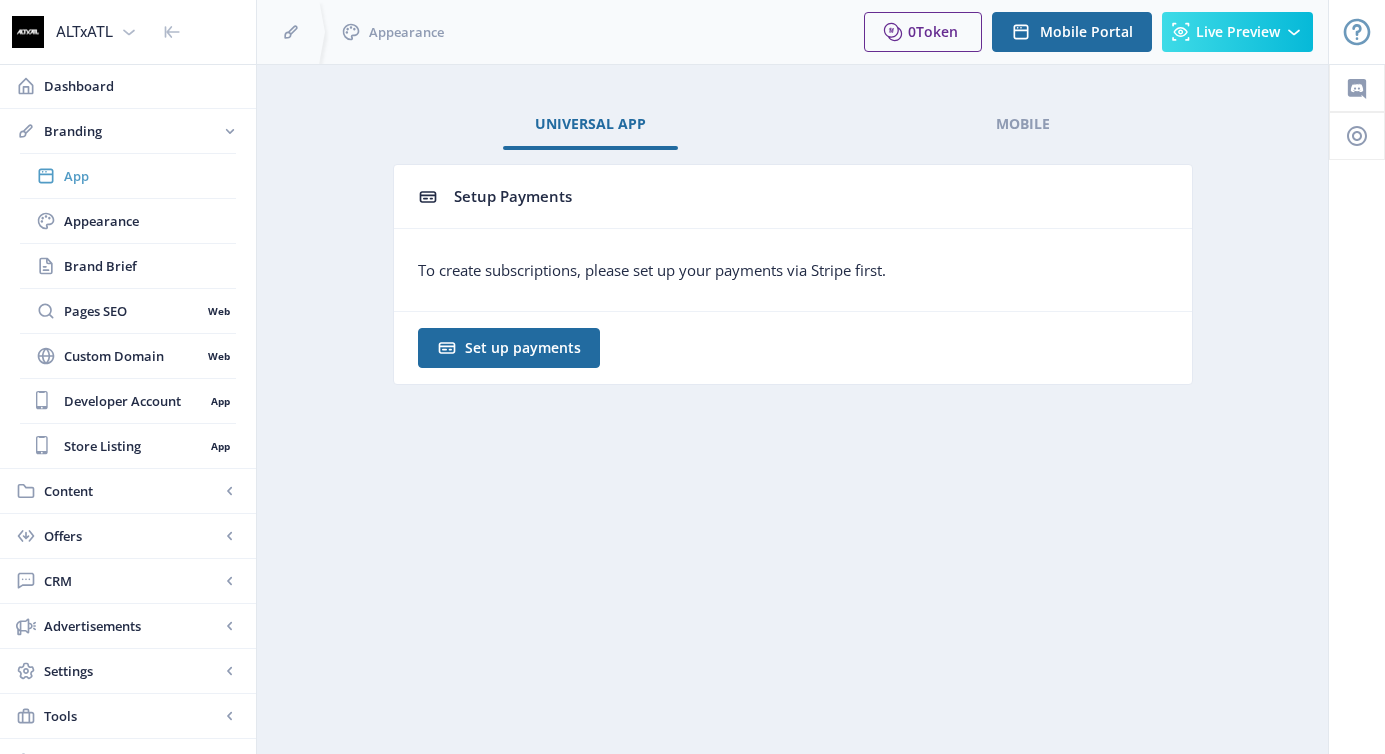 click on "App" at bounding box center (150, 176) 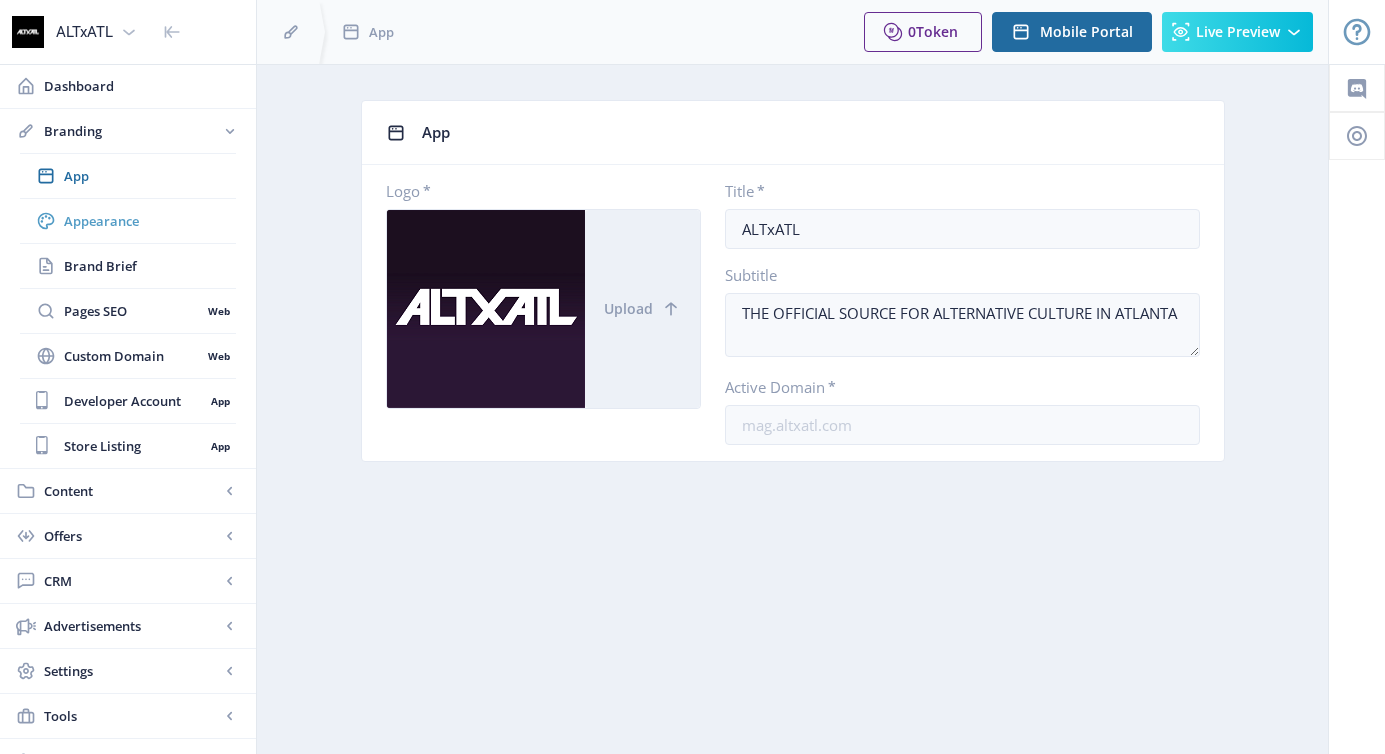 click on "Appearance" at bounding box center (128, 221) 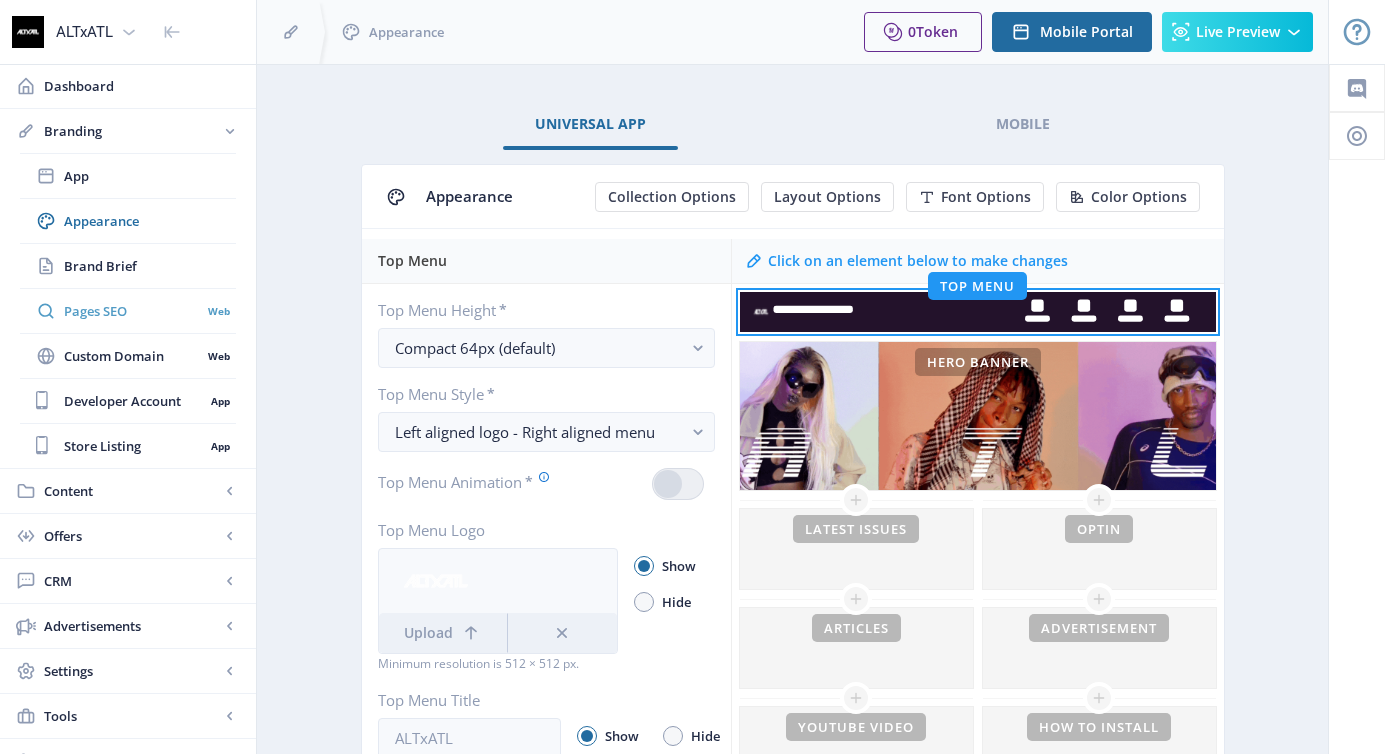 click on "Pages SEO Web" at bounding box center (128, 311) 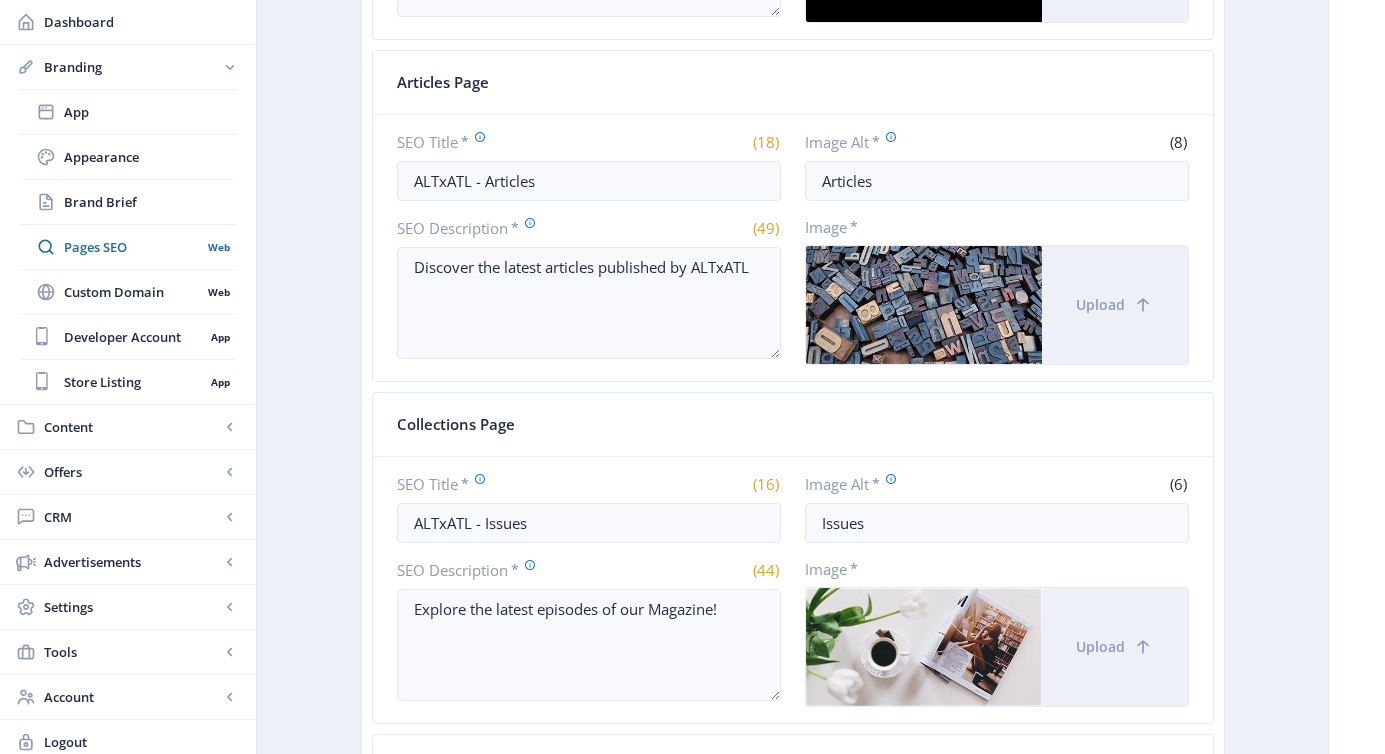 scroll, scrollTop: 542, scrollLeft: 0, axis: vertical 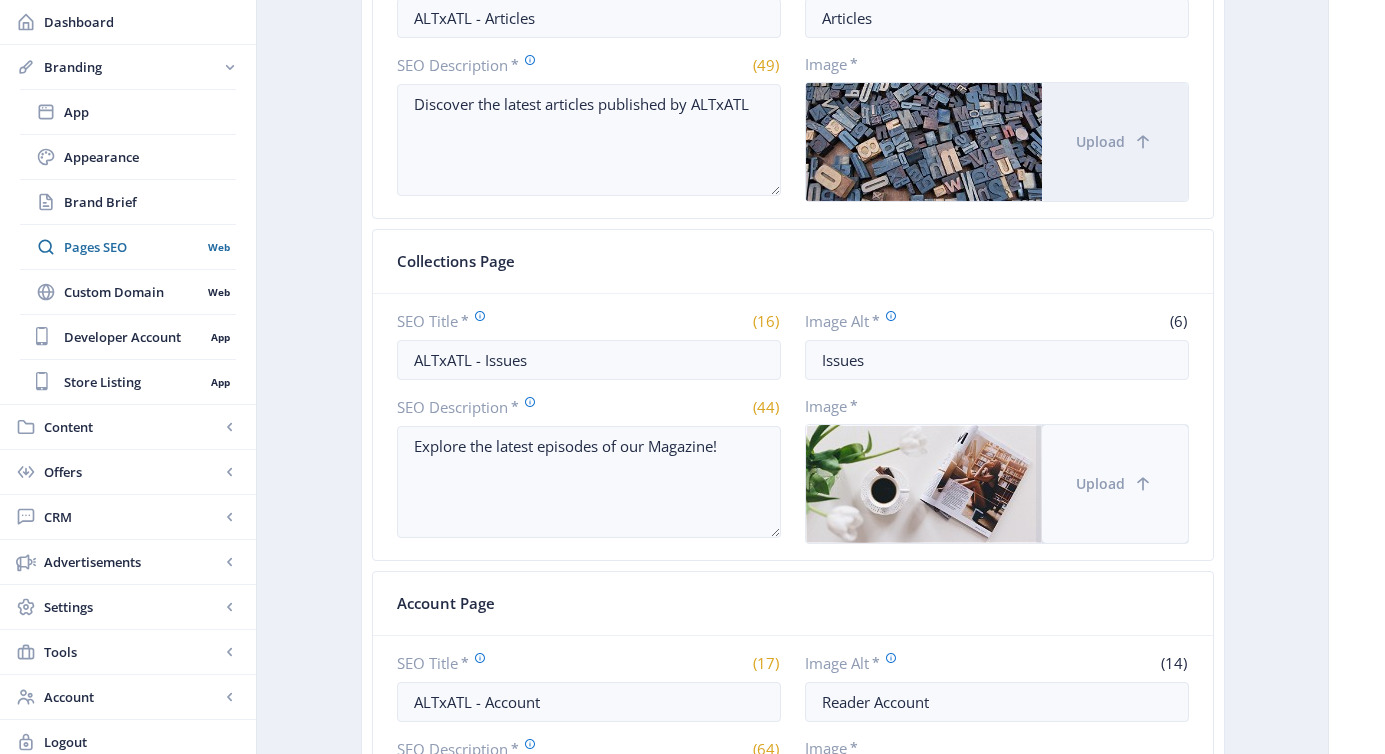 click on "Upload" at bounding box center [1100, 484] 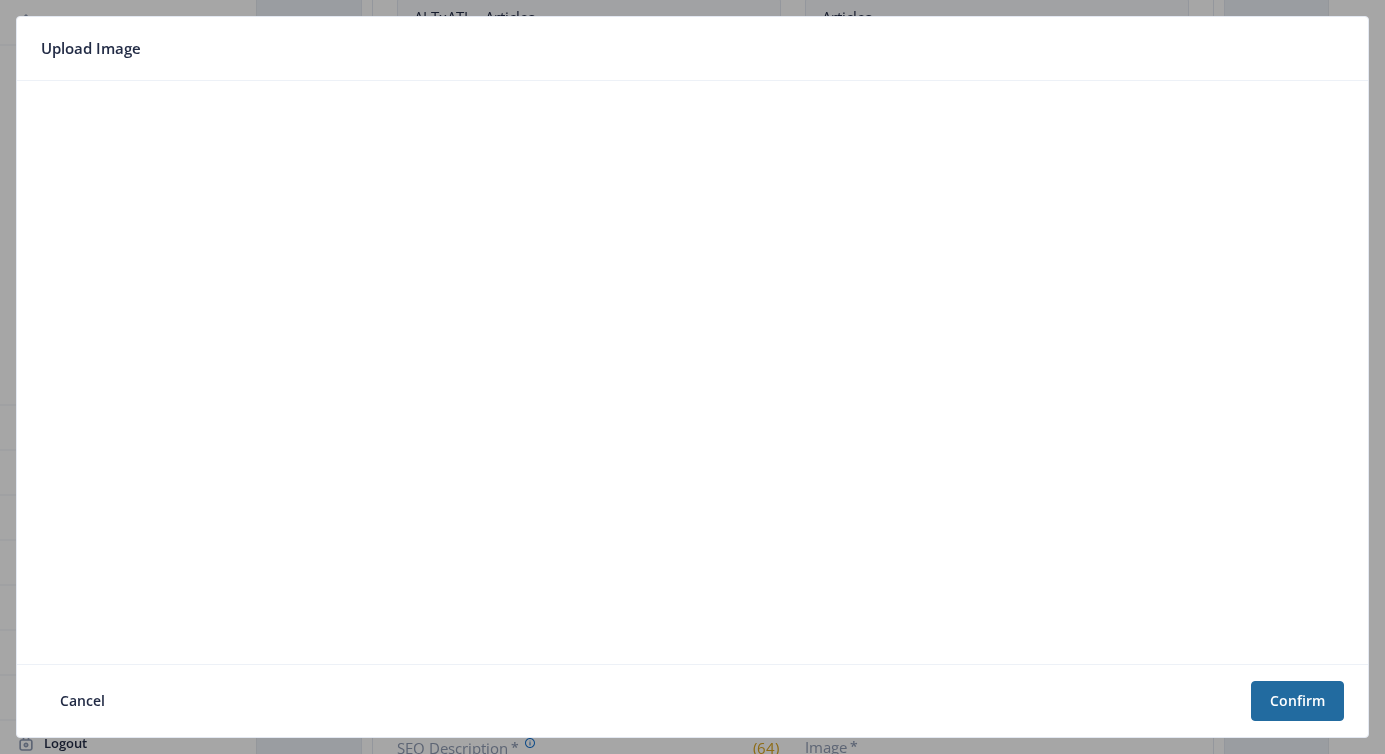 scroll, scrollTop: 0, scrollLeft: 0, axis: both 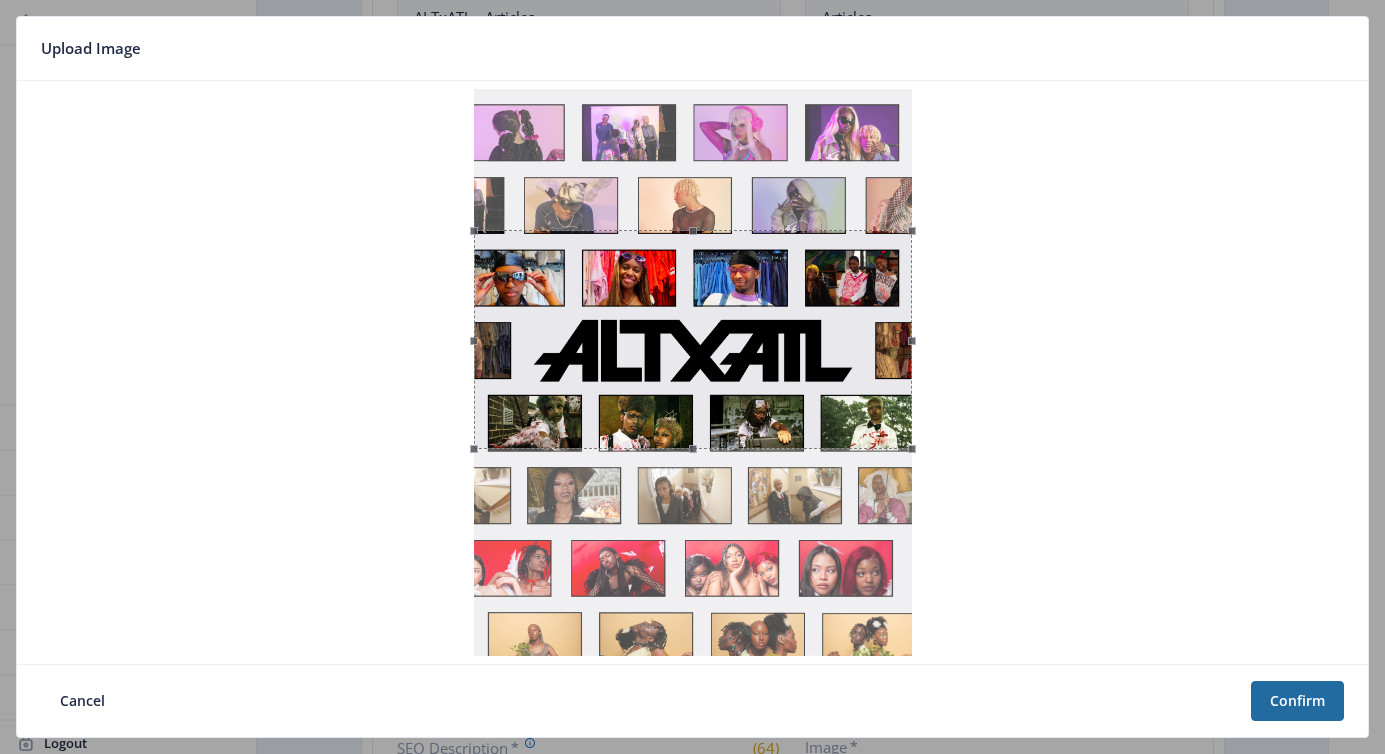 drag, startPoint x: 772, startPoint y: 234, endPoint x: 814, endPoint y: 375, distance: 147.12239 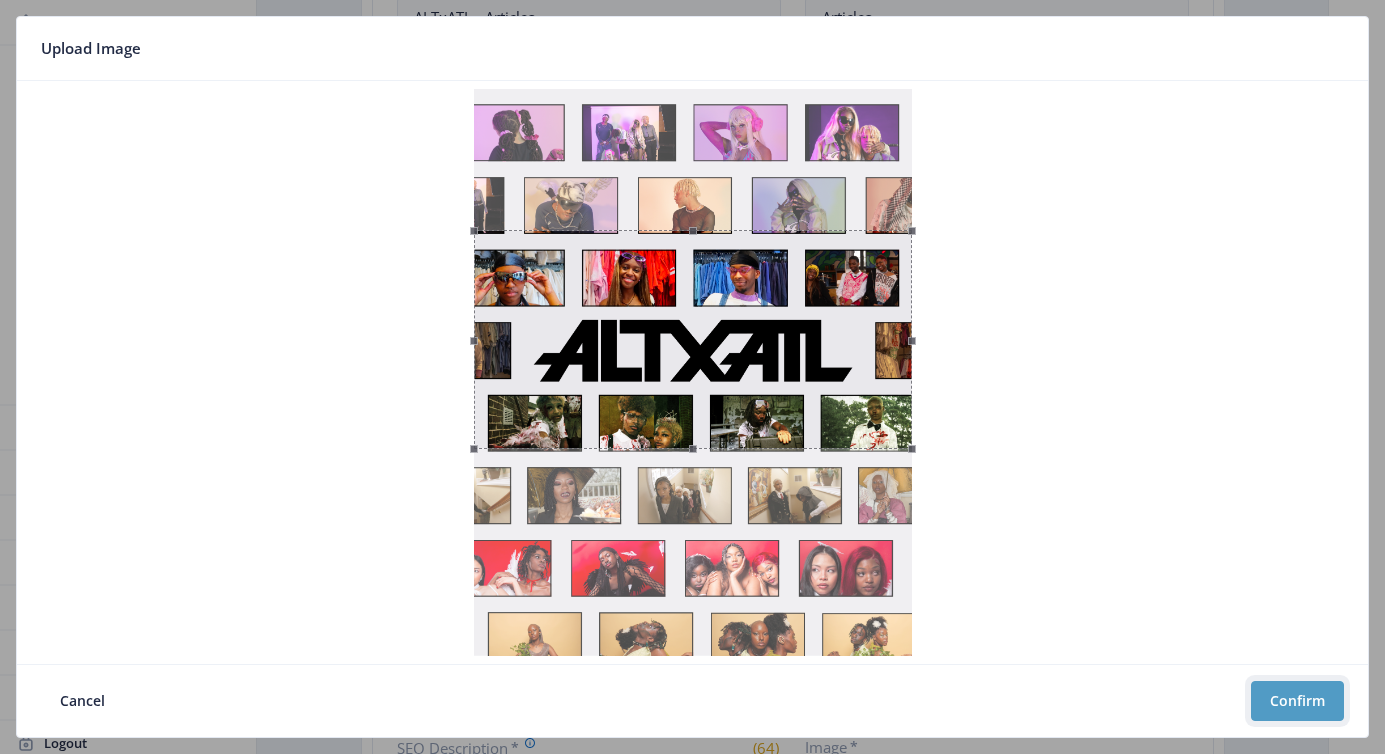 click on "Confirm" 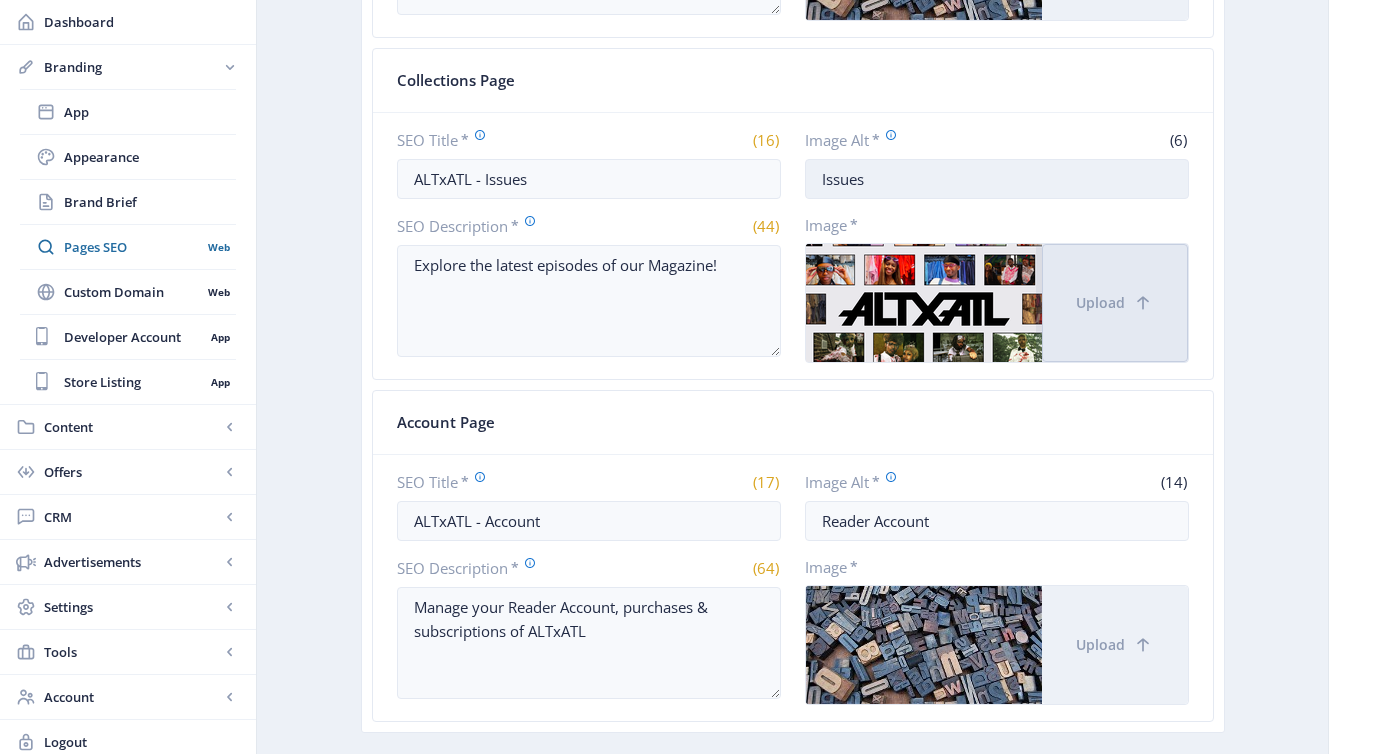 scroll, scrollTop: 896, scrollLeft: 0, axis: vertical 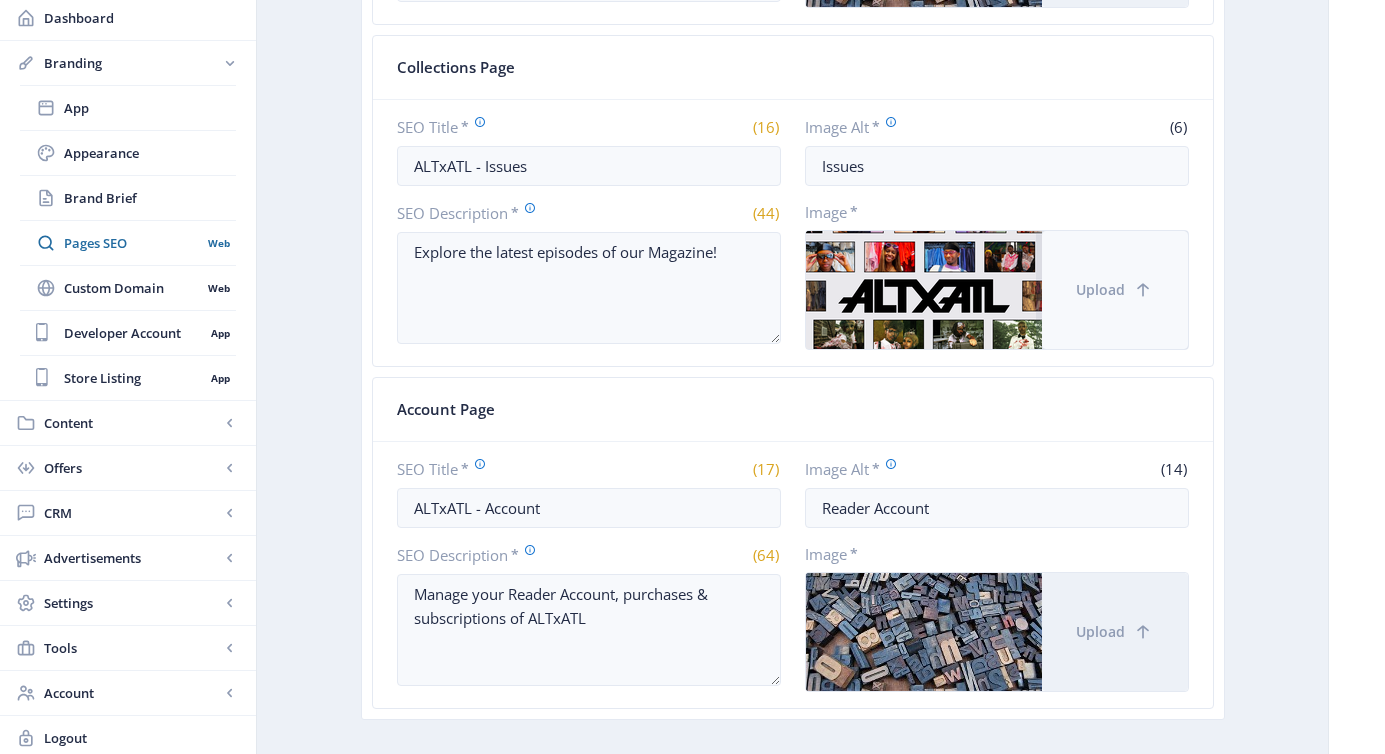 click on "Upload" at bounding box center [1100, 290] 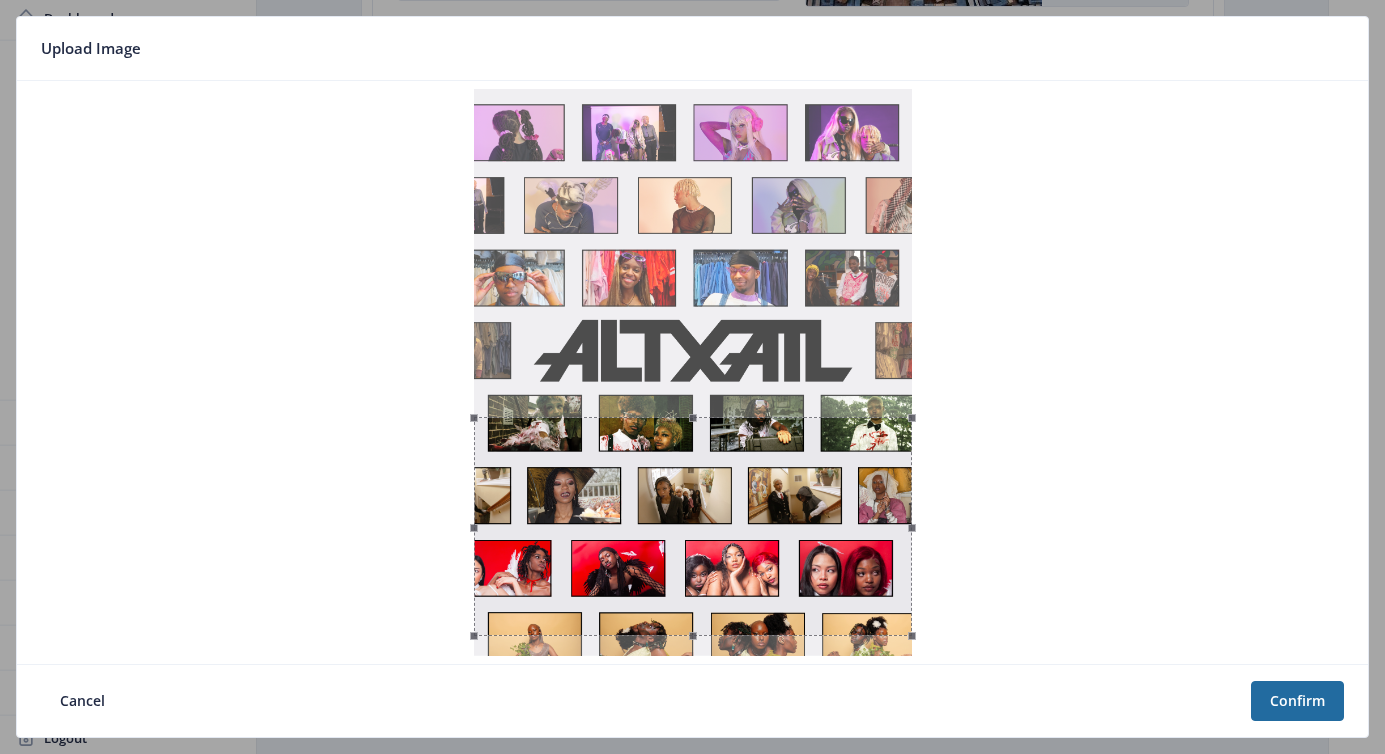 scroll, scrollTop: 0, scrollLeft: 0, axis: both 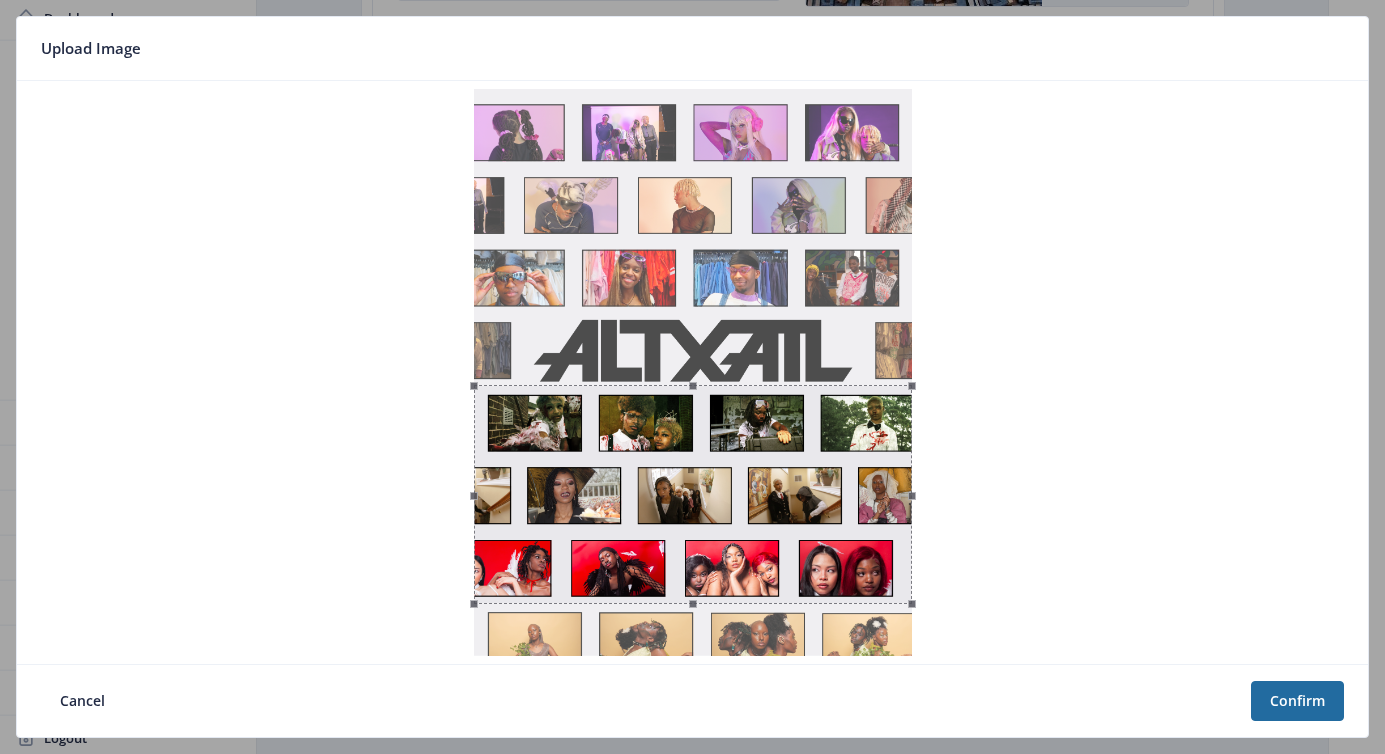 click 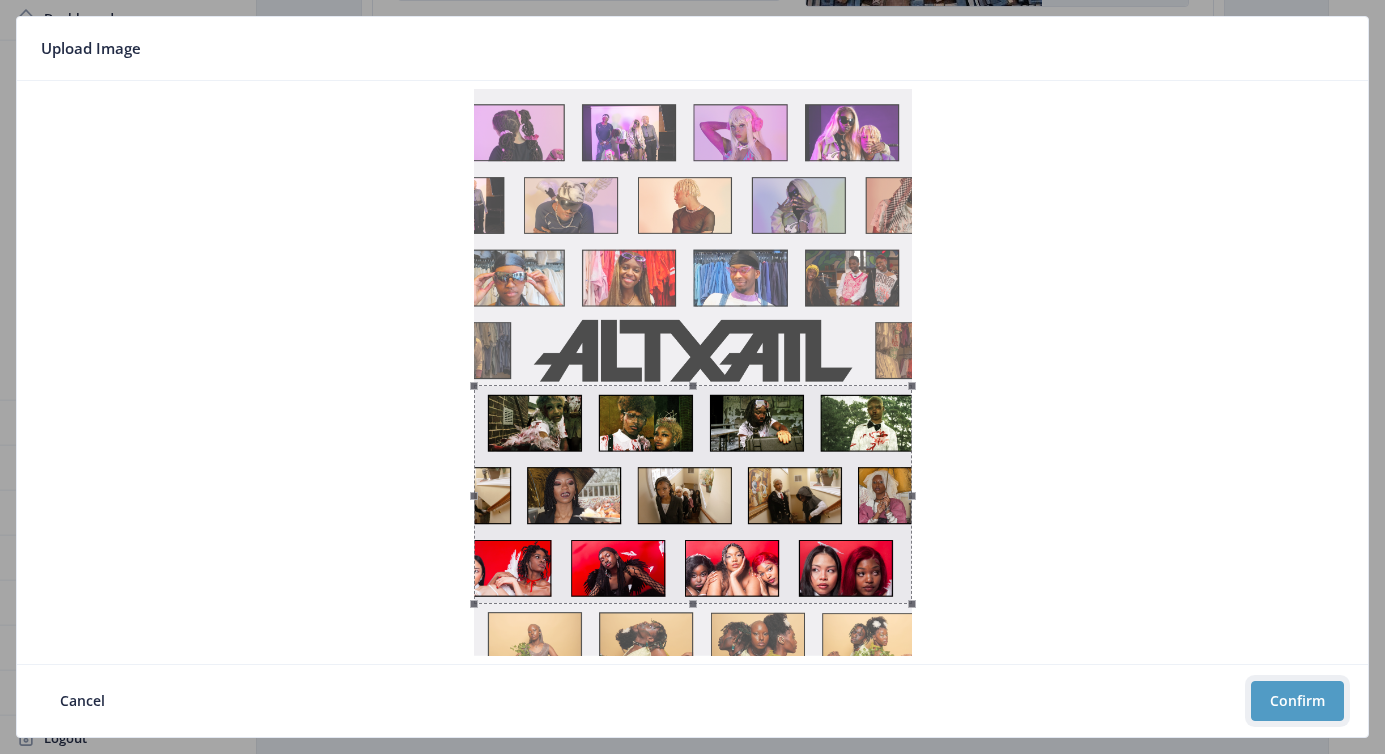 click on "Confirm" 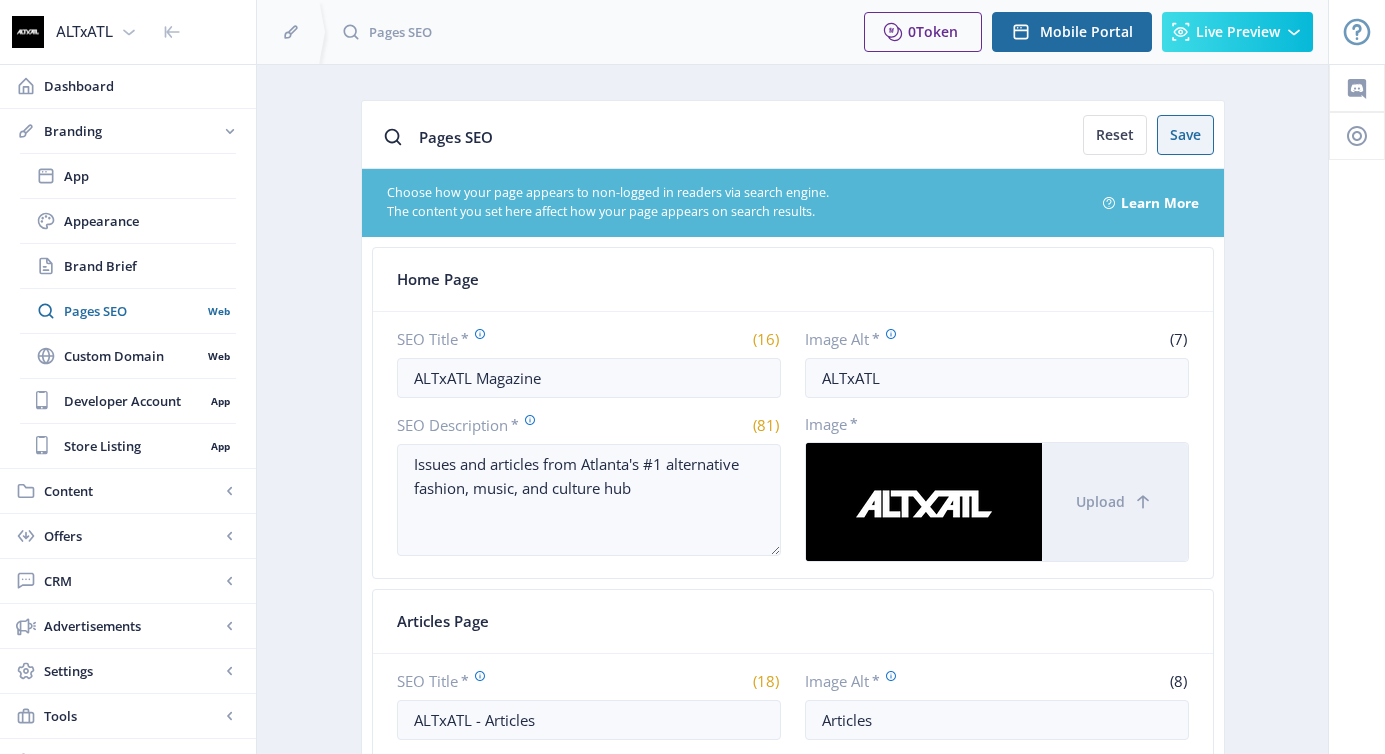 scroll, scrollTop: 896, scrollLeft: 0, axis: vertical 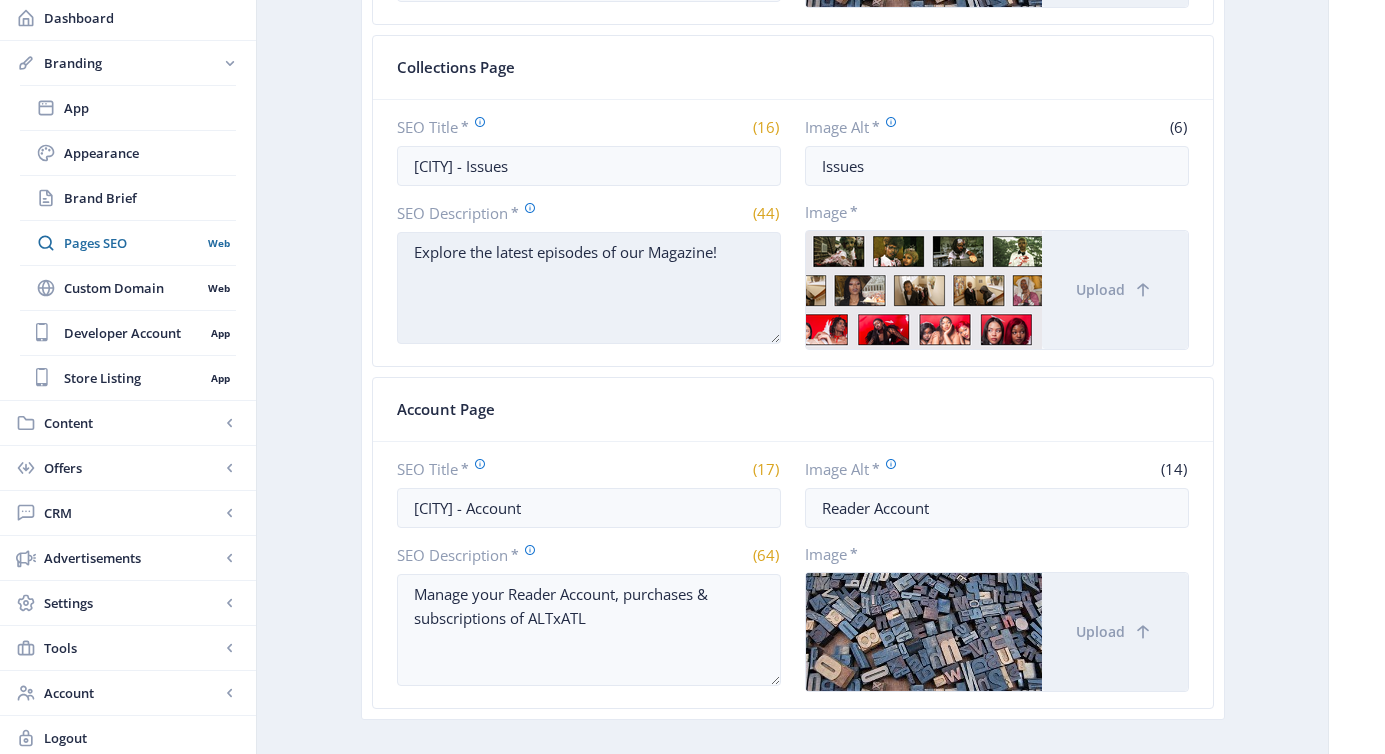 click on "Explore the latest episodes of our Magazine!" at bounding box center (589, 288) 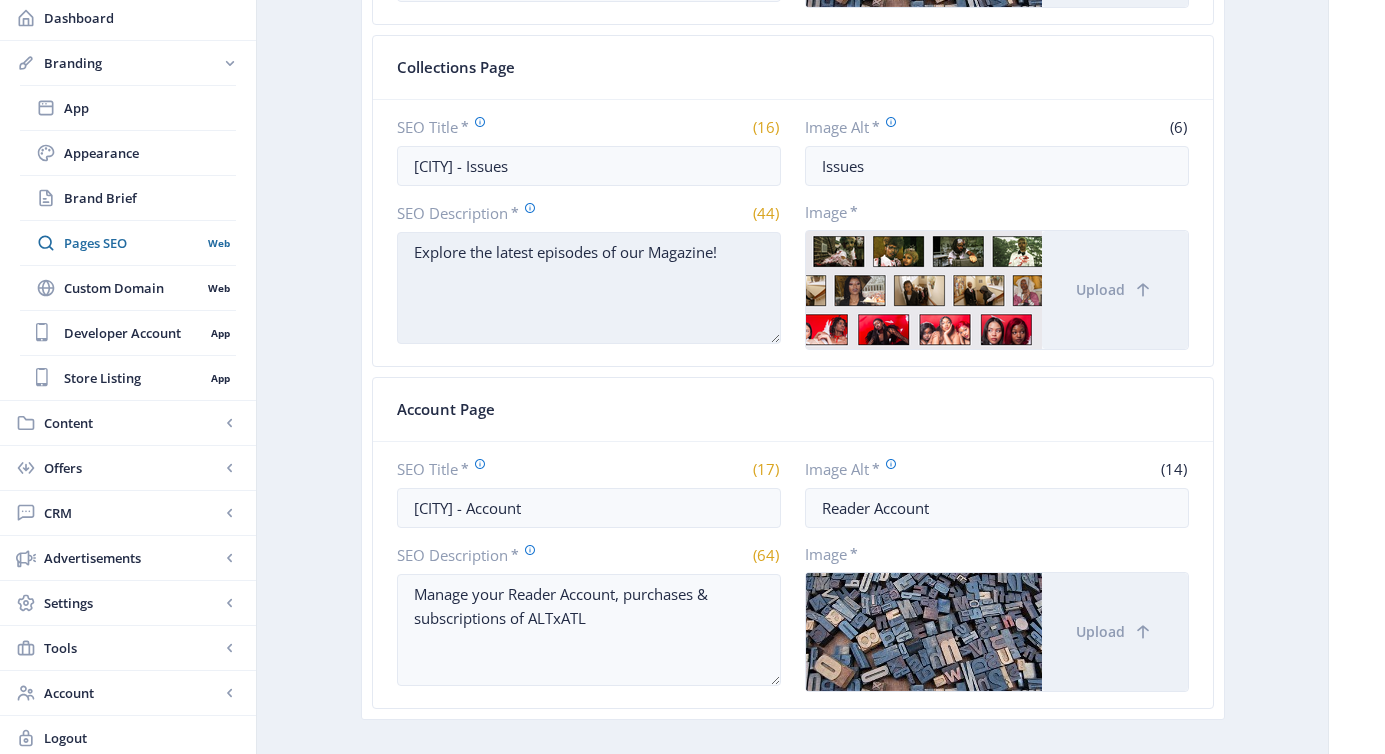 drag, startPoint x: 413, startPoint y: 253, endPoint x: 764, endPoint y: 286, distance: 352.54788 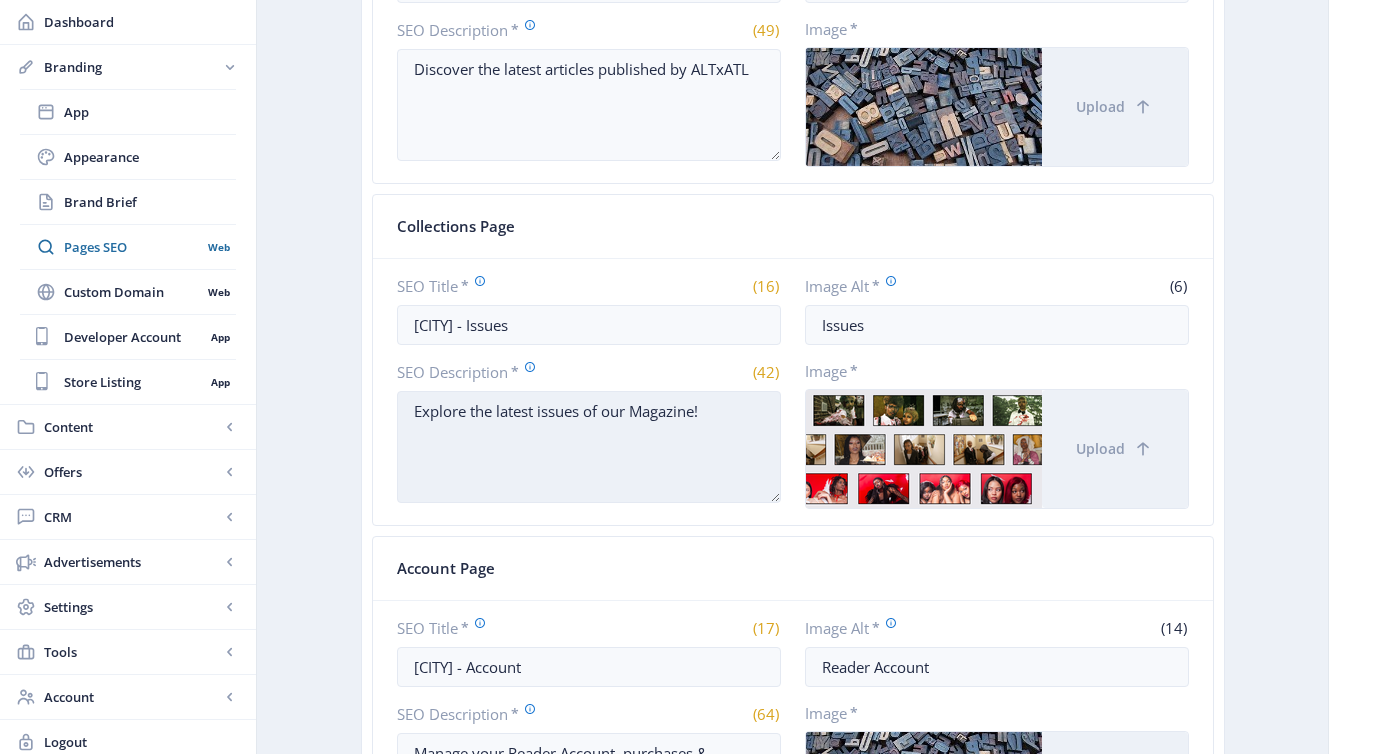 scroll, scrollTop: 730, scrollLeft: 0, axis: vertical 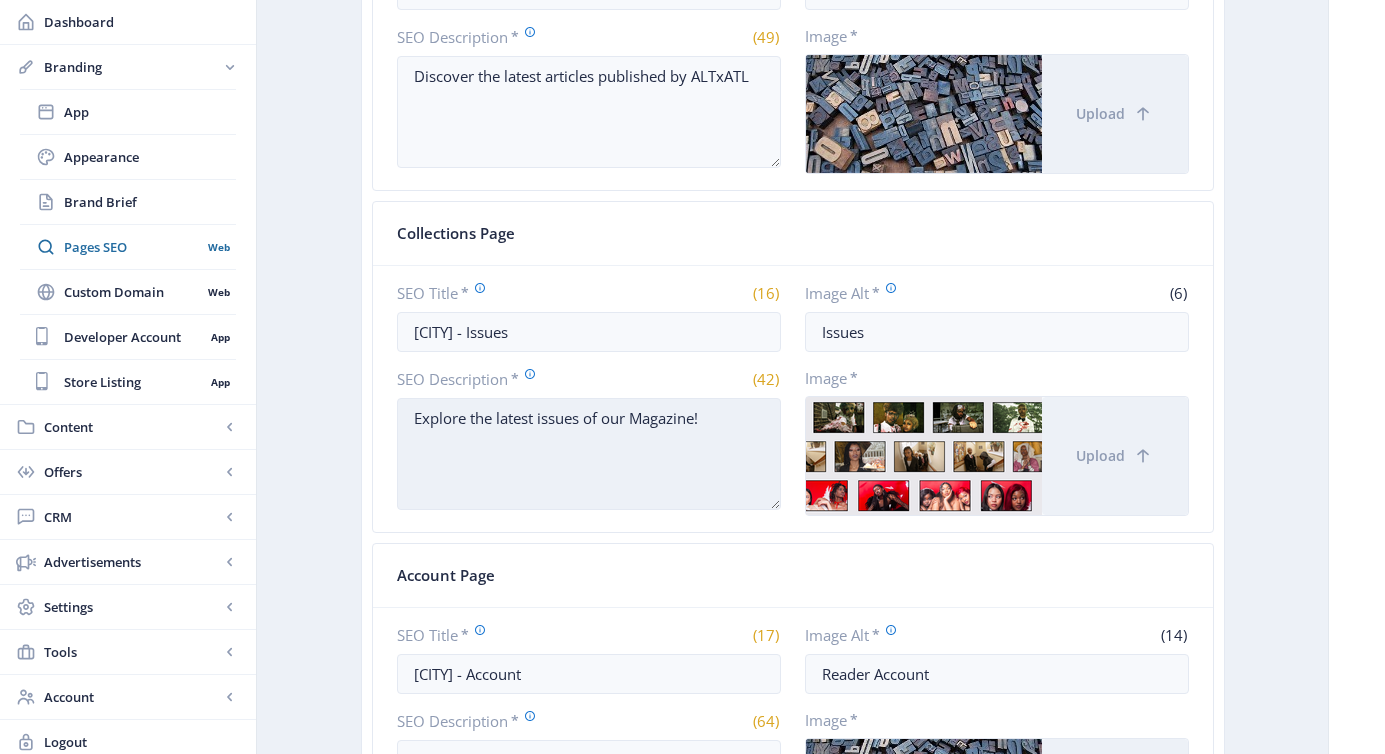 click on "Explore the latest issues of our Magazine!" at bounding box center [589, 454] 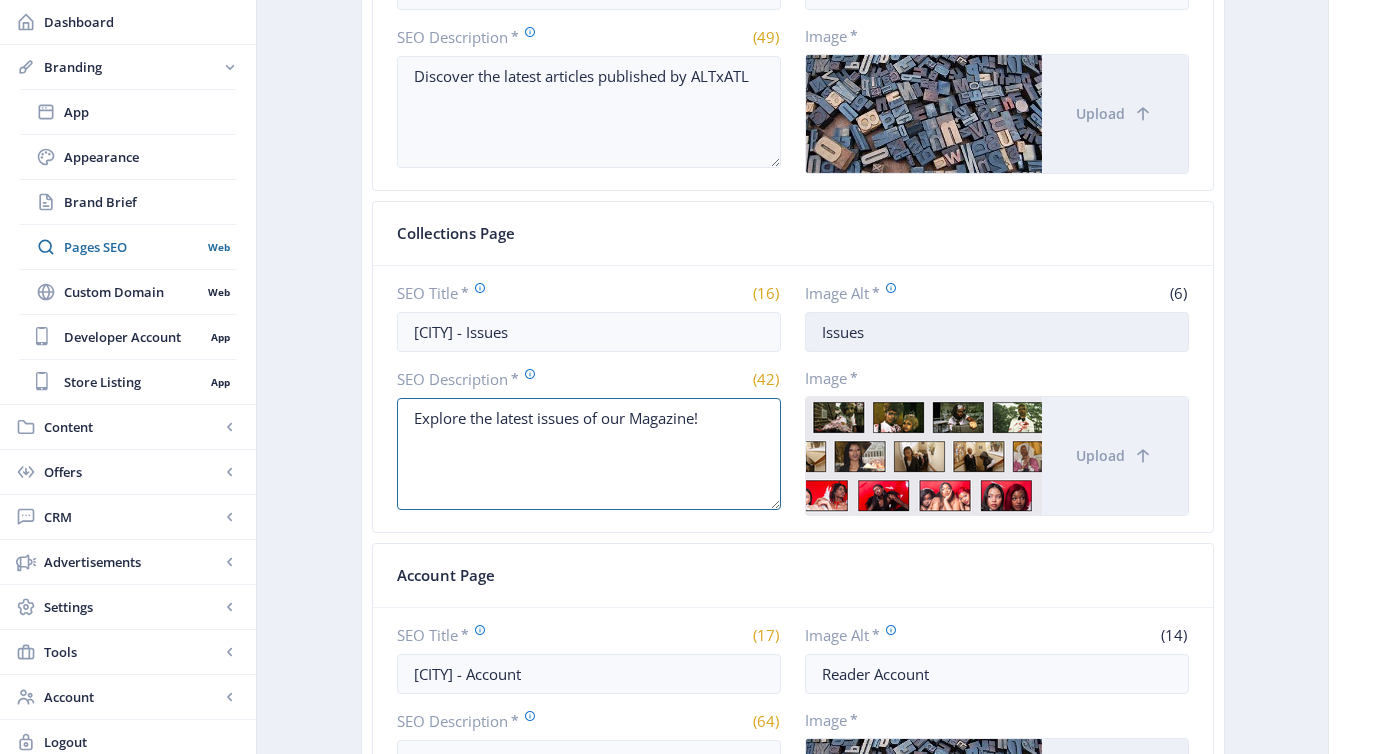 type on "Explore the latest issues of our Magazine!" 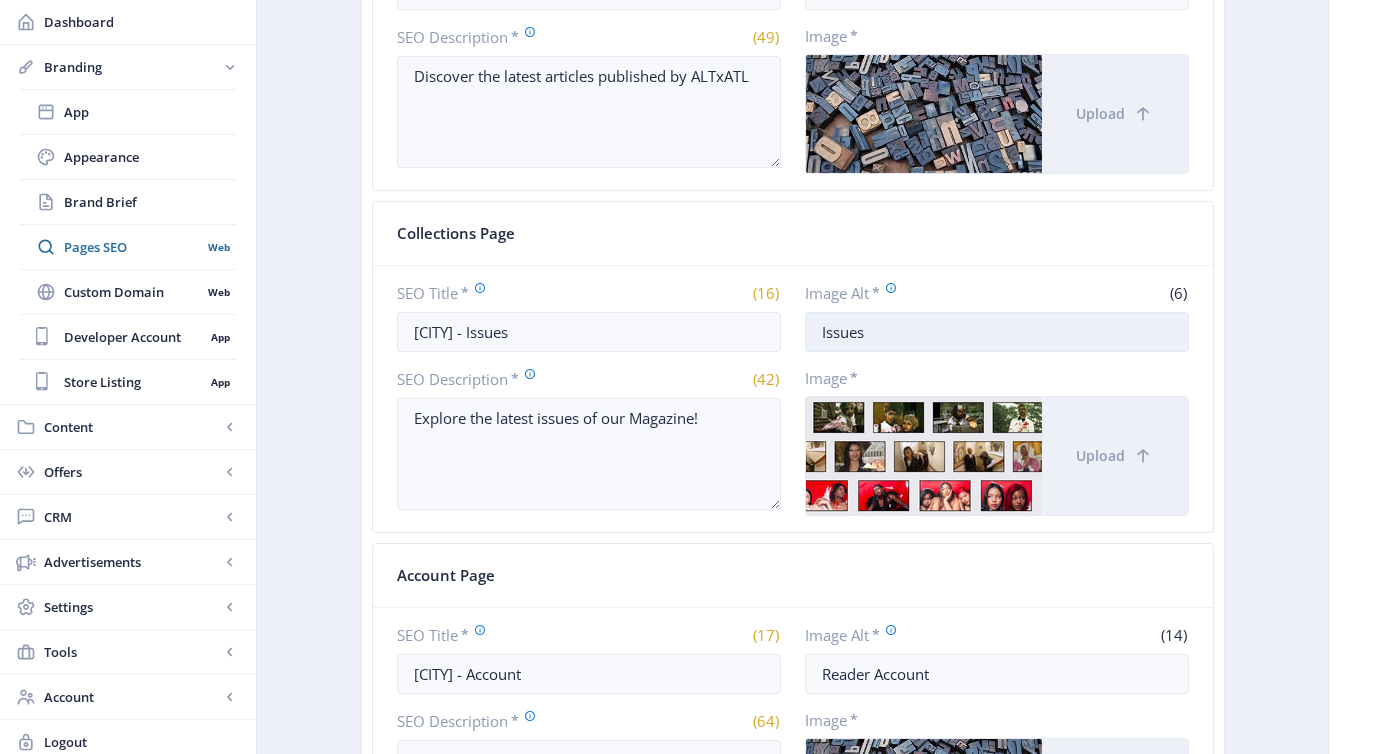 click on "Issues" at bounding box center [997, 332] 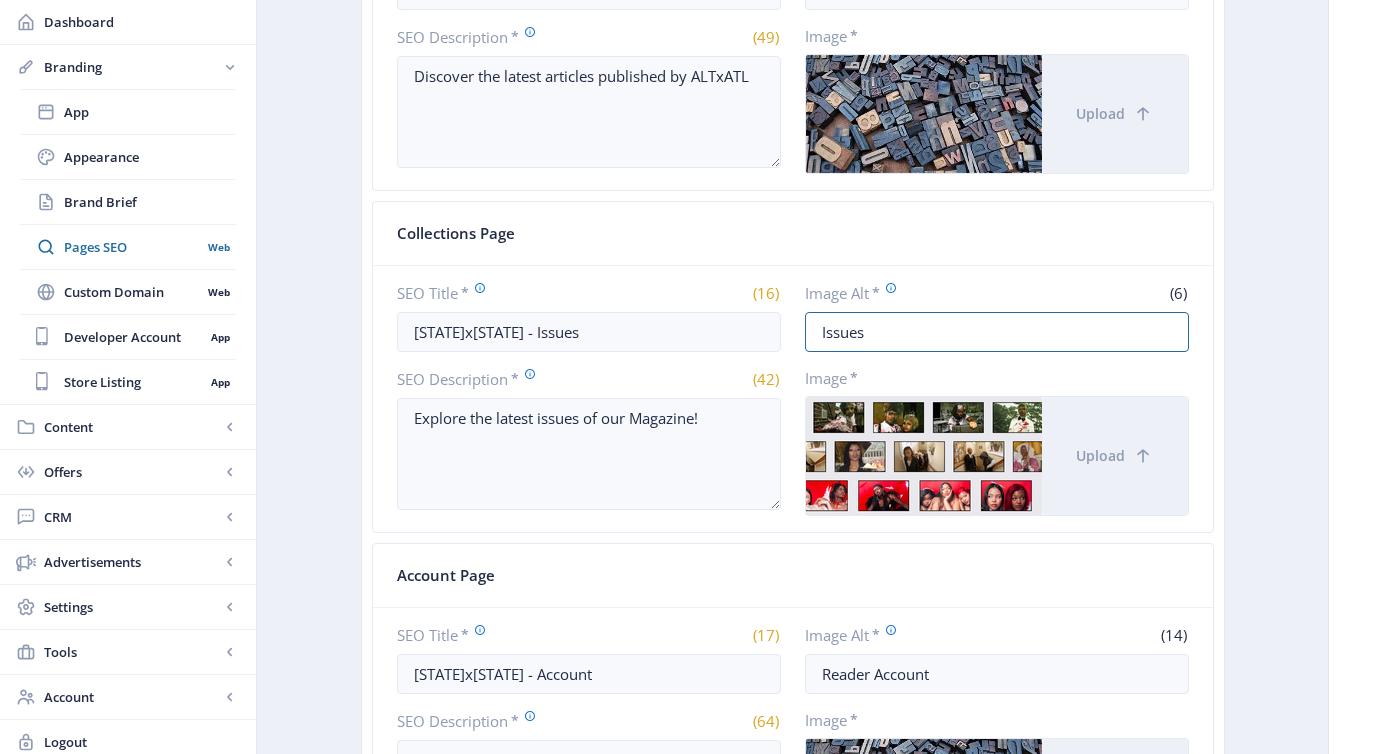 scroll, scrollTop: 730, scrollLeft: 0, axis: vertical 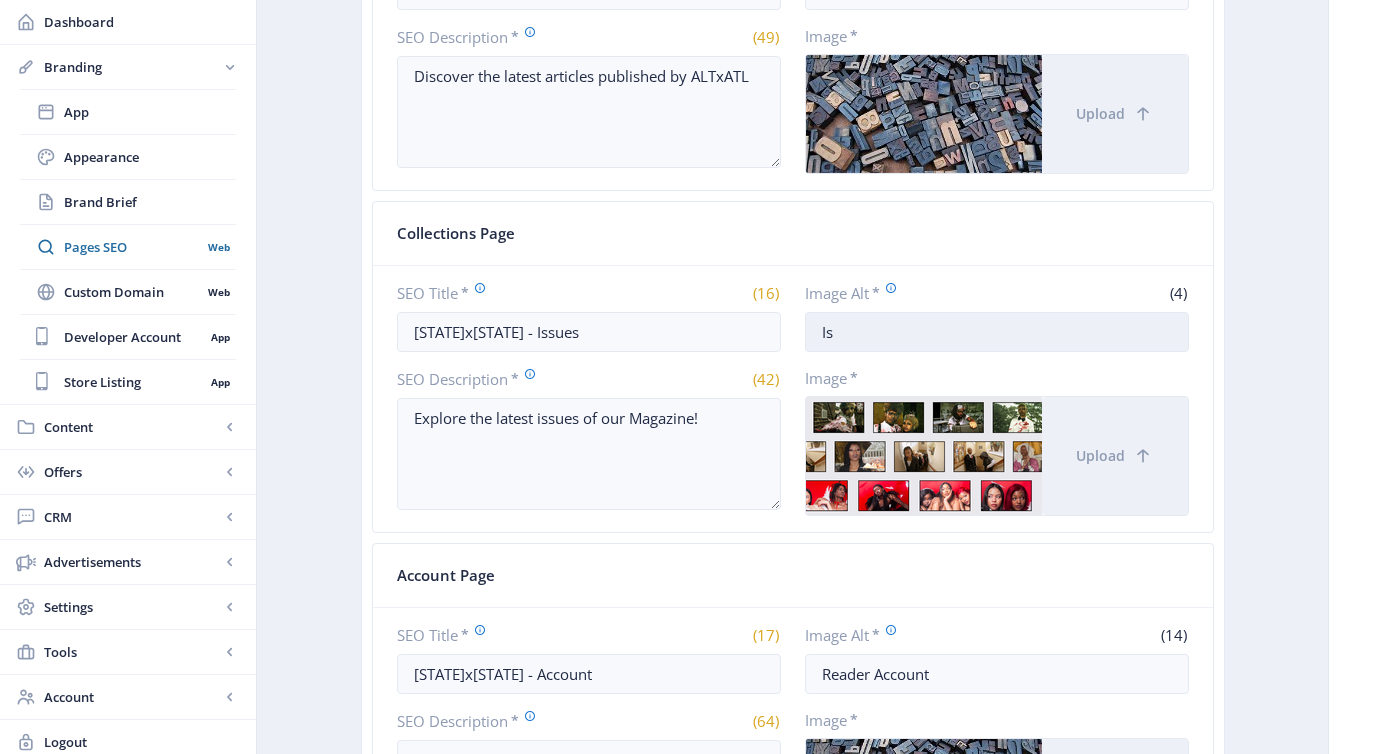 type on "I" 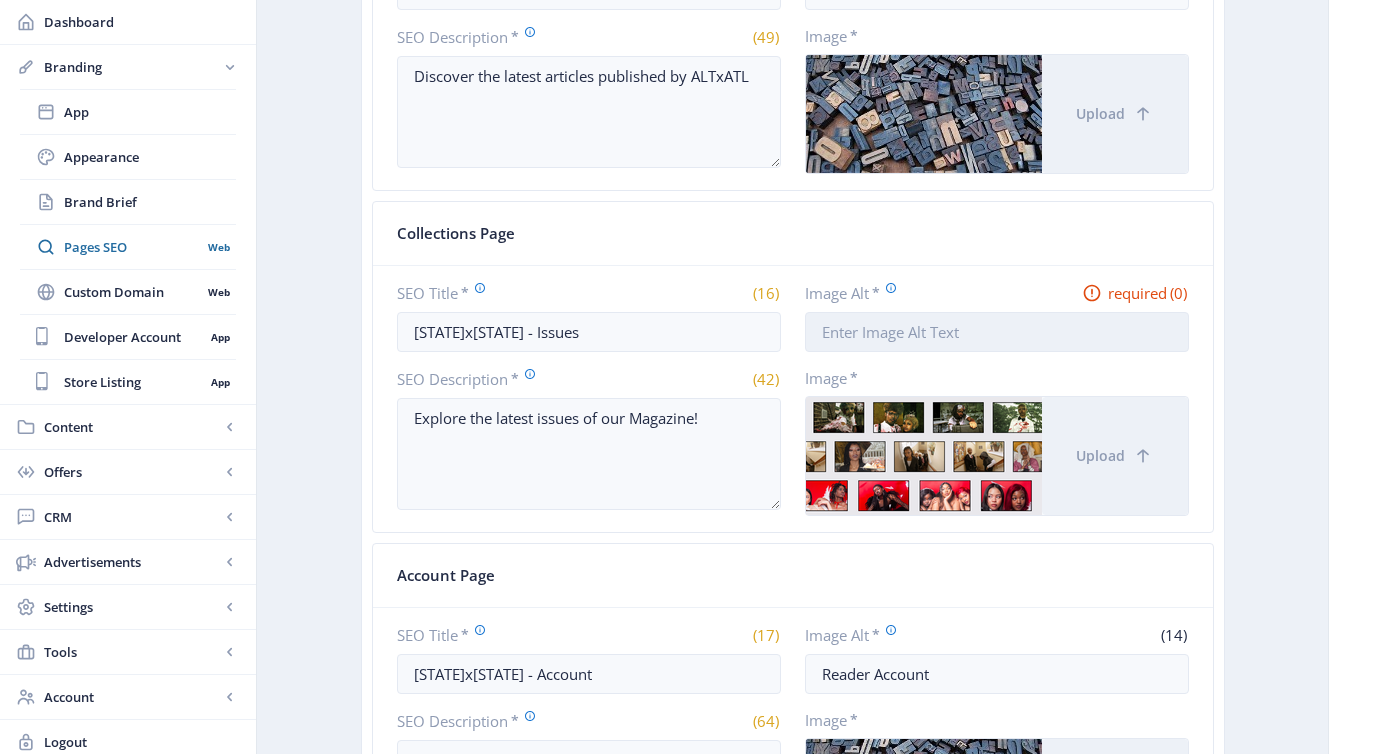 paste on "Collage of editorial photos from ALTxATL’s Golden Issue, featuring diverse models in vibrant fashion and creative settings, including studio portraits with colored lighting, candid group shots, and thematic horror-inspired imagery. The bold ALTxATL logo is centered among the images, representing the magazine’s alternative culture focus." 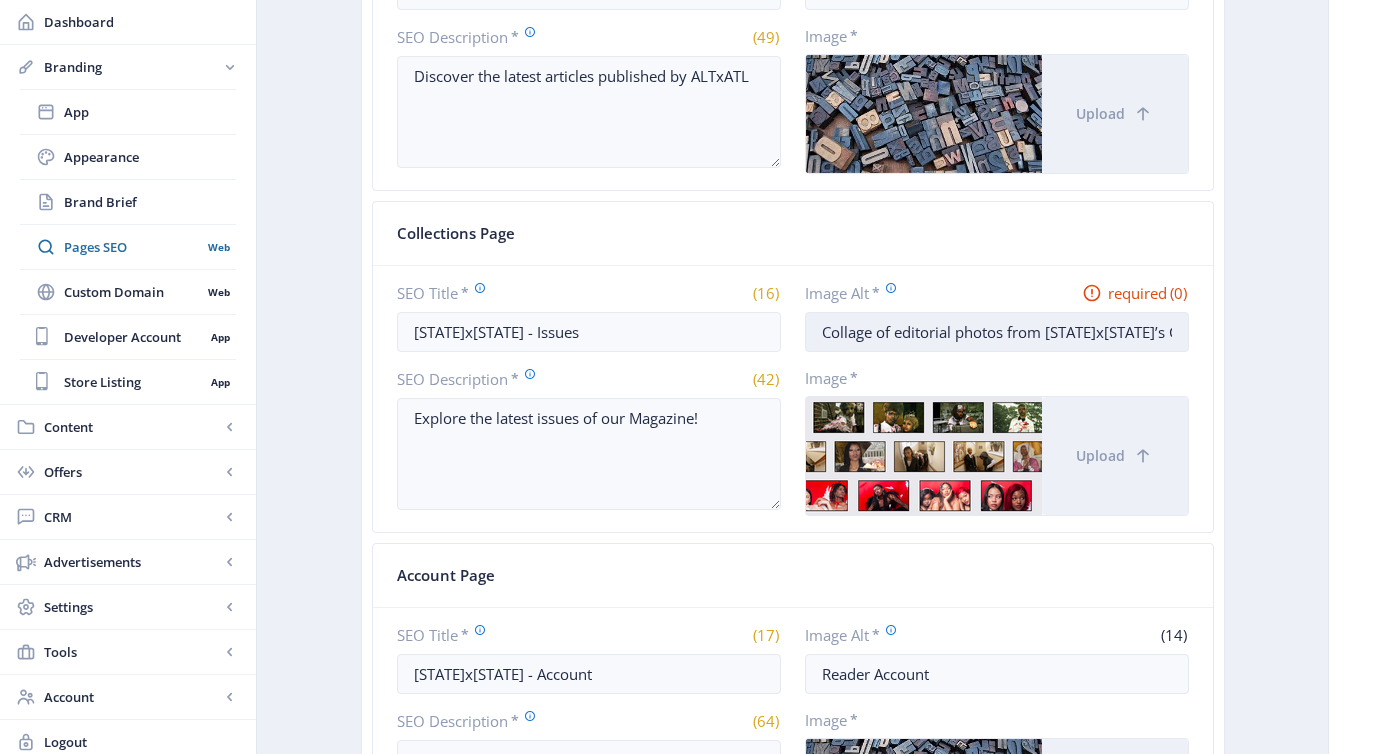 scroll, scrollTop: 0, scrollLeft: 1997, axis: horizontal 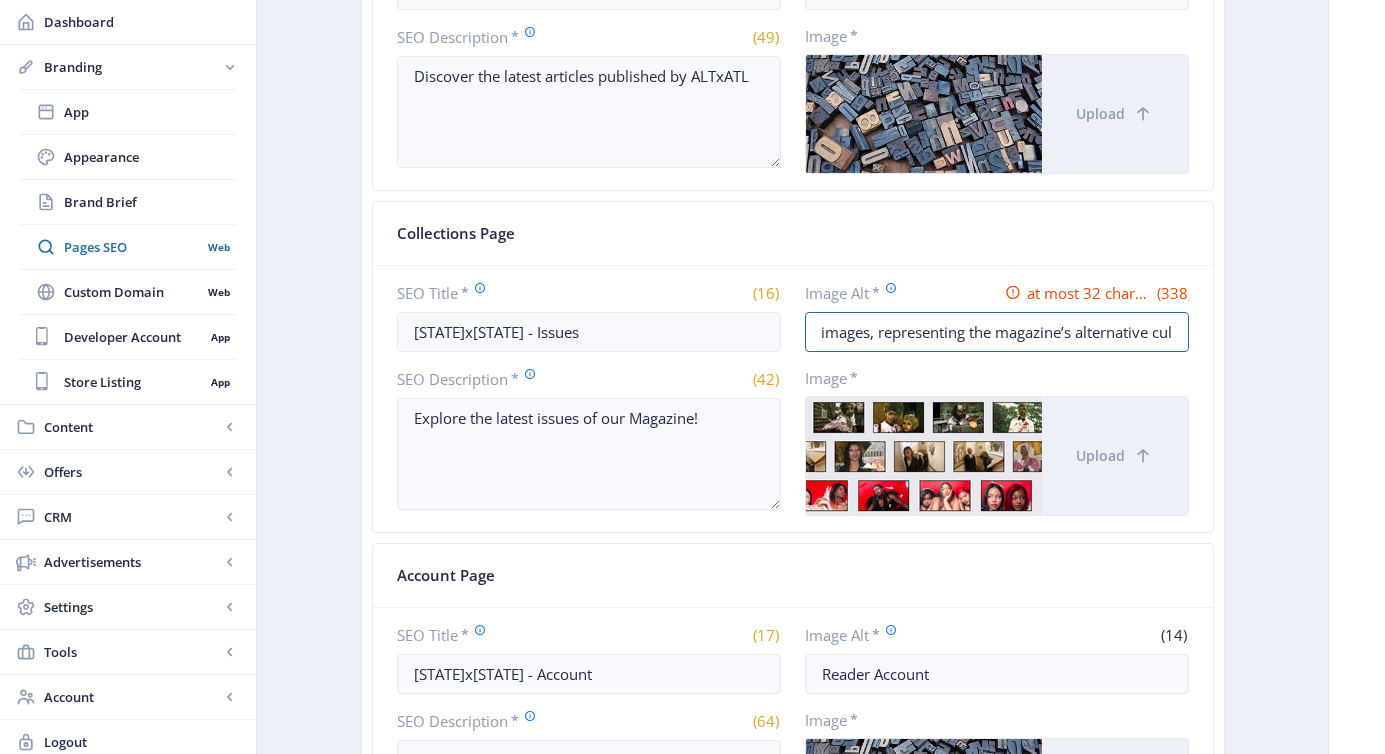 type on "Collage of editorial photos from ALTxATL’s Golden Issue, featuring diverse models in vibrant fashion and creative settings, including studio portraits with colored lighting, candid group shots, and thematic horror-inspired imagery. The bold ALTxATL logo is centered among the images, representing the magazine’s alternative culture focus." 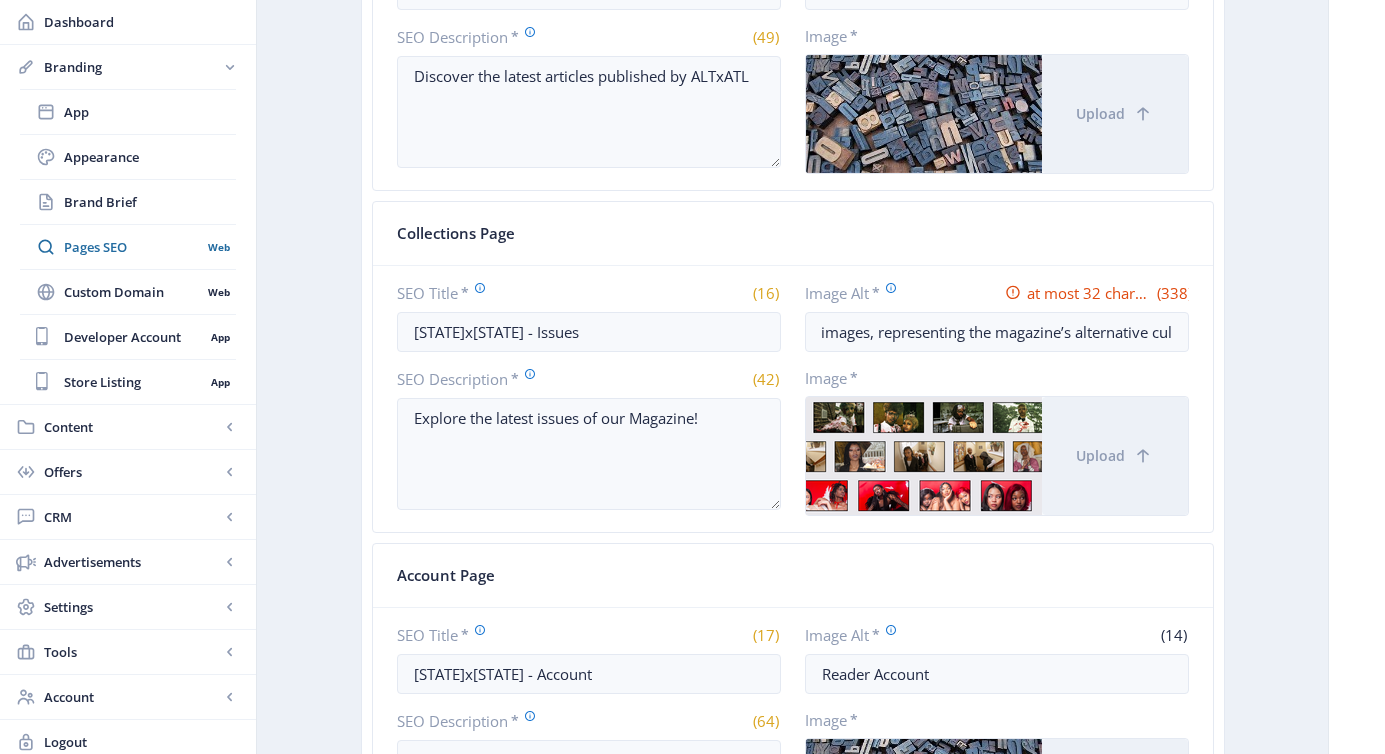 scroll, scrollTop: 0, scrollLeft: 0, axis: both 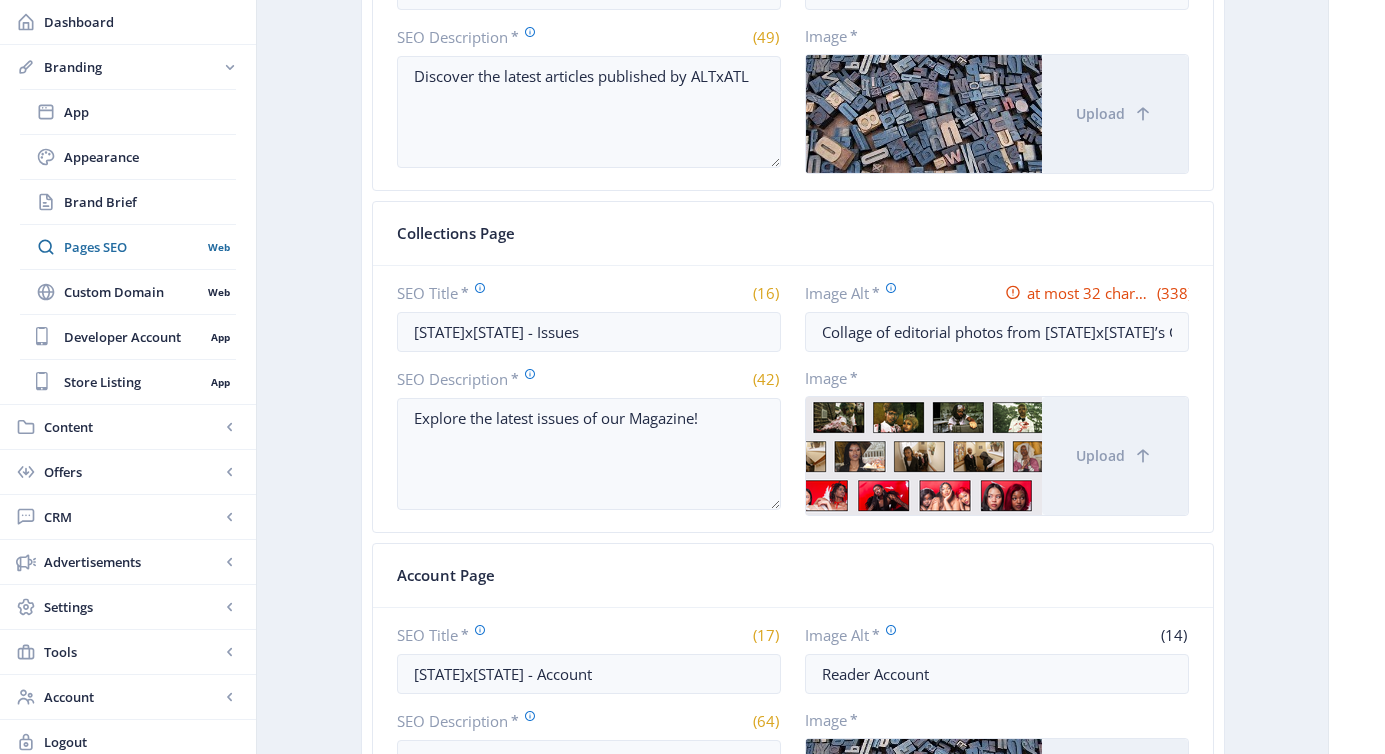 click 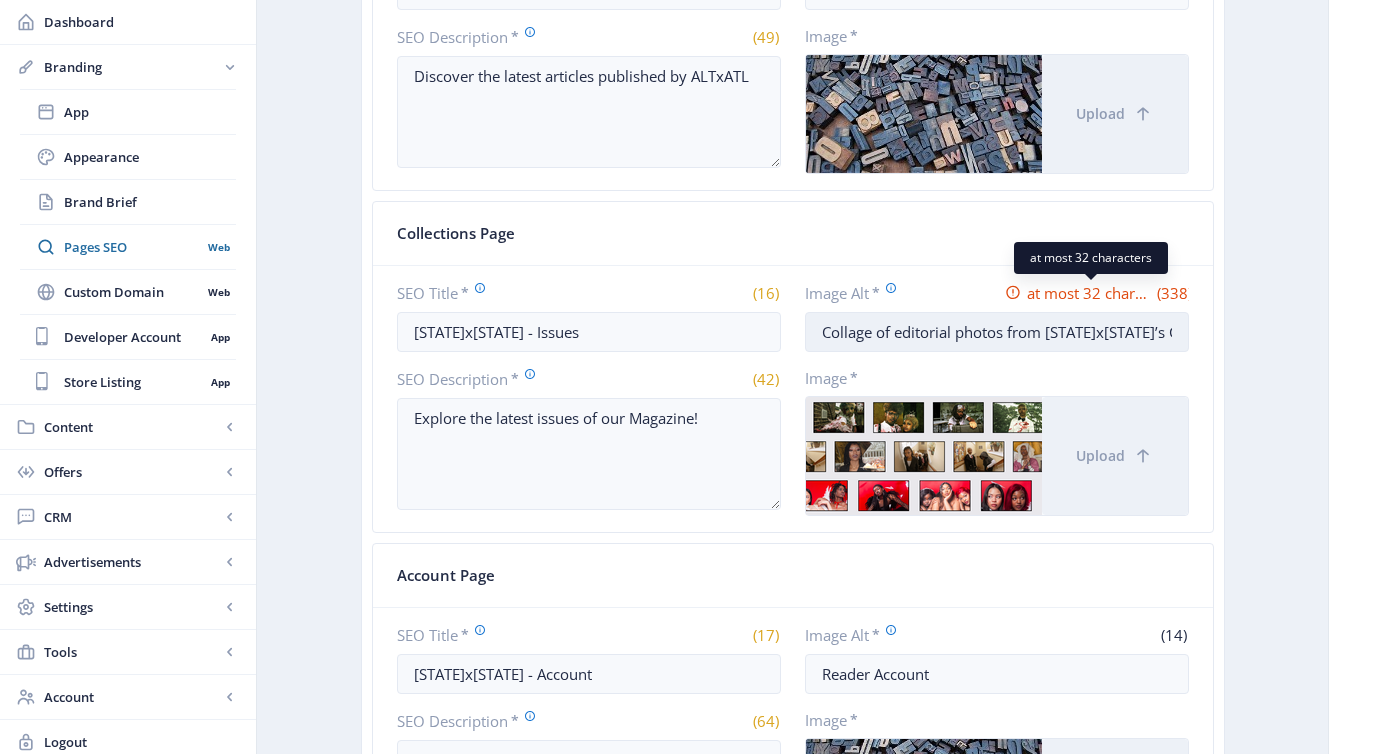 click on "Collage of editorial photos from ALTxATL’s Golden Issue, featuring diverse models in vibrant fashion and creative settings, including studio portraits with colored lighting, candid group shots, and thematic horror-inspired imagery. The bold ALTxATL logo is centered among the images, representing the magazine’s alternative culture focus." at bounding box center (997, 332) 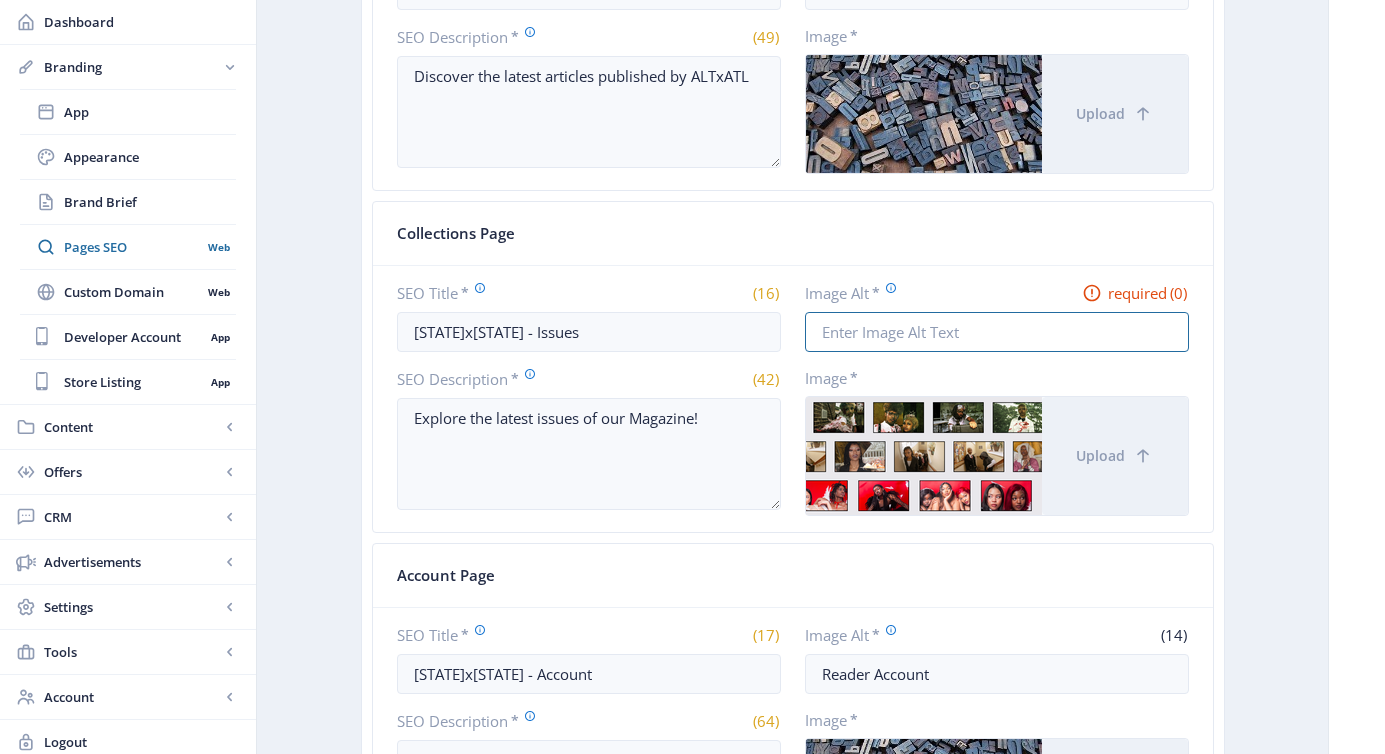 paste on "ALTxATL Golden Issue photo collage" 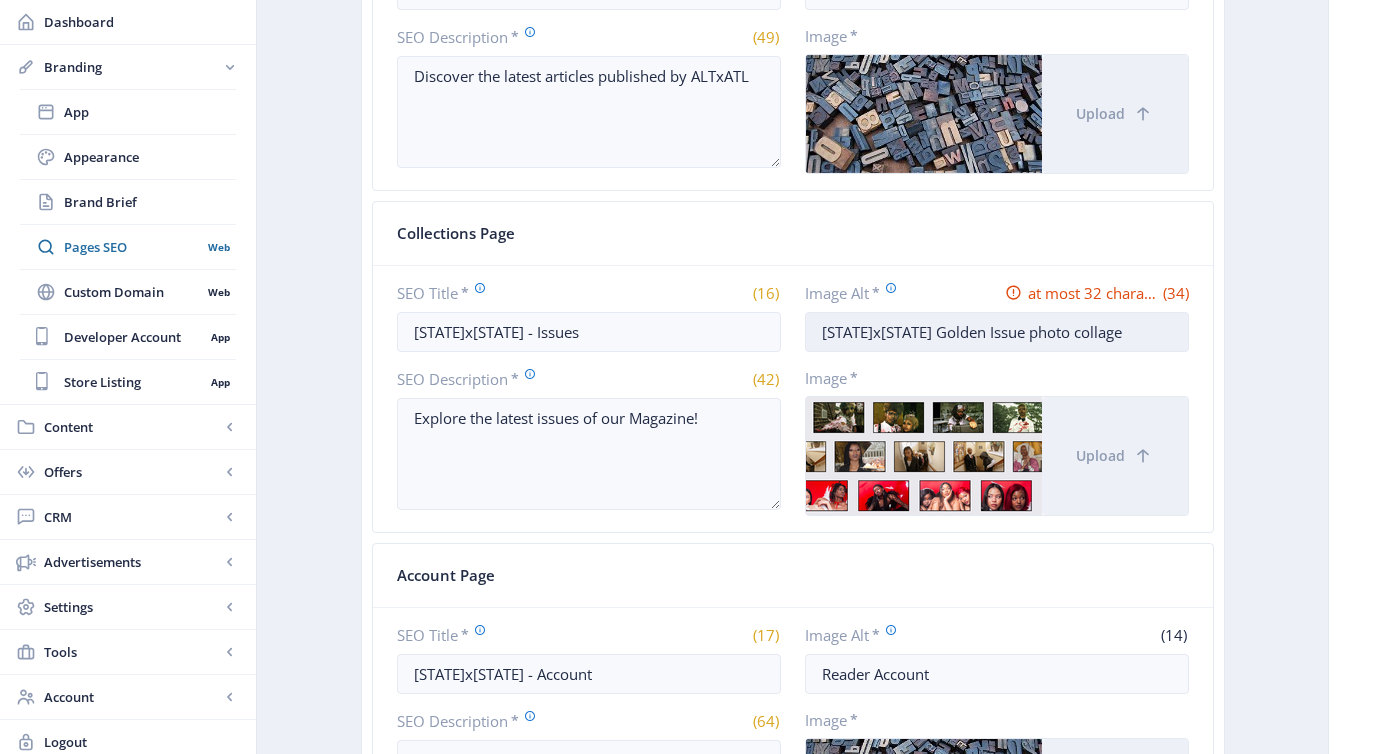 click on "ALTxATL Golden Issue photo collage" at bounding box center (997, 332) 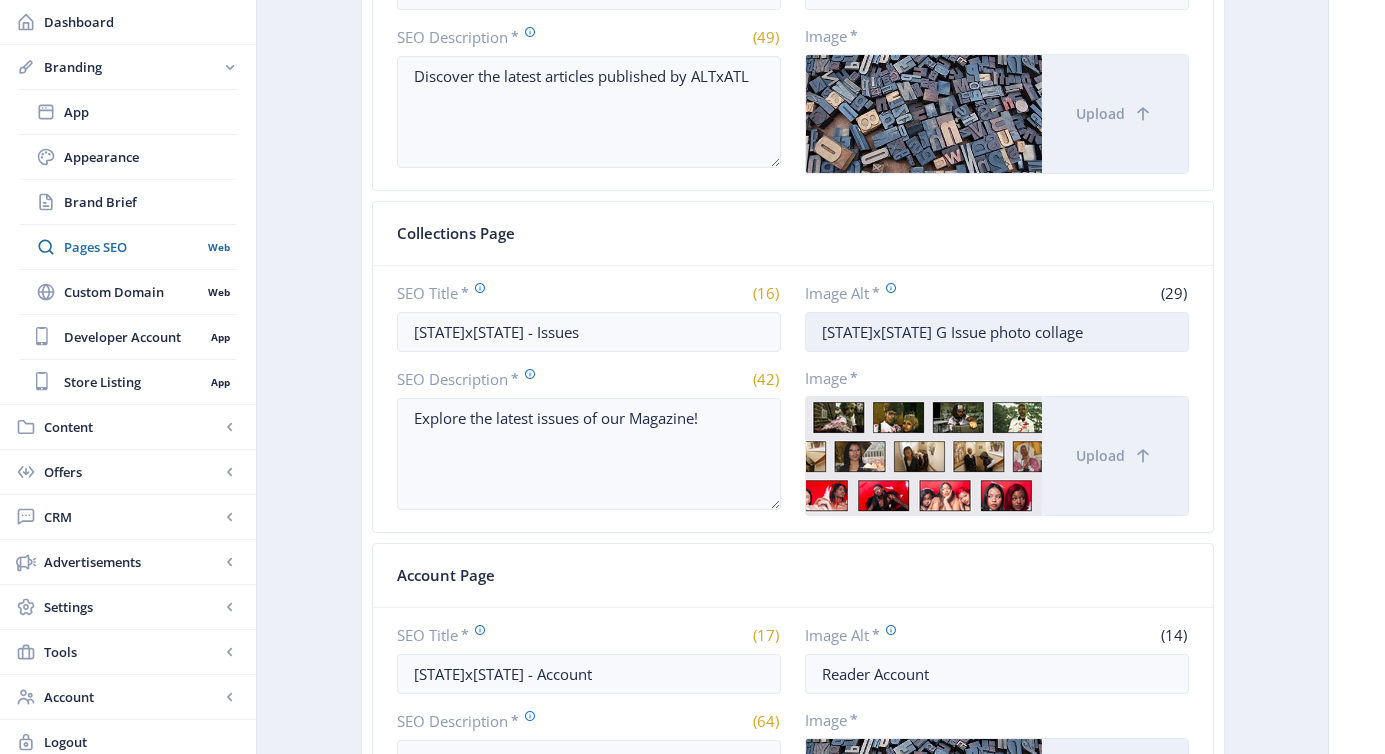 type on "ALTxATL  Issue photo collage" 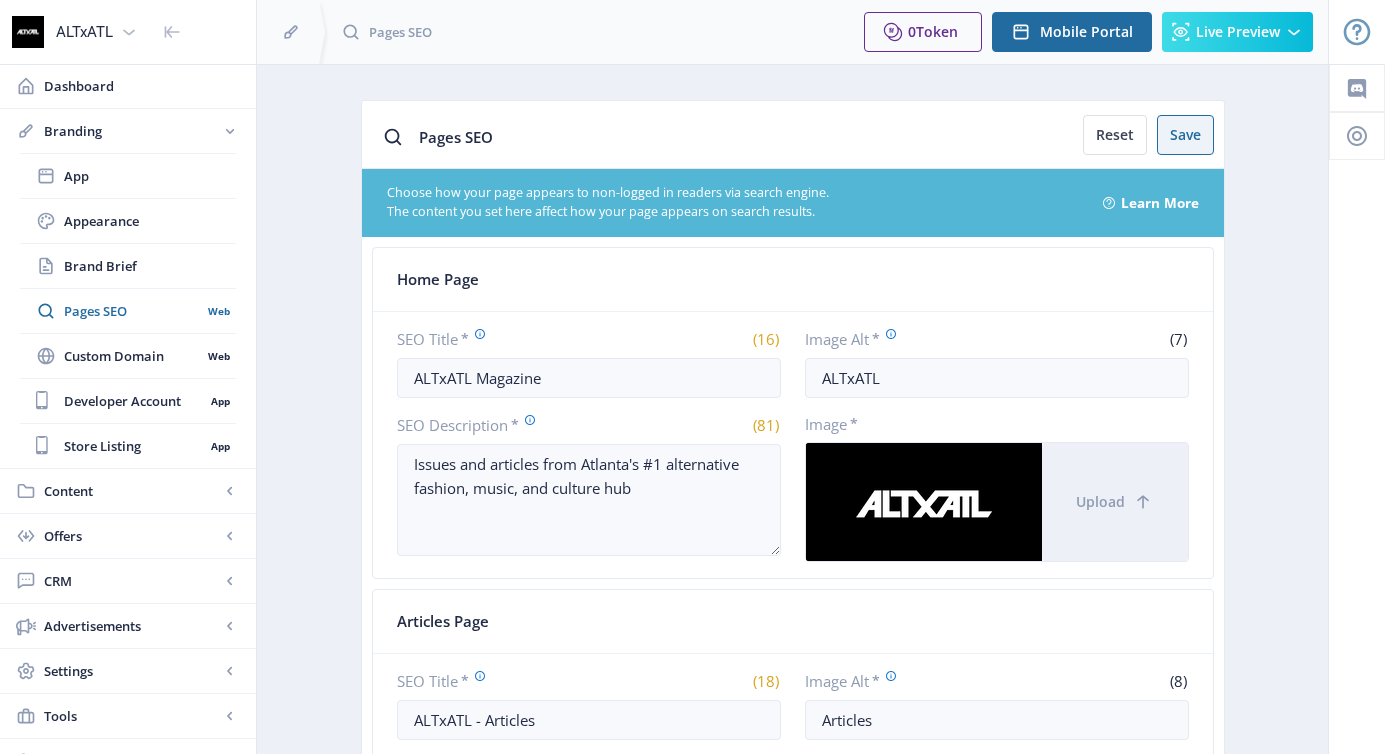 scroll, scrollTop: 730, scrollLeft: 0, axis: vertical 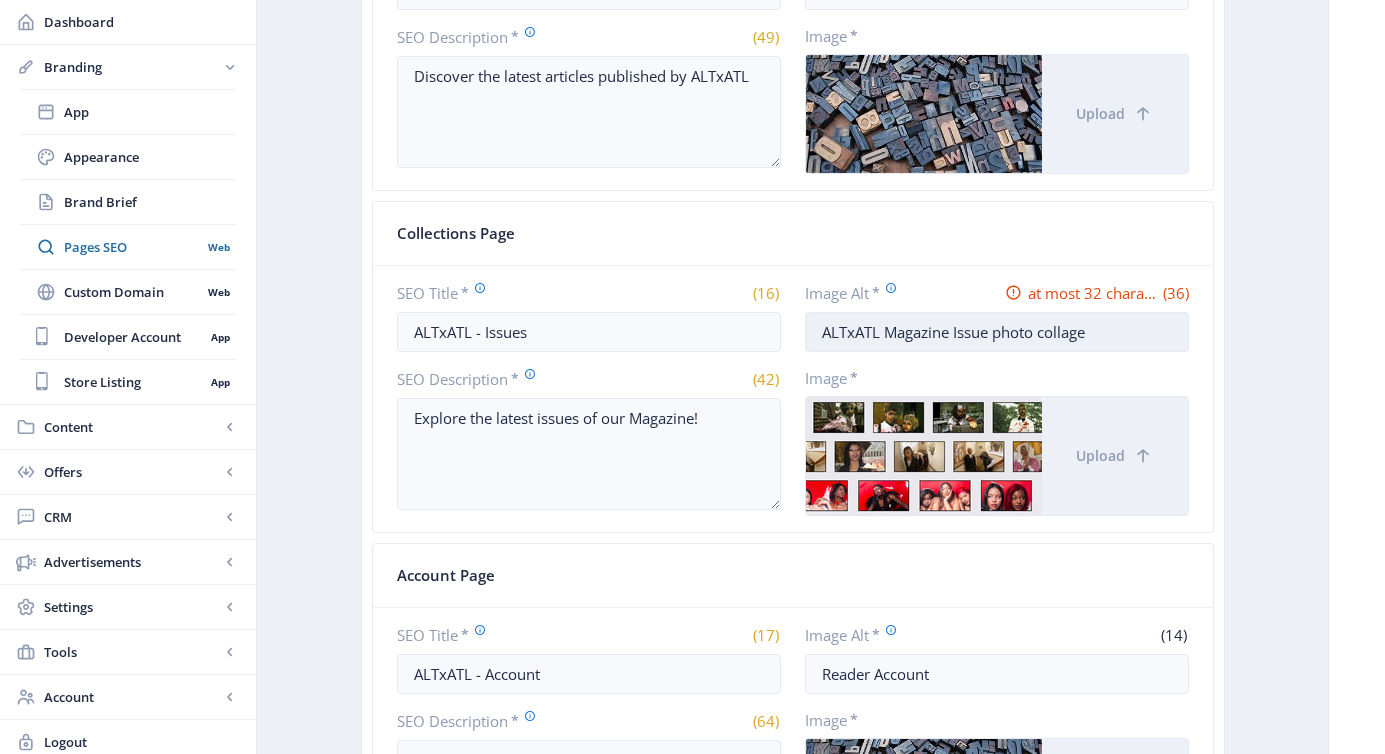 click on "ALTxATL Magazine Issue photo collage" at bounding box center [997, 332] 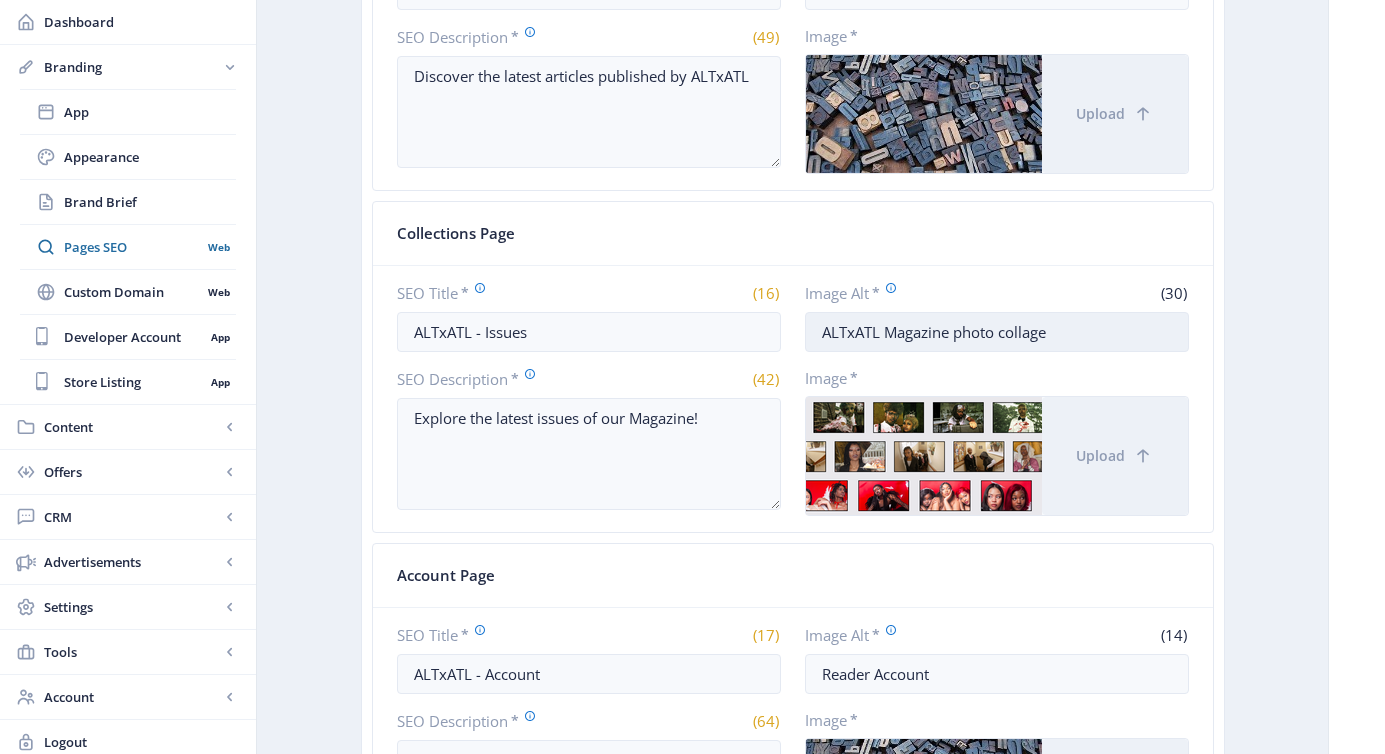click on "ALTxATL Magazine photo collage" at bounding box center [997, 332] 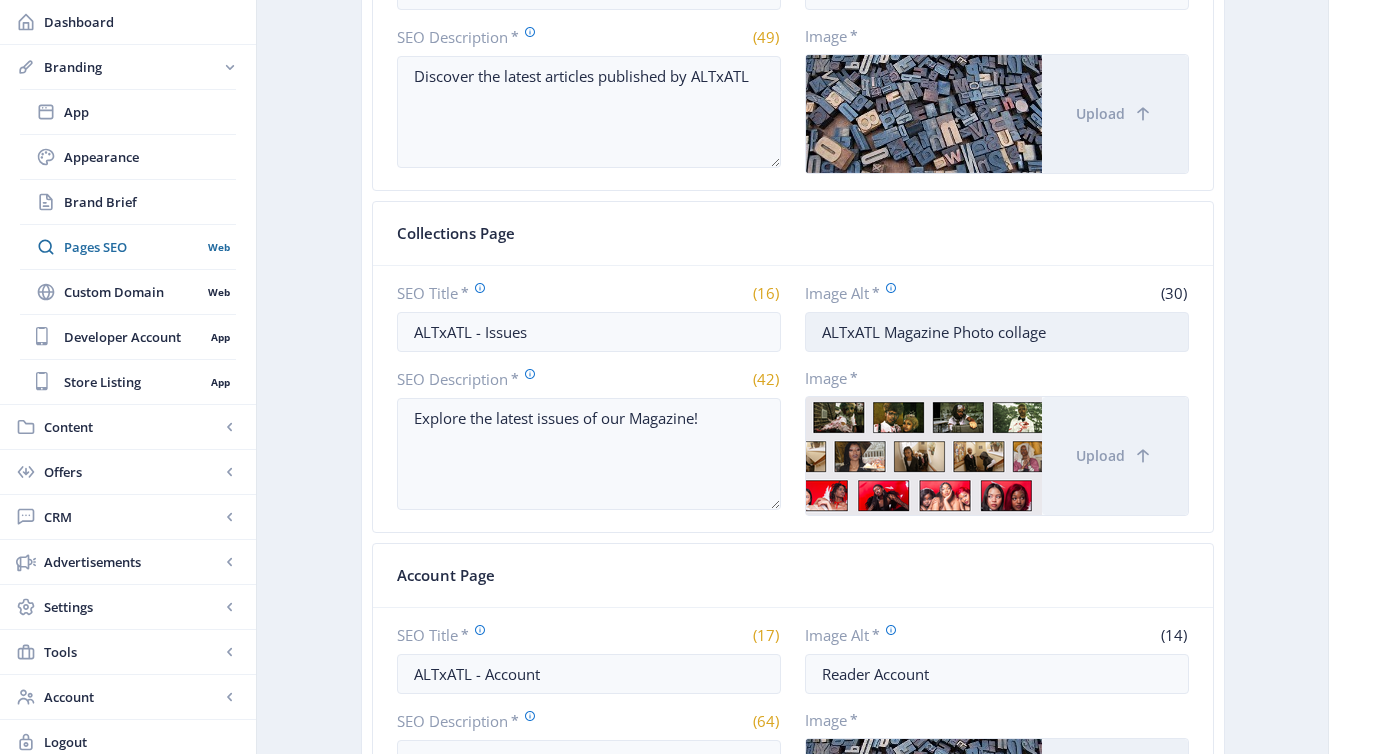 click on "ALTxATL Magazine Photo collage" at bounding box center [997, 332] 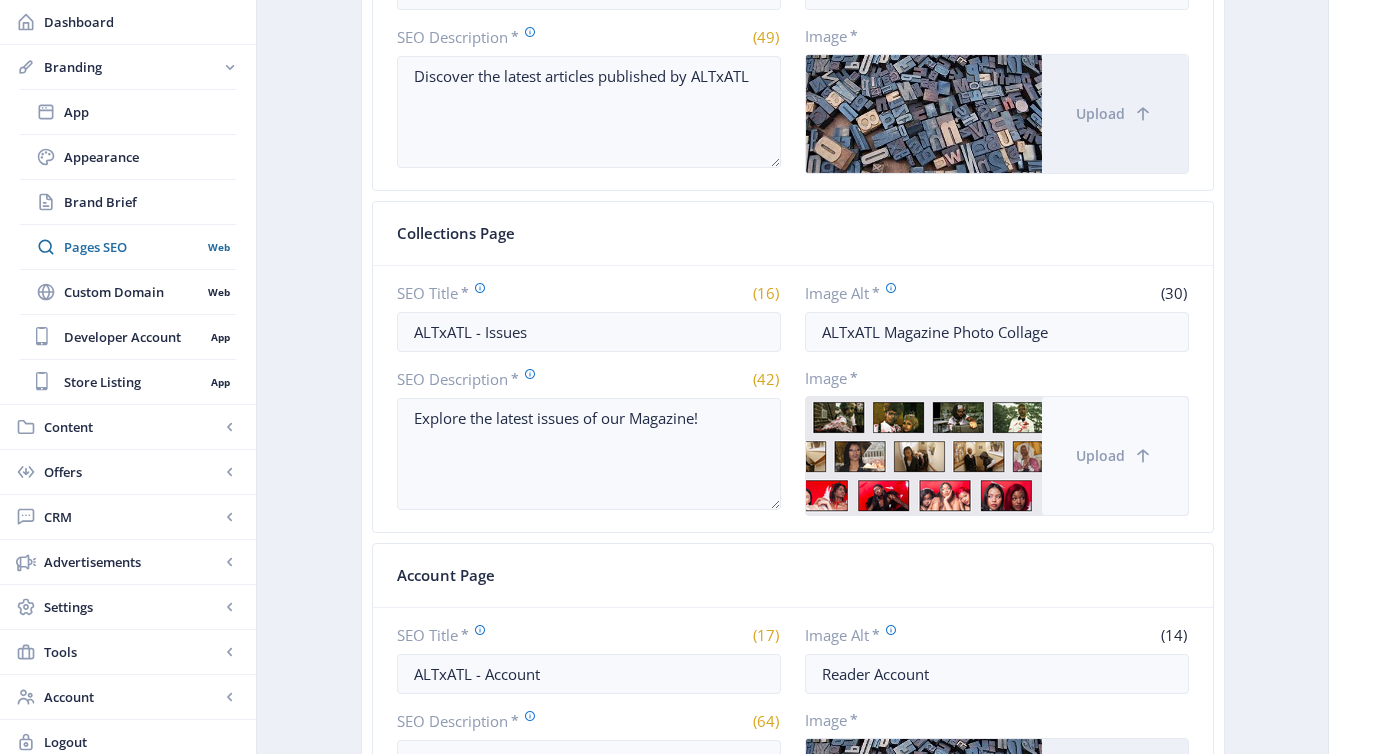 type on "ALTxATL Magazine Photo Collage" 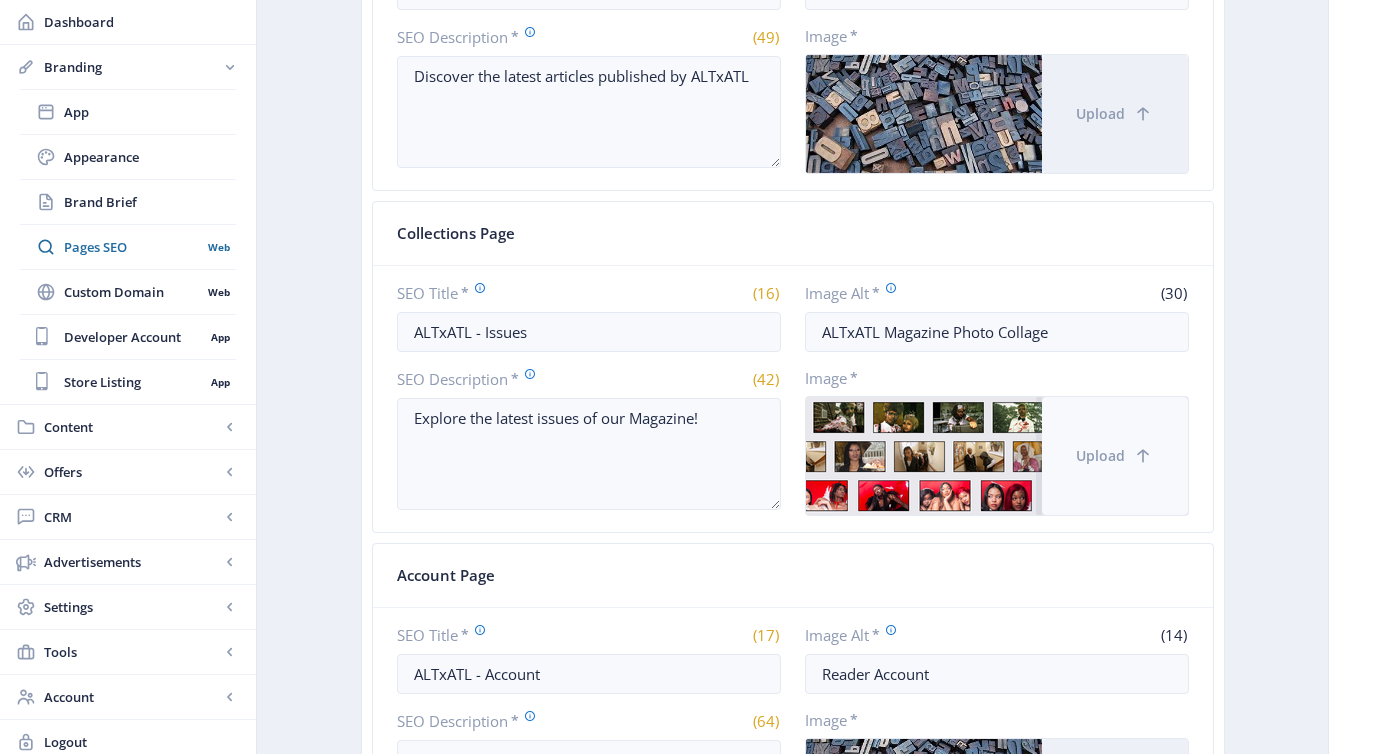 click on "Upload" at bounding box center [1115, 456] 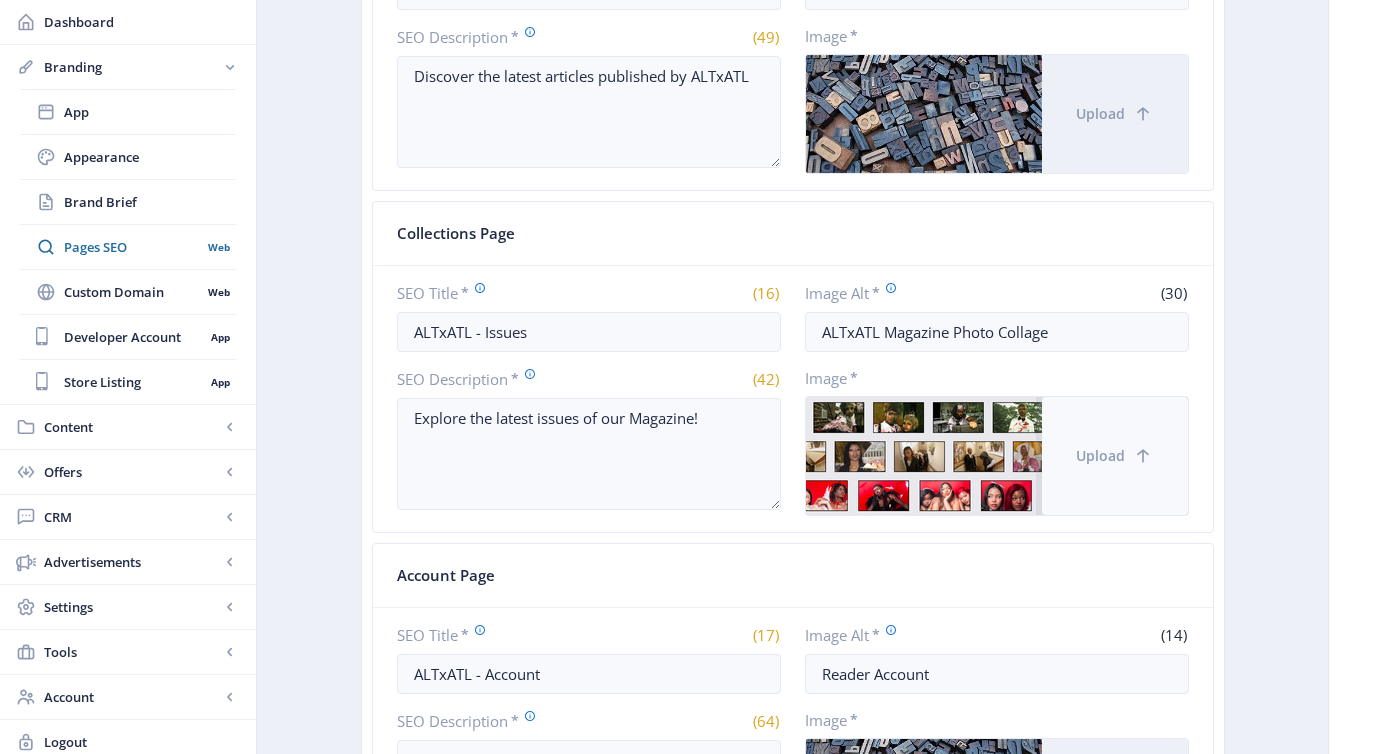click on "Upload" at bounding box center [1100, 456] 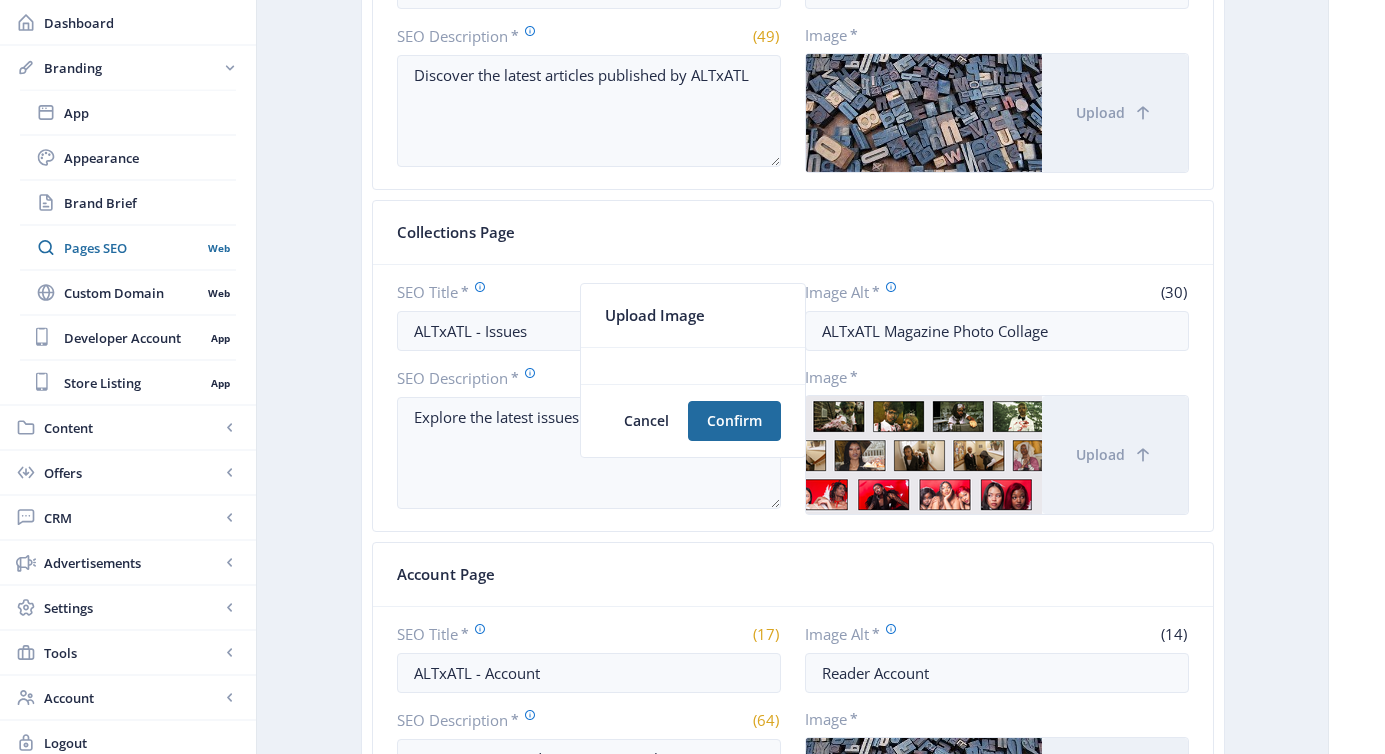 scroll, scrollTop: 0, scrollLeft: 0, axis: both 